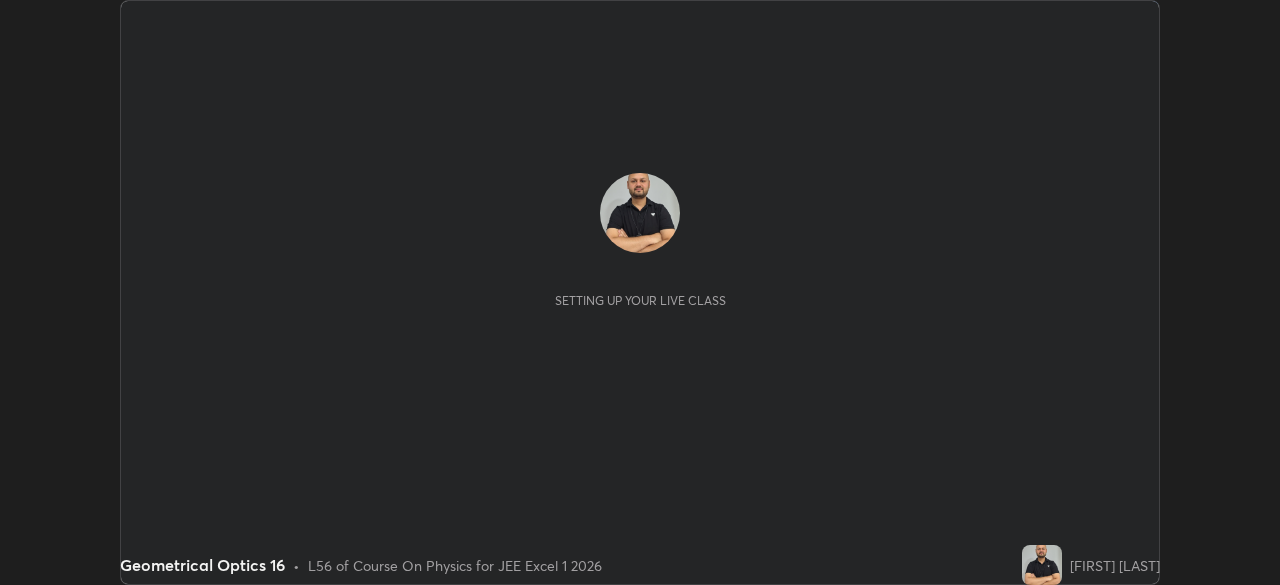 scroll, scrollTop: 0, scrollLeft: 0, axis: both 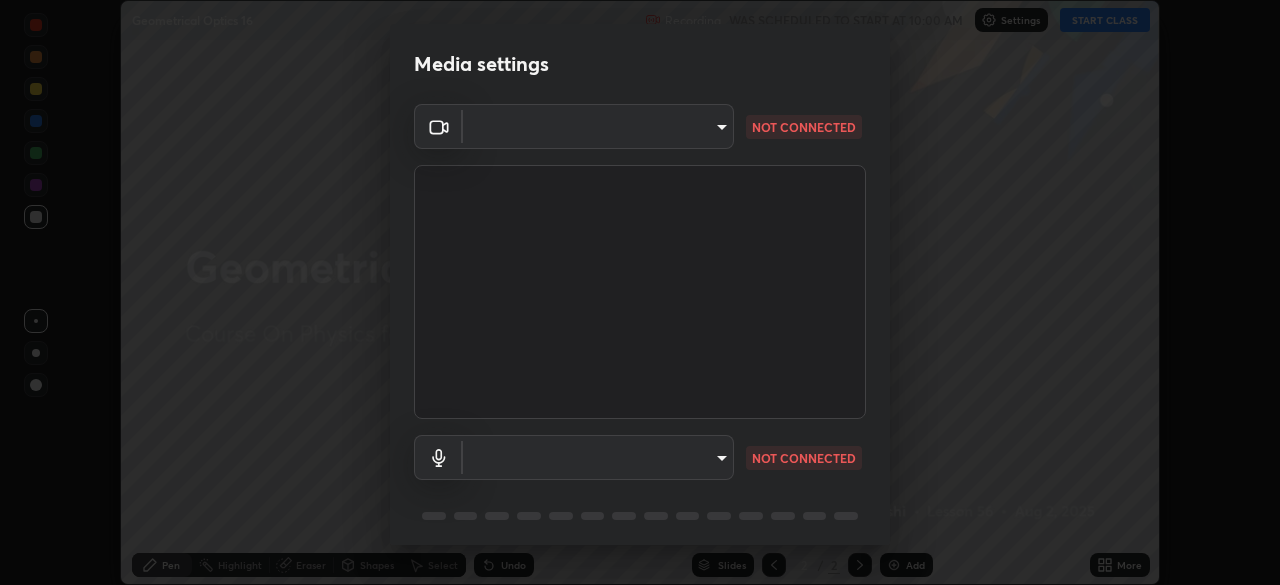 type on "7ffe746ce8ca42343a89eba51defe17308df5f7c8fbb39045481897f6e7d0854" 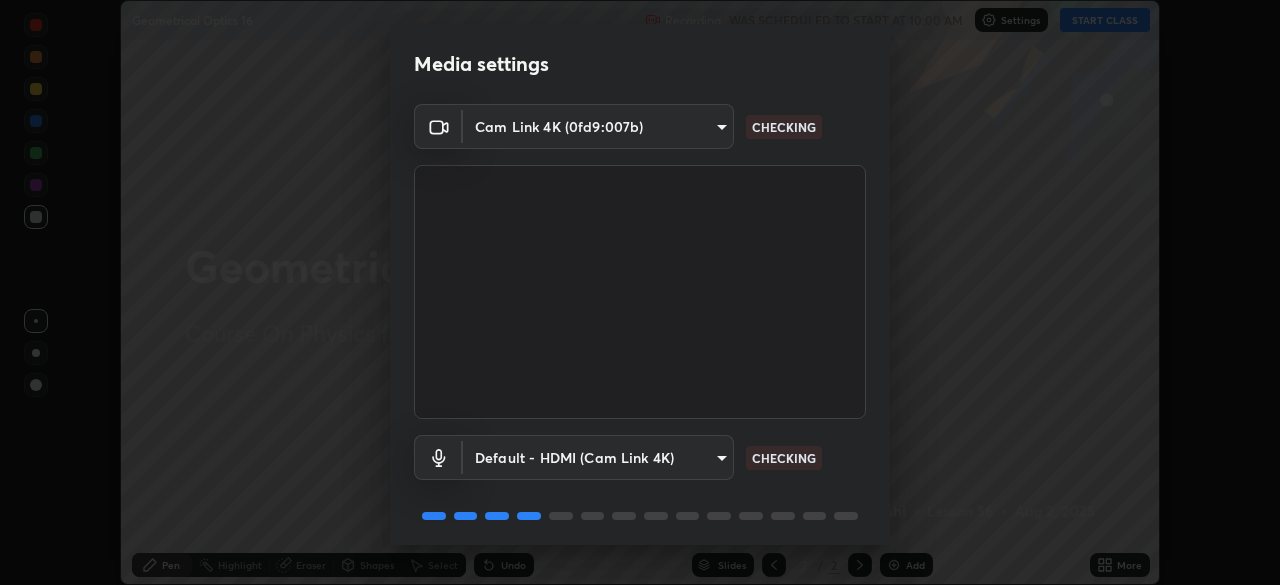 scroll, scrollTop: 71, scrollLeft: 0, axis: vertical 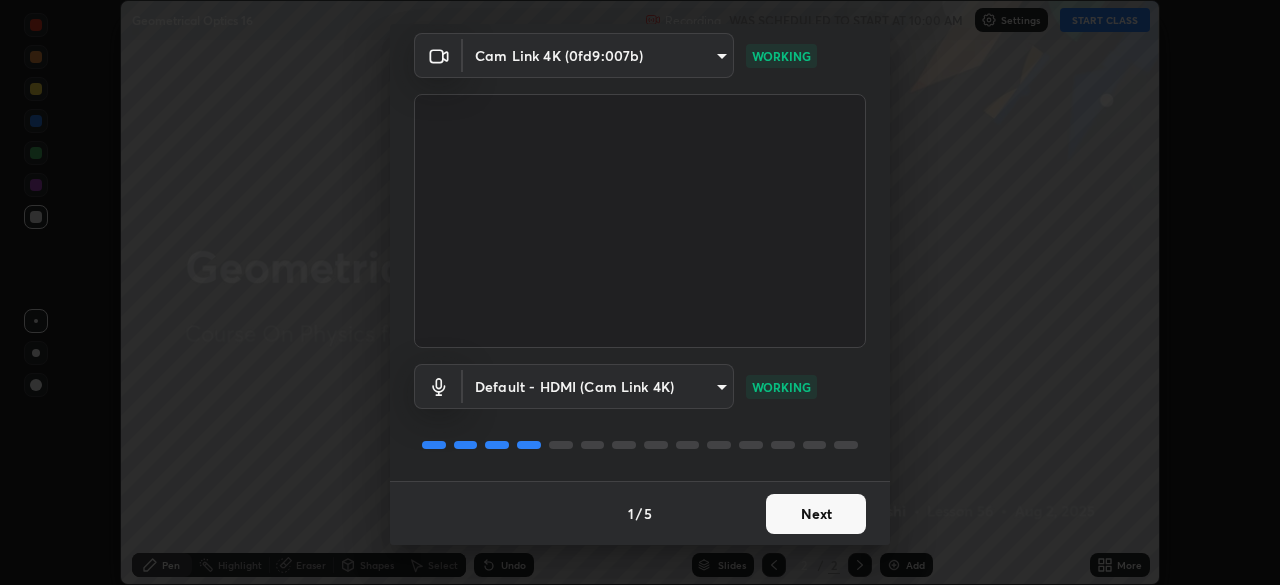 click on "Next" at bounding box center [816, 514] 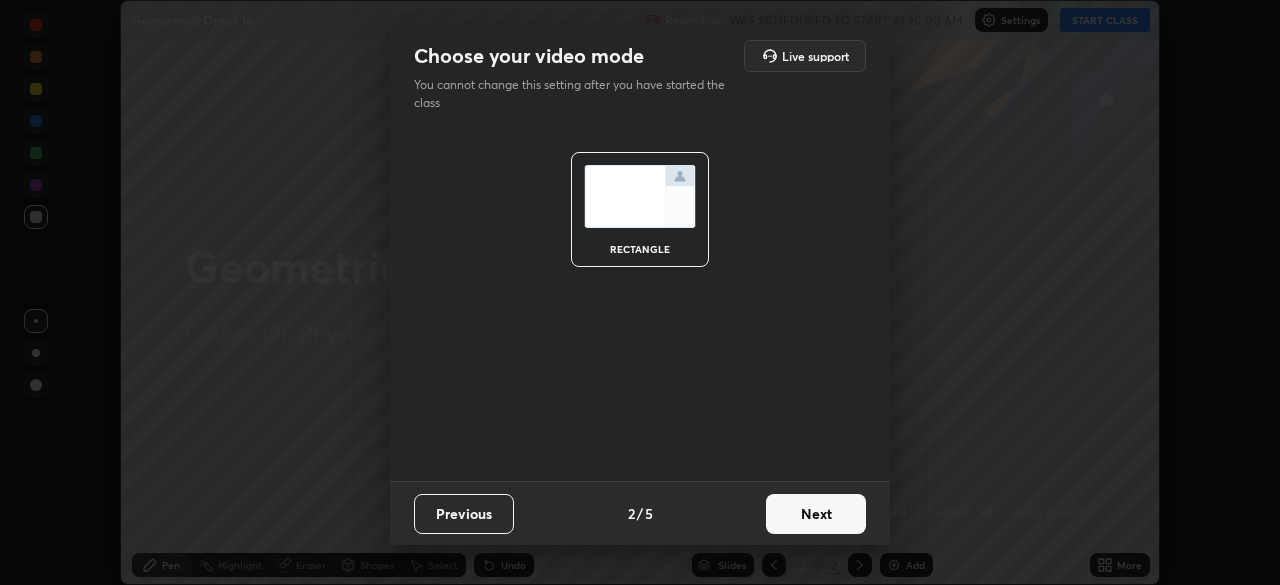 click on "Next" at bounding box center [816, 514] 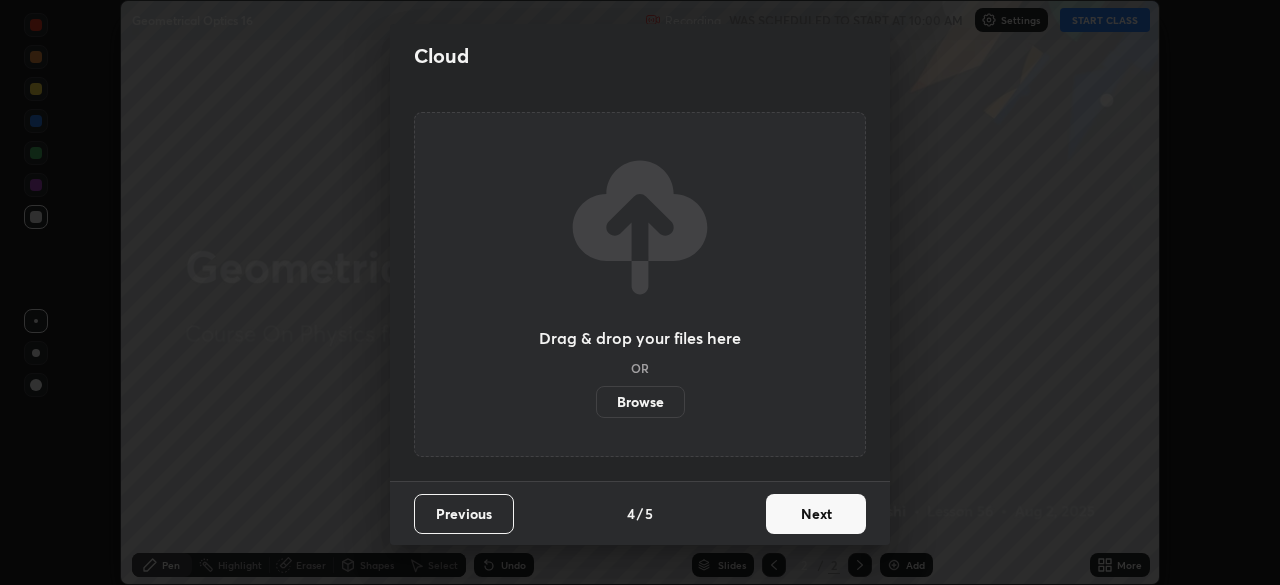 click on "Next" at bounding box center [816, 514] 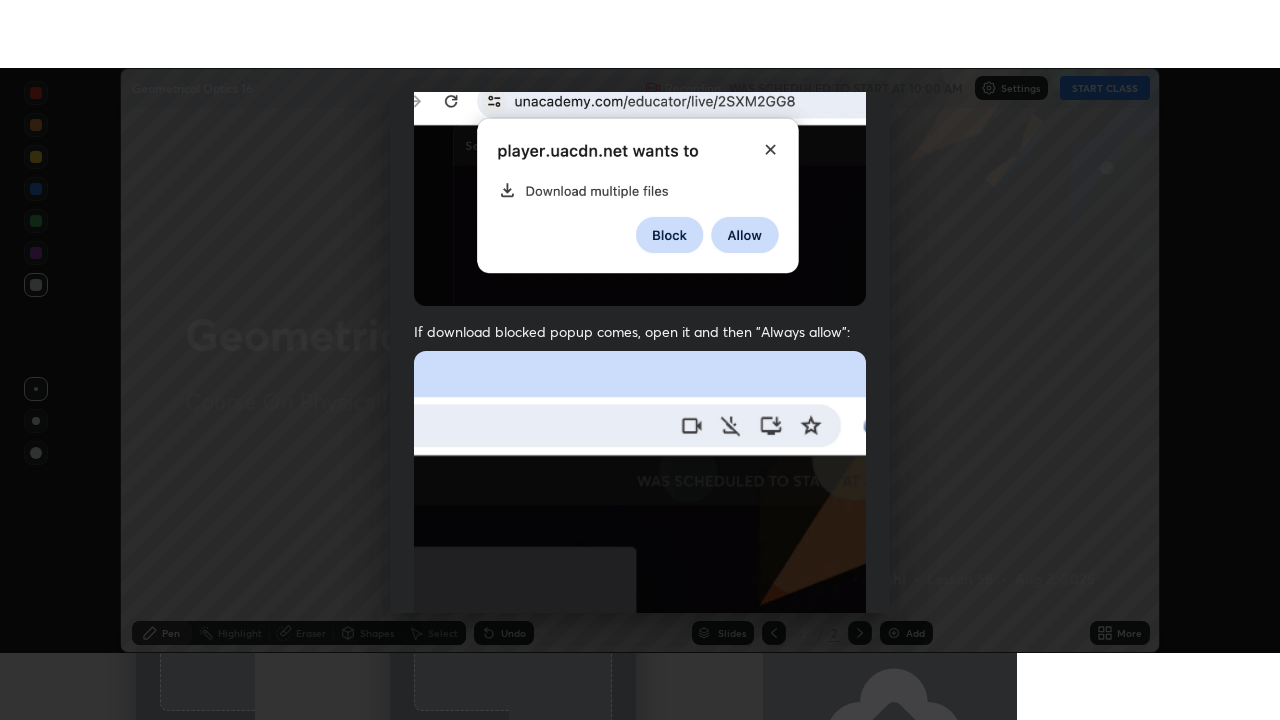 scroll, scrollTop: 479, scrollLeft: 0, axis: vertical 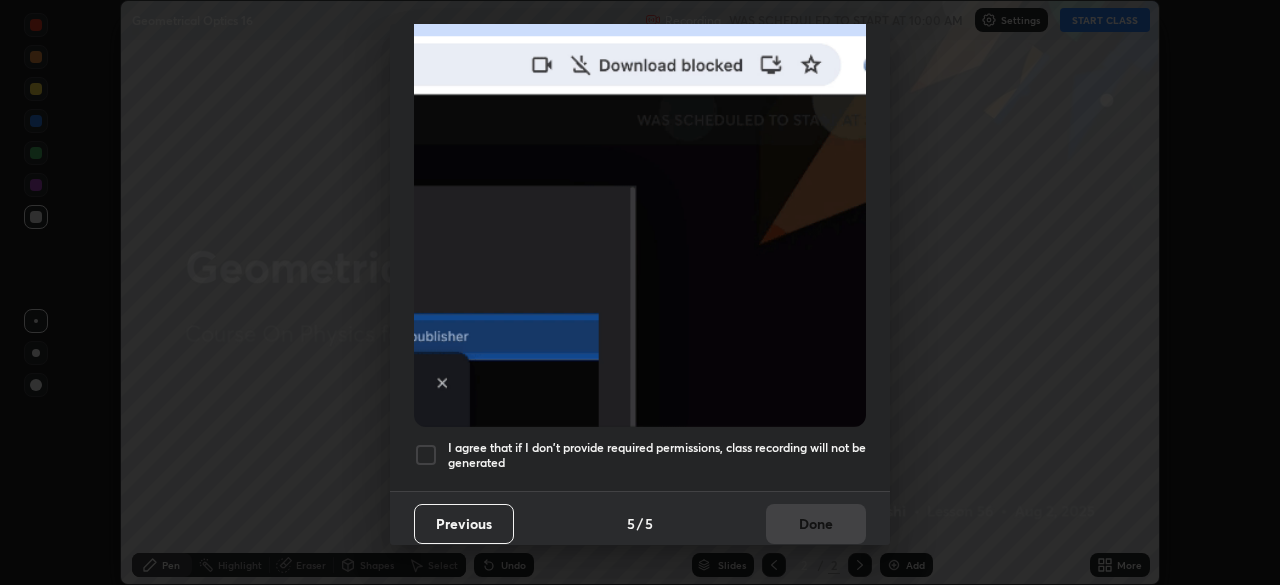 click at bounding box center (426, 455) 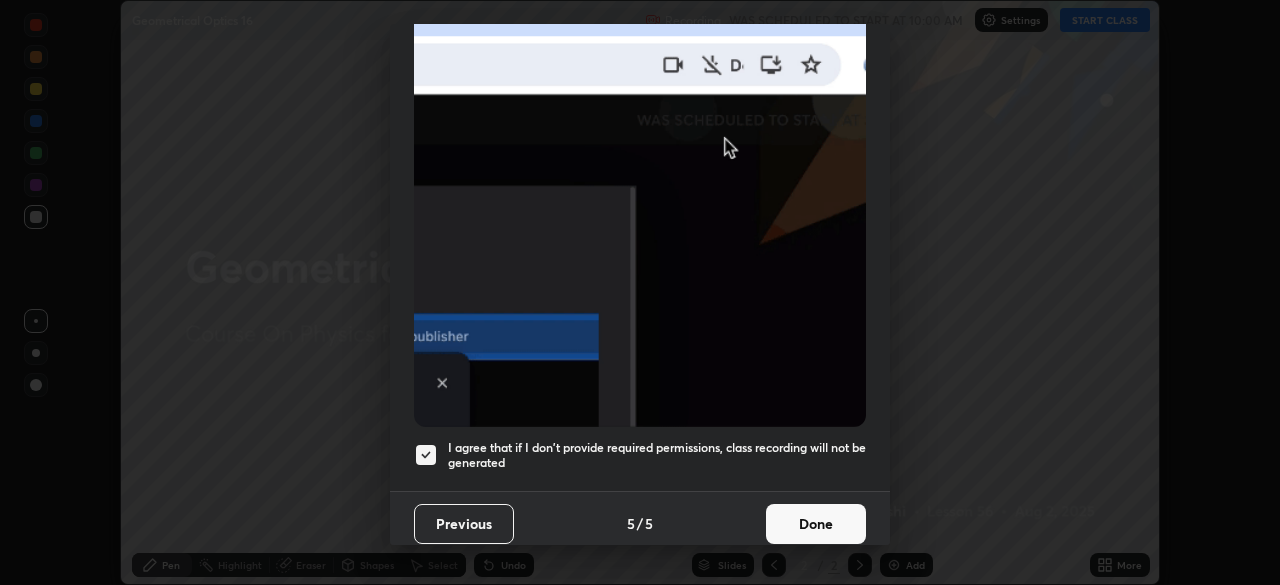 click on "Done" at bounding box center [816, 524] 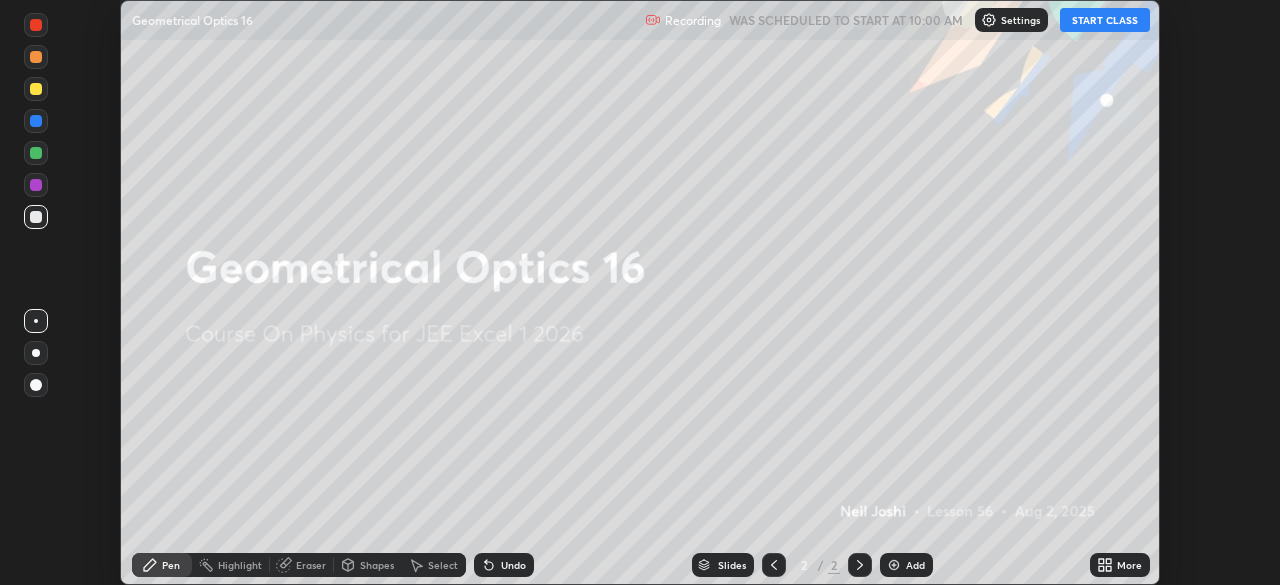 click on "START CLASS" at bounding box center (1105, 20) 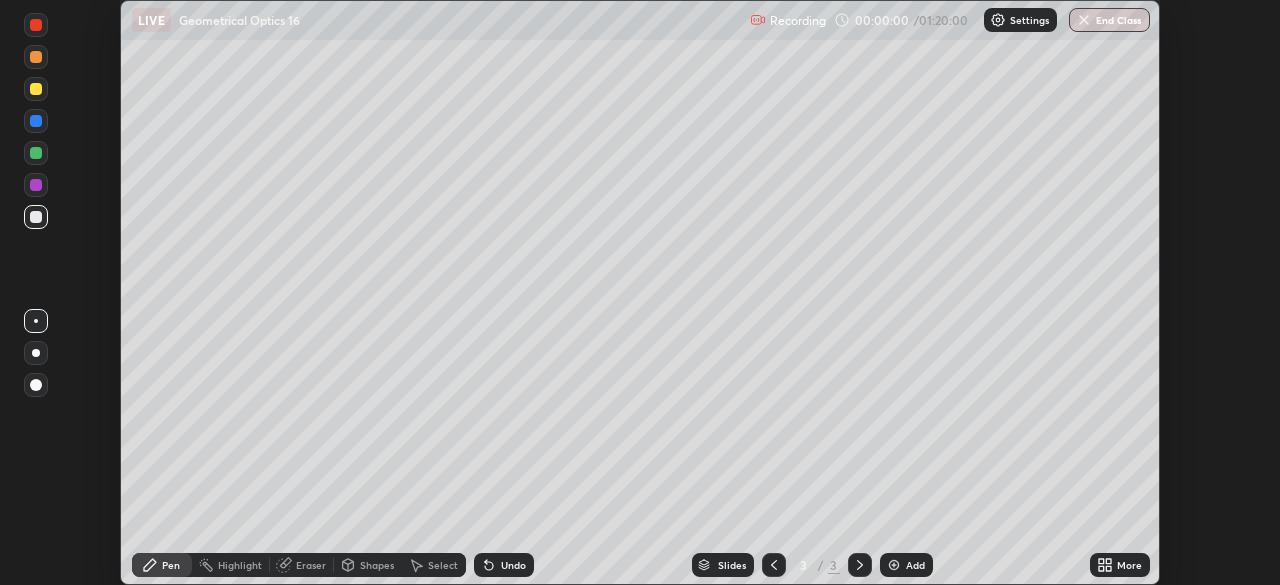 click on "More" at bounding box center (1129, 565) 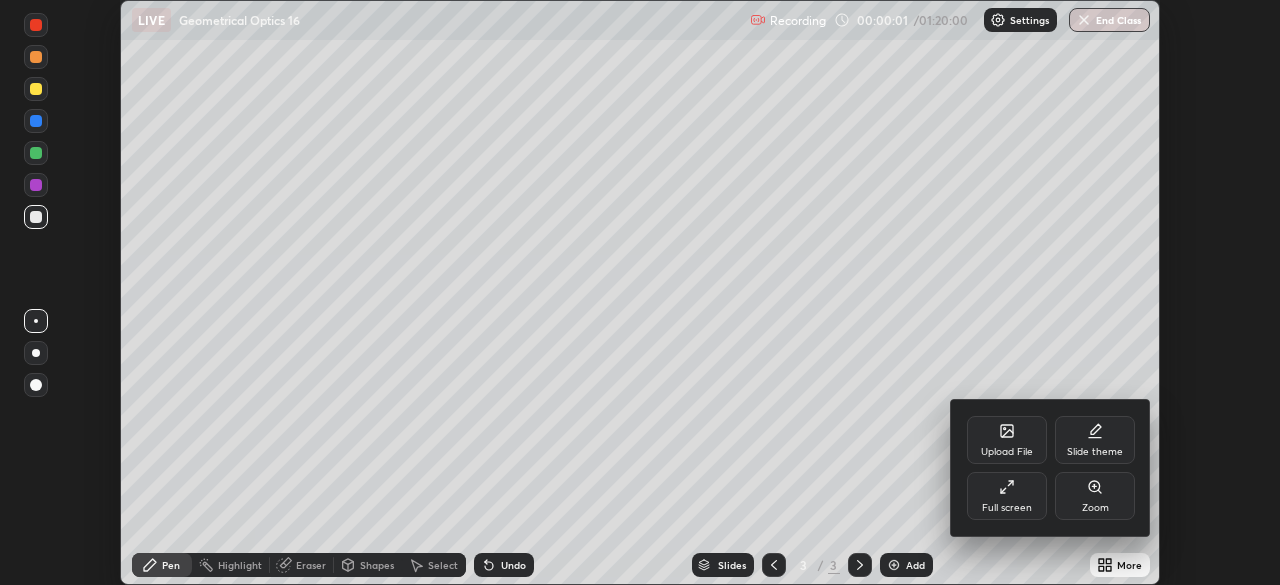 click 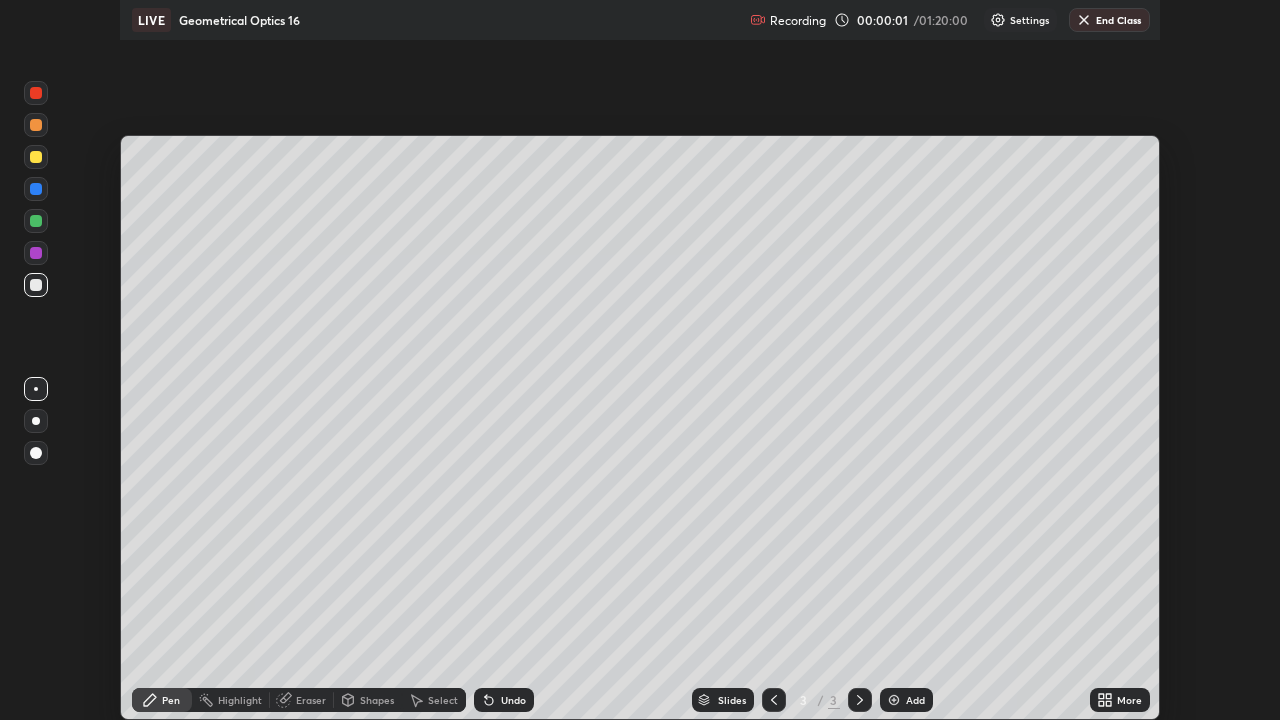 scroll, scrollTop: 99280, scrollLeft: 98720, axis: both 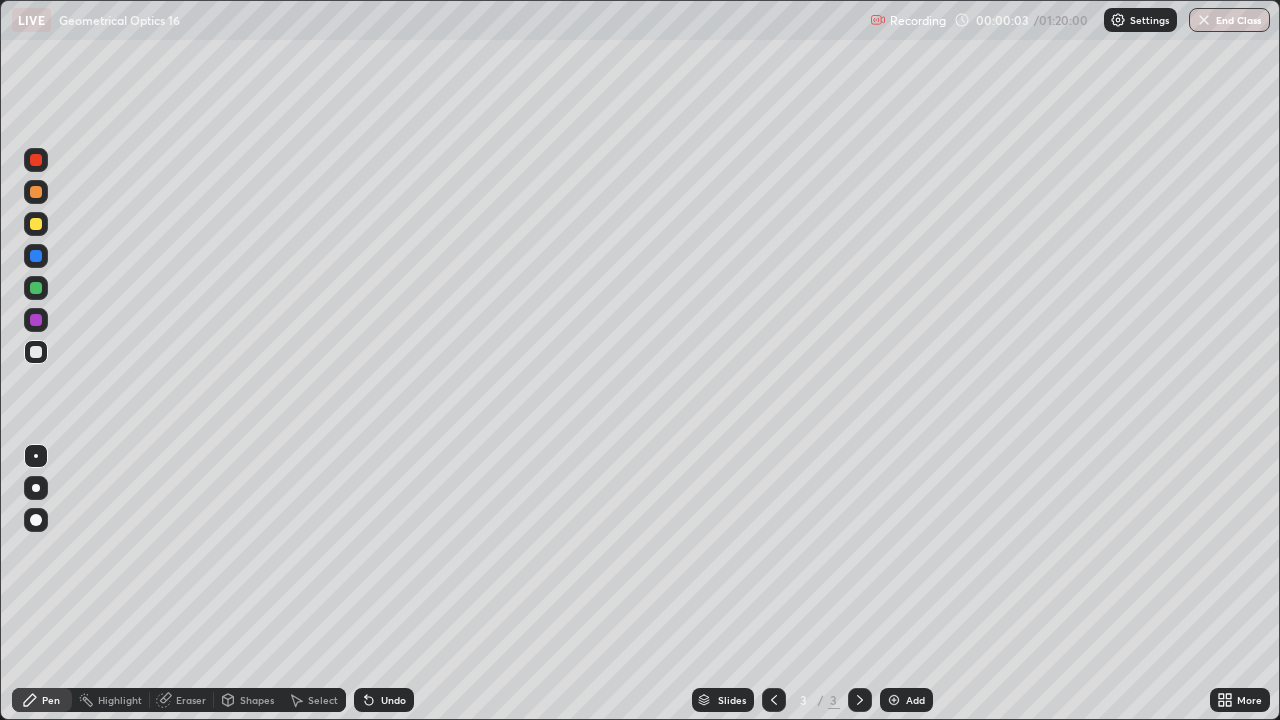 click at bounding box center (36, 488) 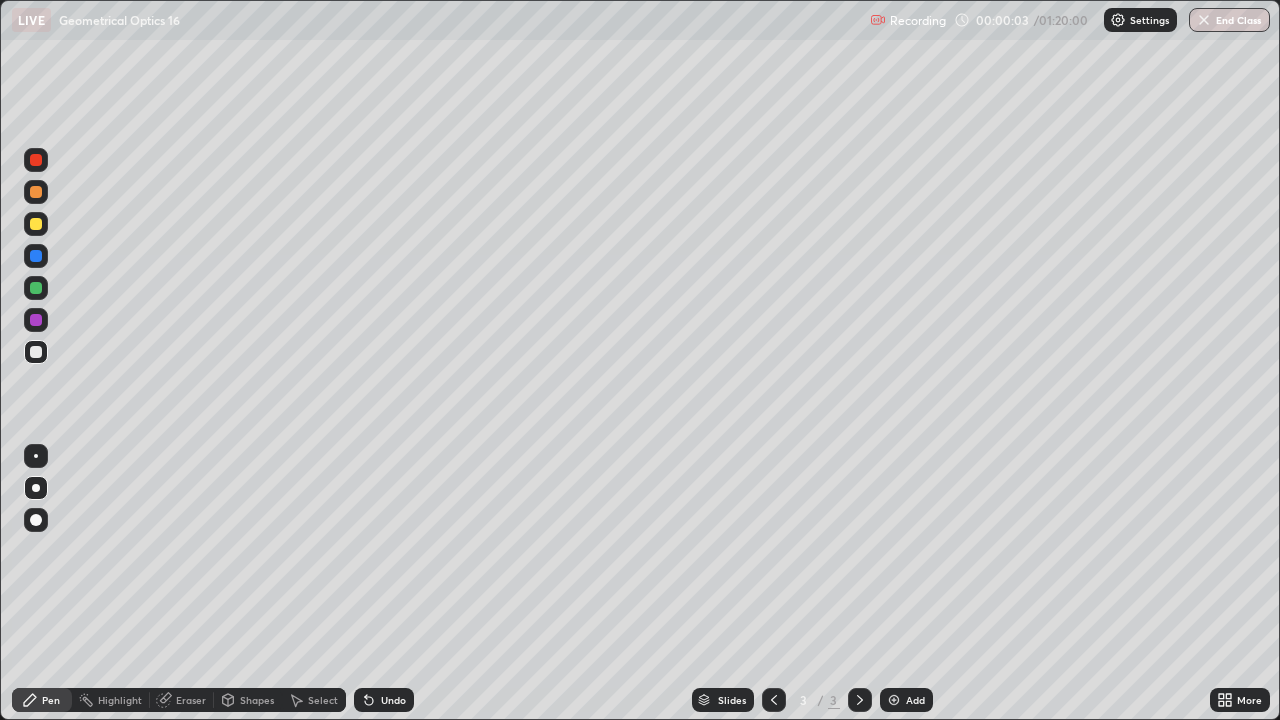click at bounding box center (36, 224) 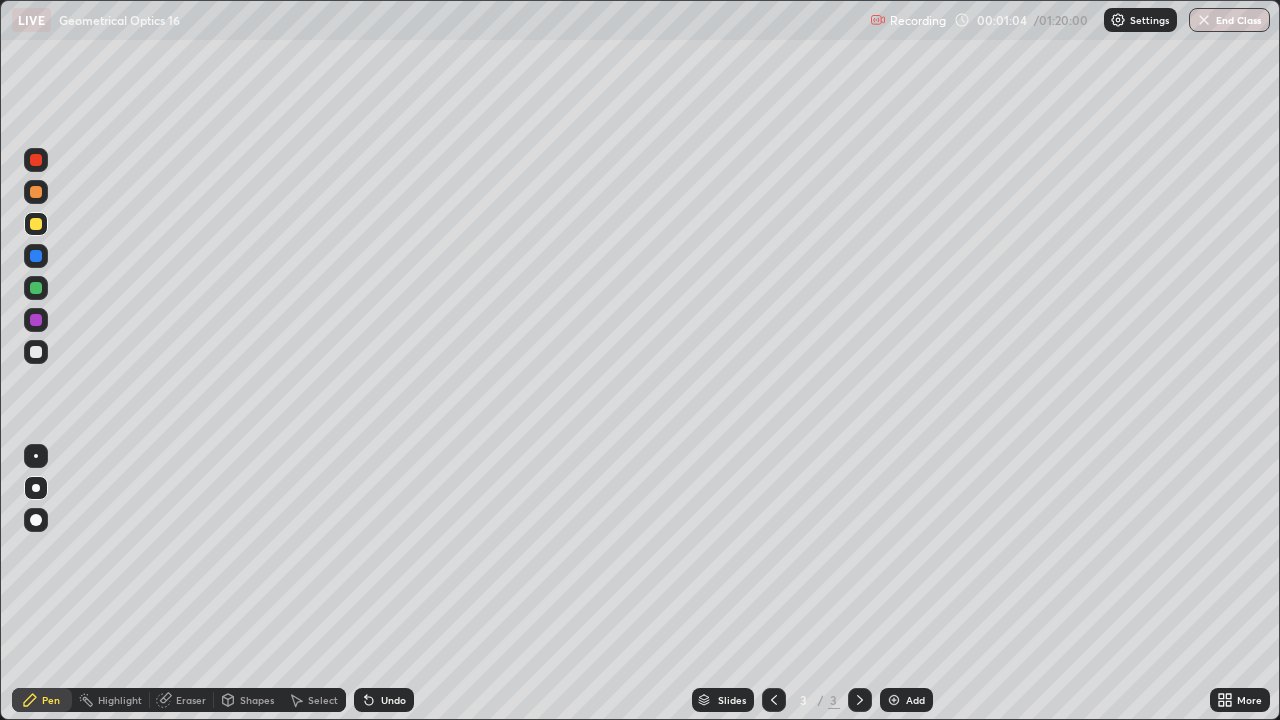 click at bounding box center [36, 224] 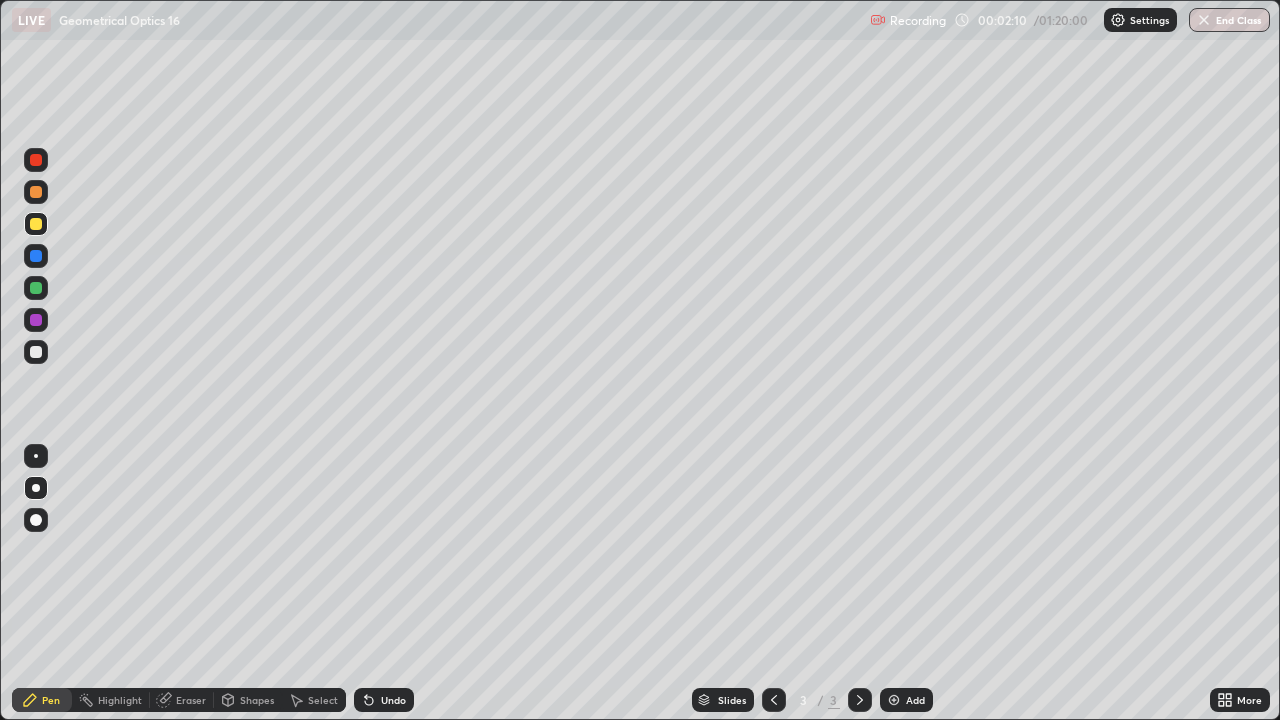 click at bounding box center (36, 352) 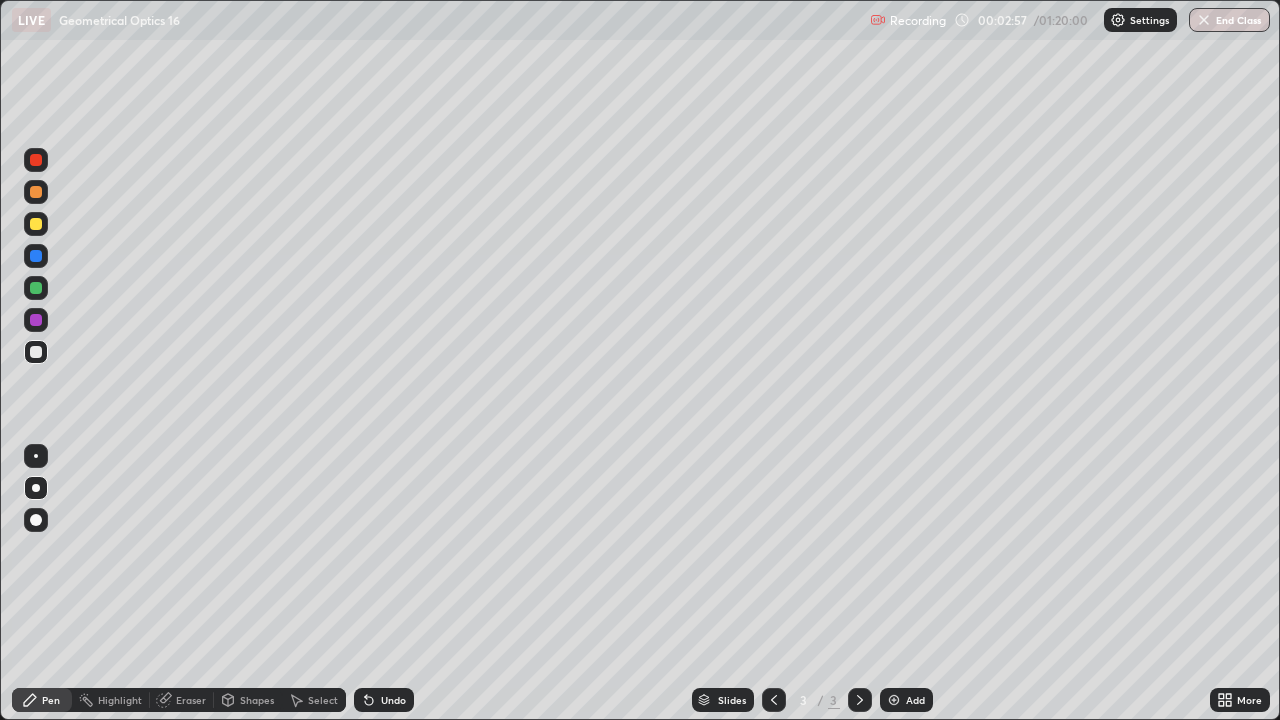click at bounding box center (36, 288) 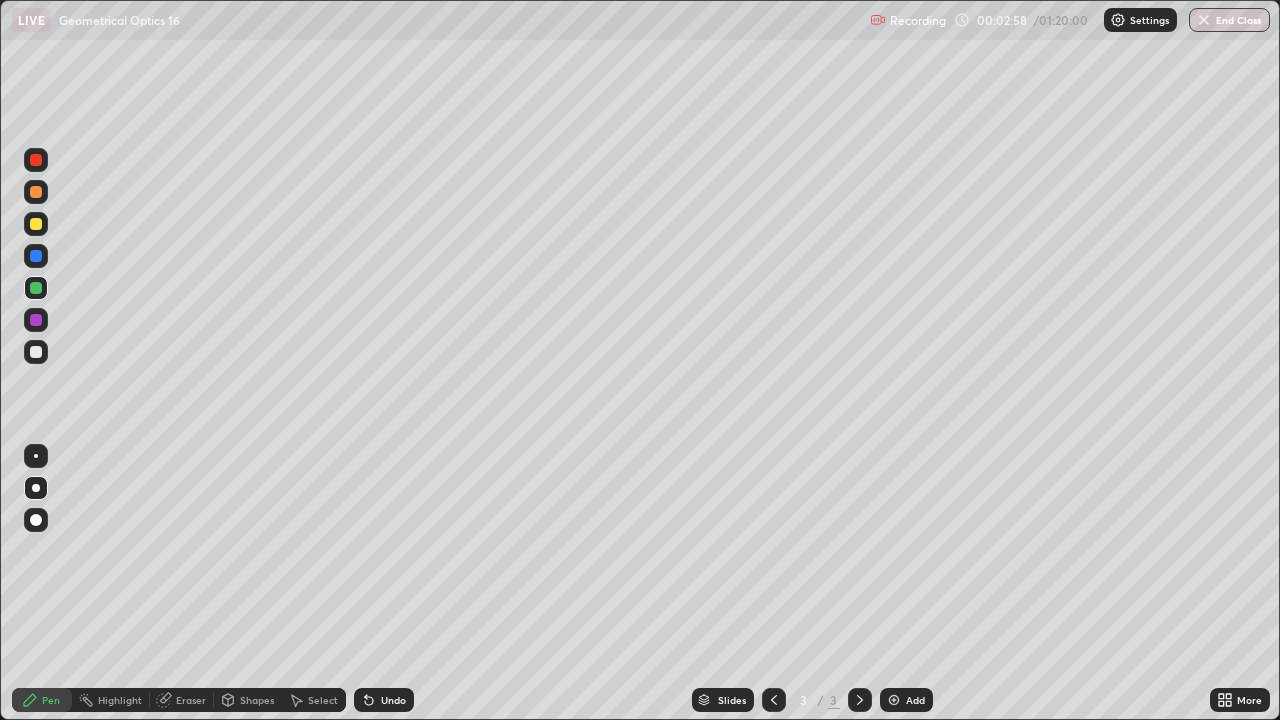 click at bounding box center [36, 288] 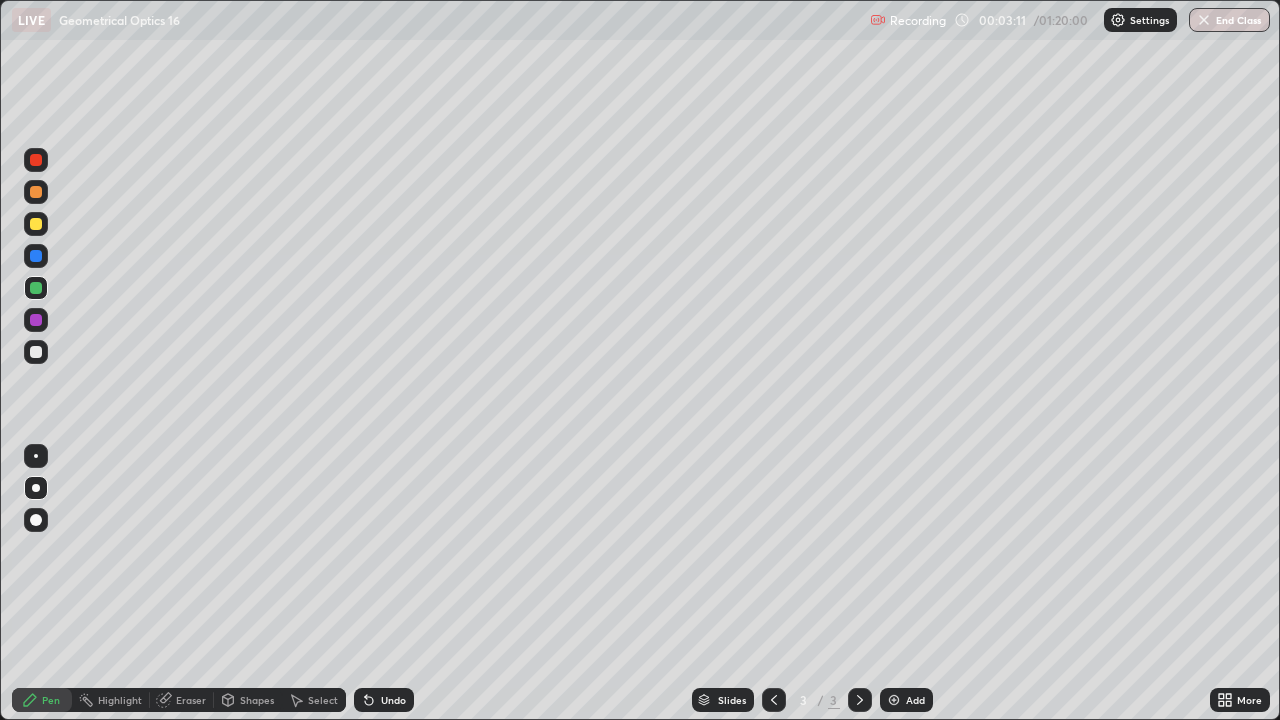 click at bounding box center [36, 224] 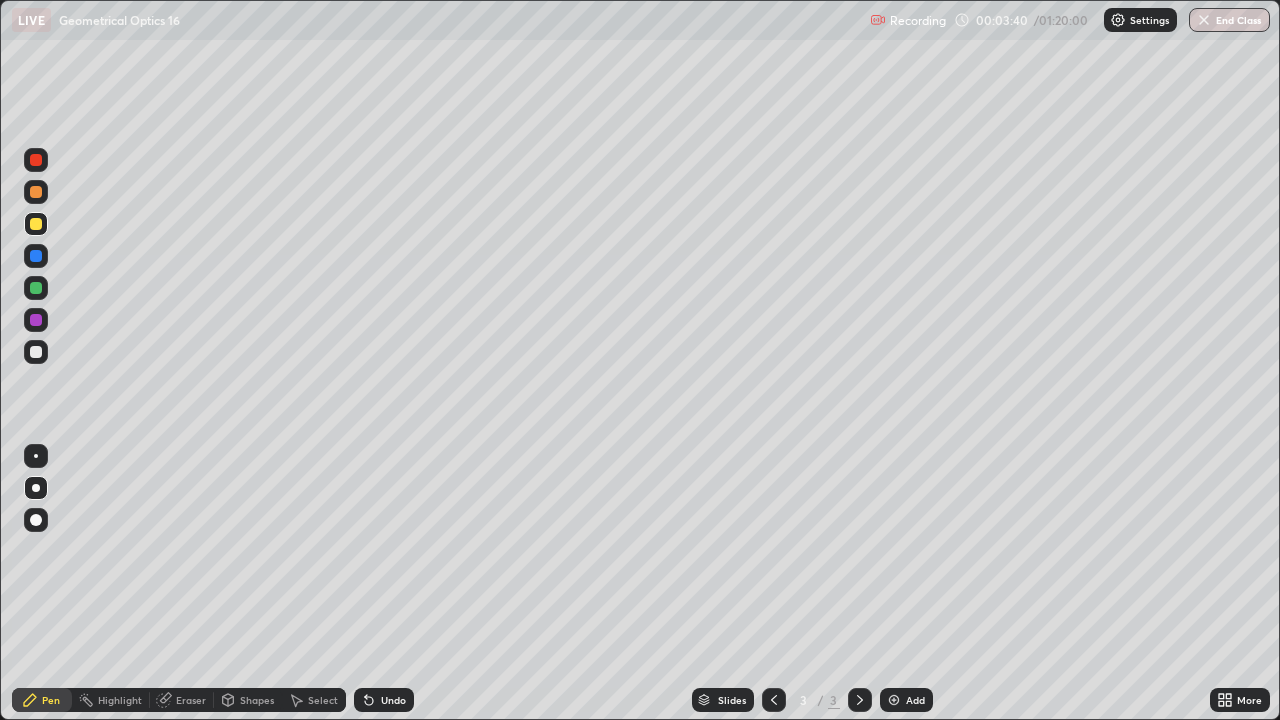 click at bounding box center [36, 320] 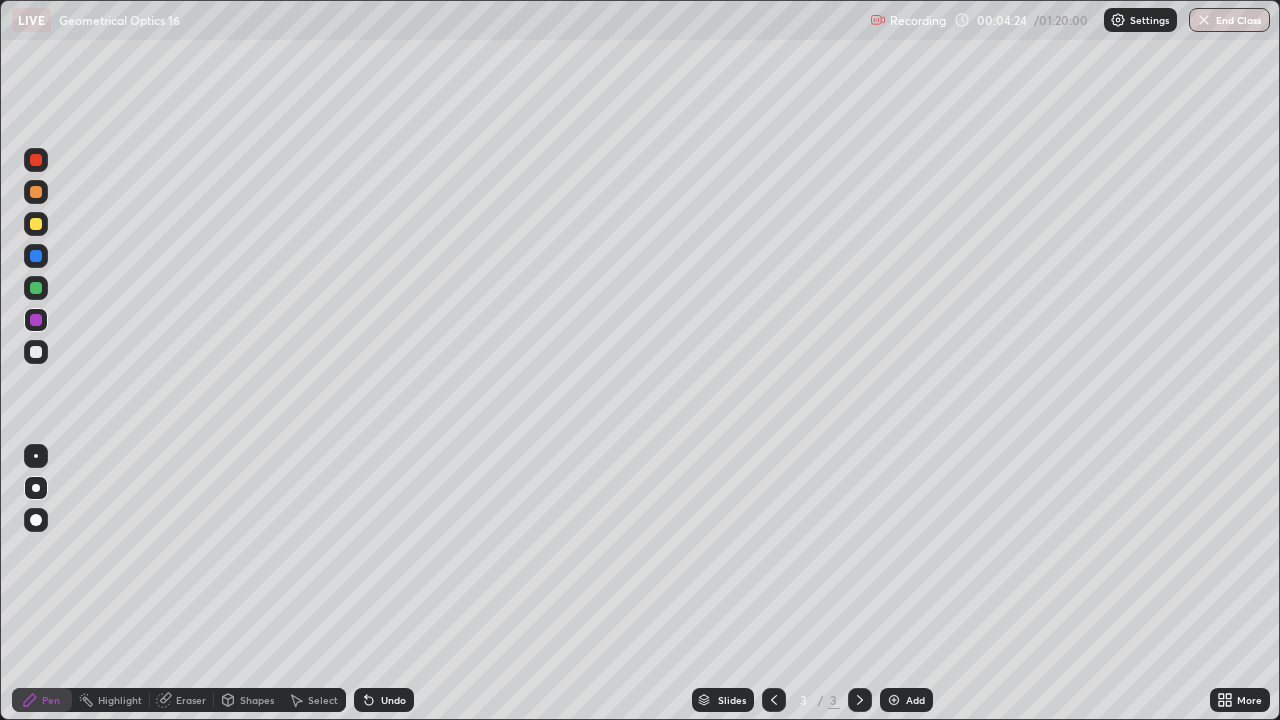 click on "Undo" at bounding box center [384, 700] 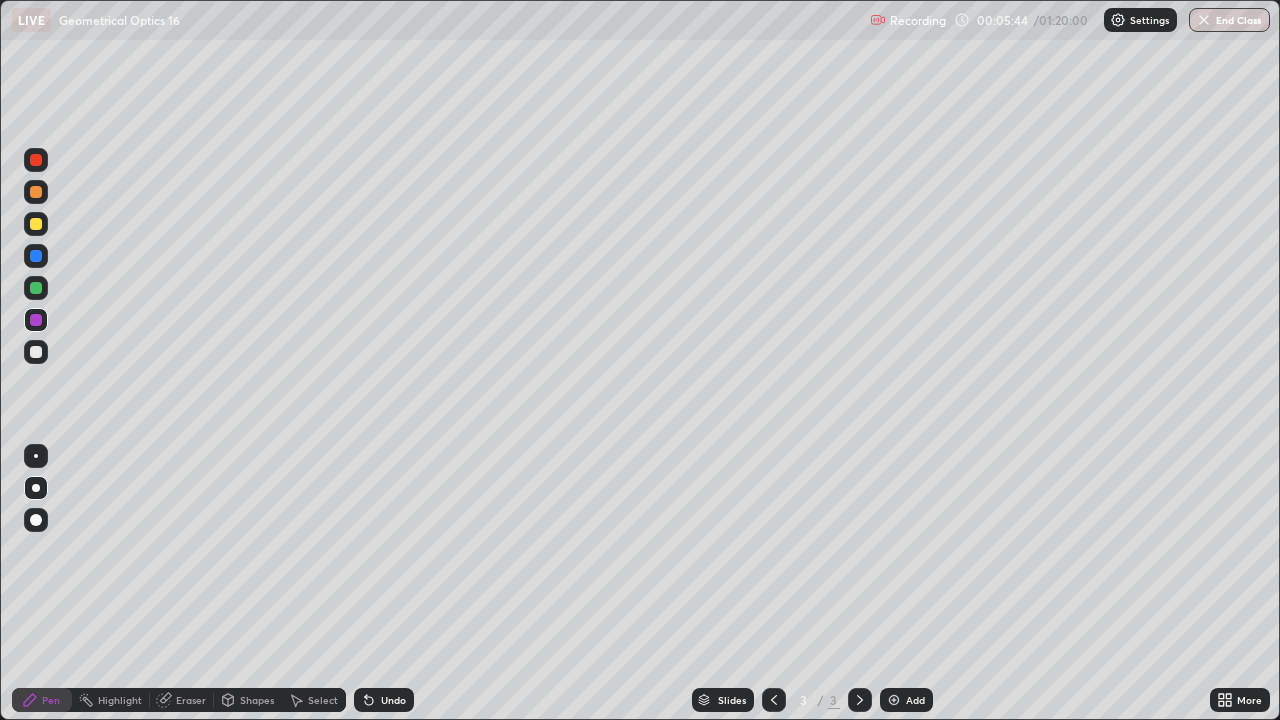 click on "Undo" at bounding box center (393, 700) 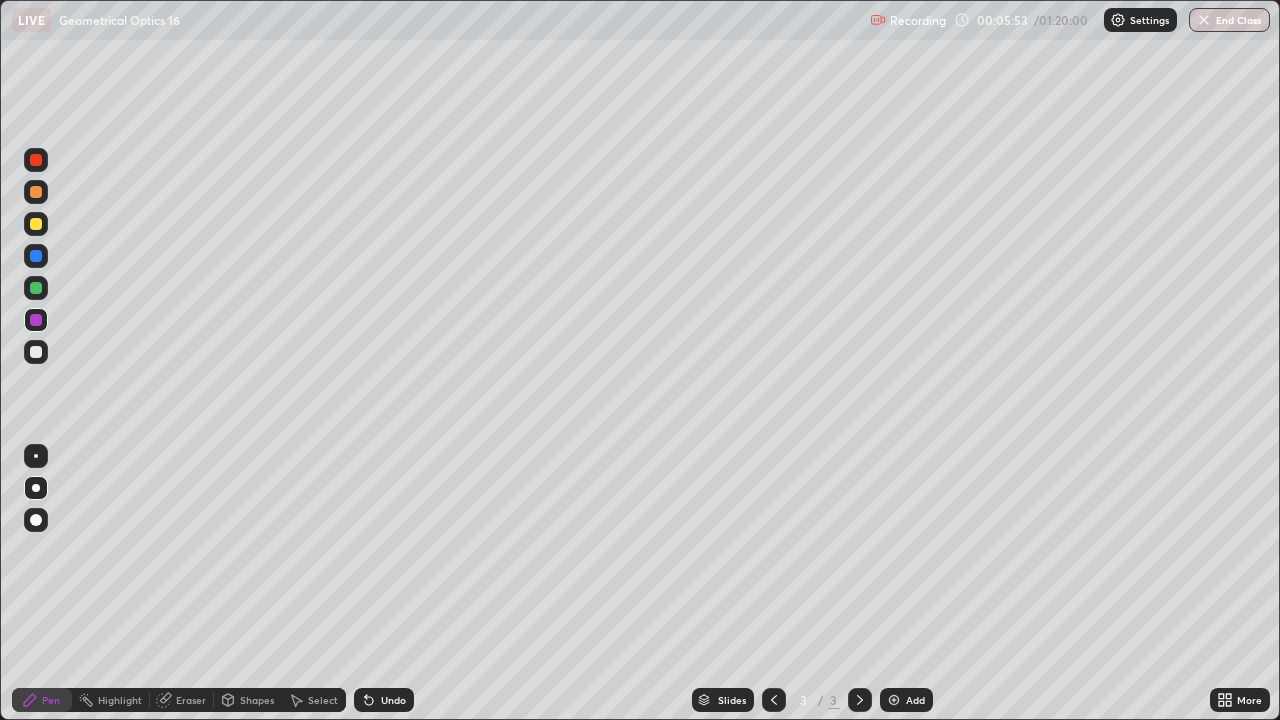 click at bounding box center [36, 288] 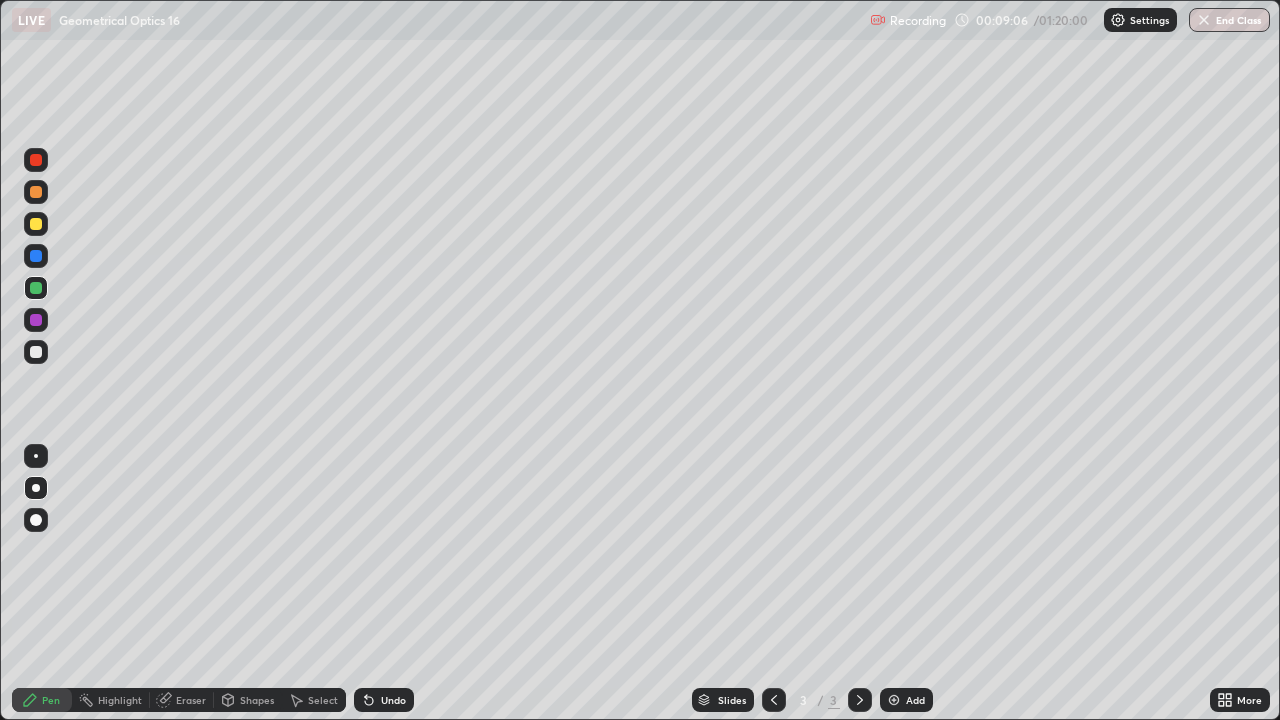 click at bounding box center [36, 224] 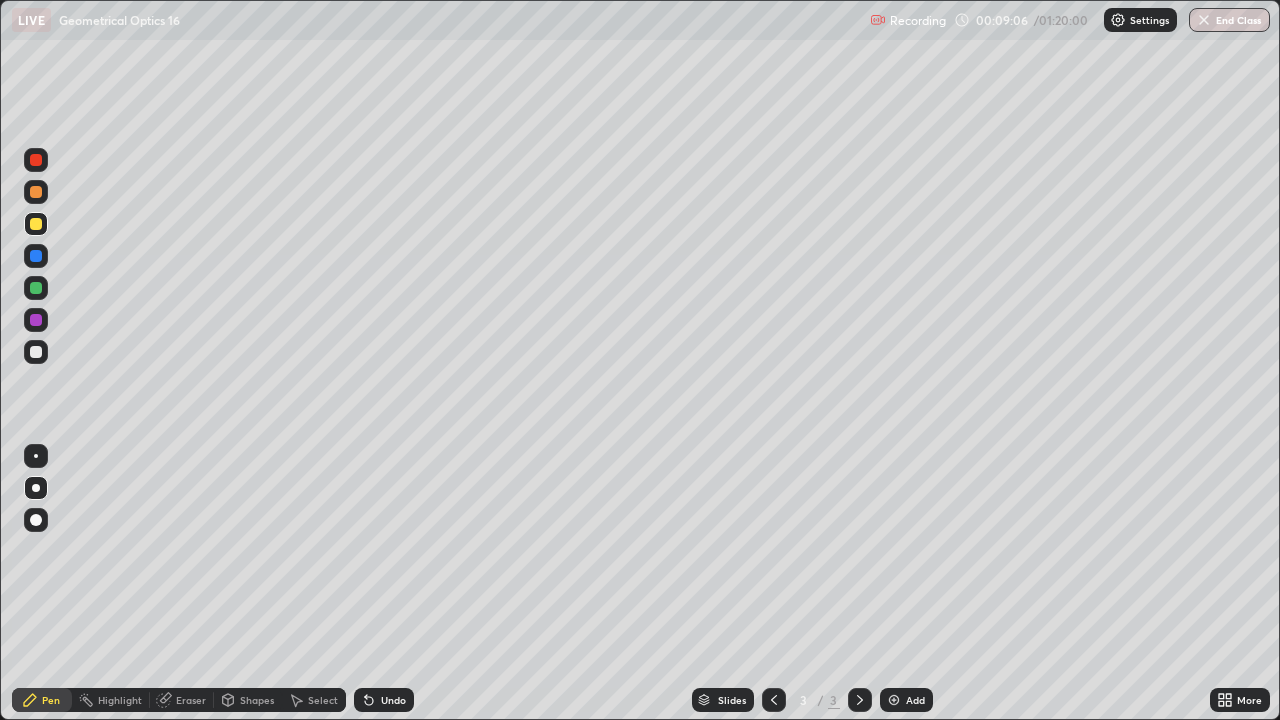 click at bounding box center (36, 224) 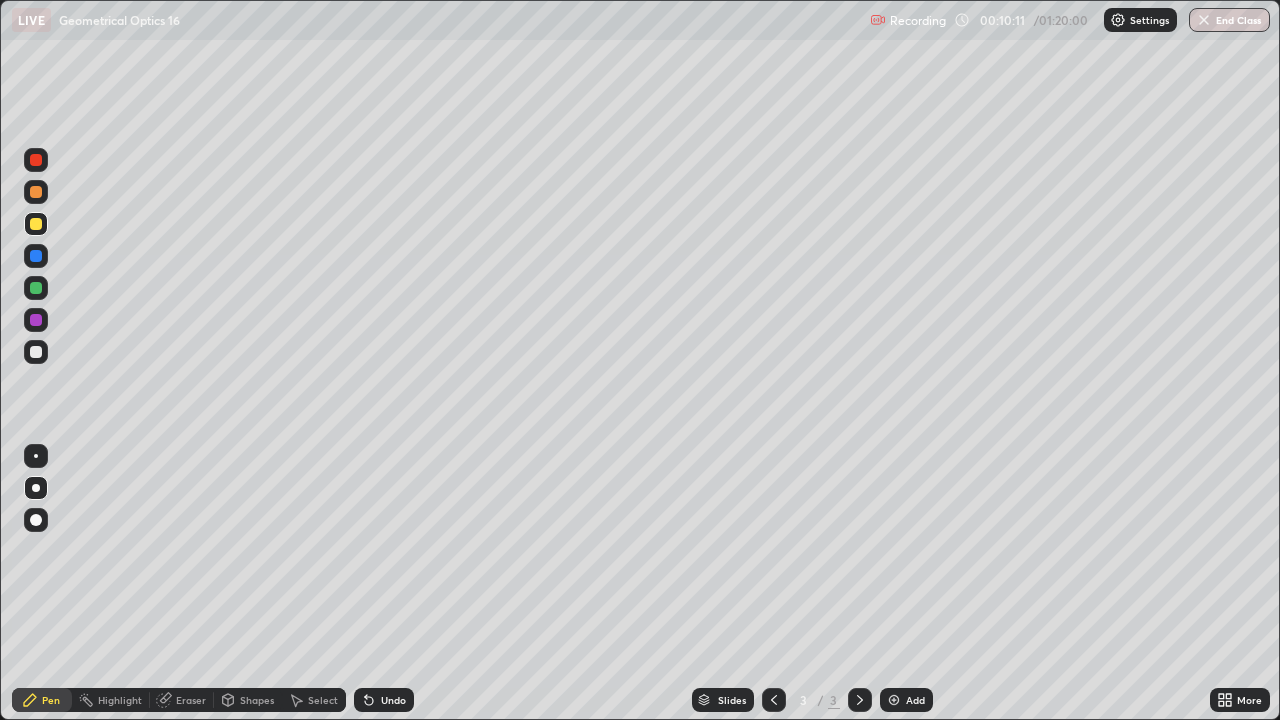 click on "Add" at bounding box center (906, 700) 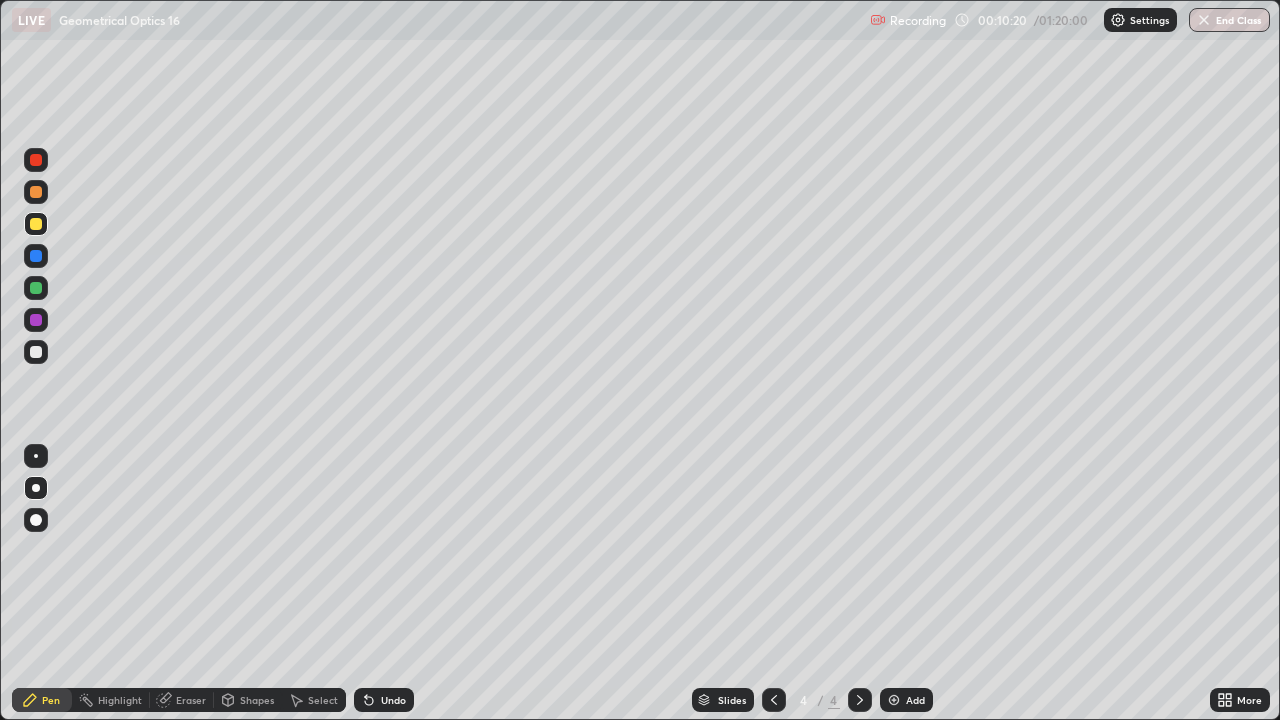 click at bounding box center [36, 320] 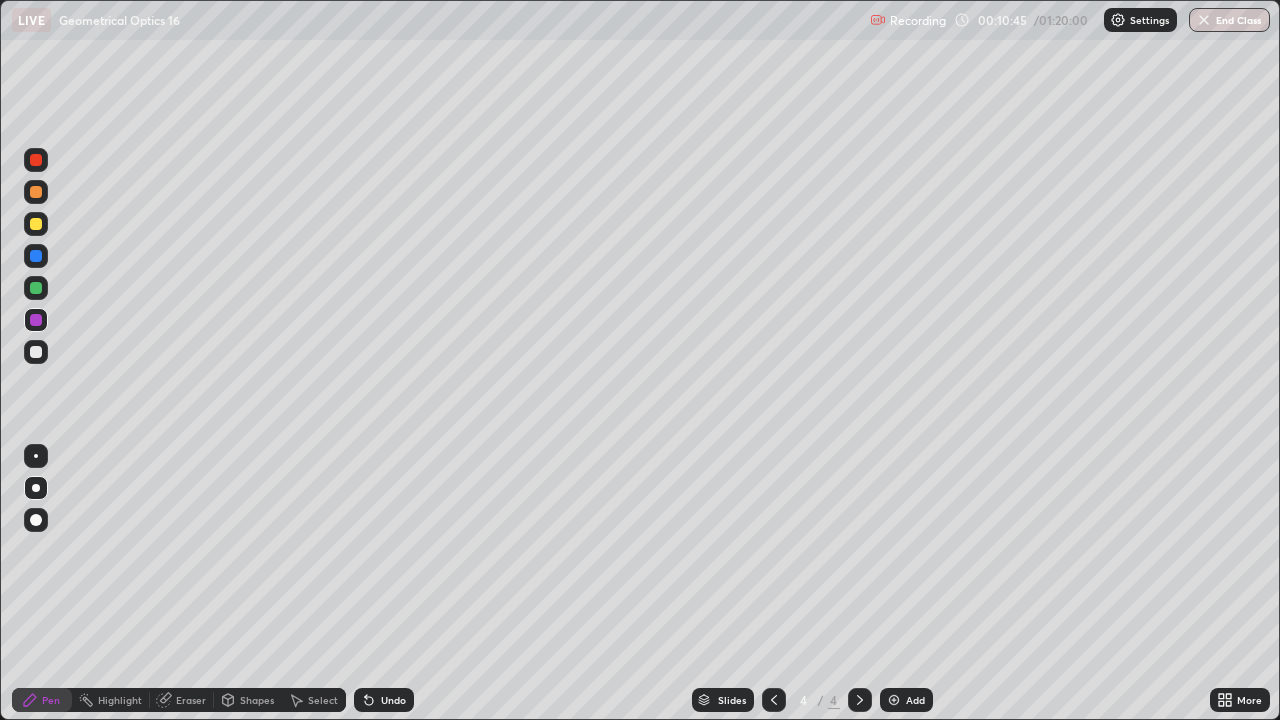 click at bounding box center [36, 288] 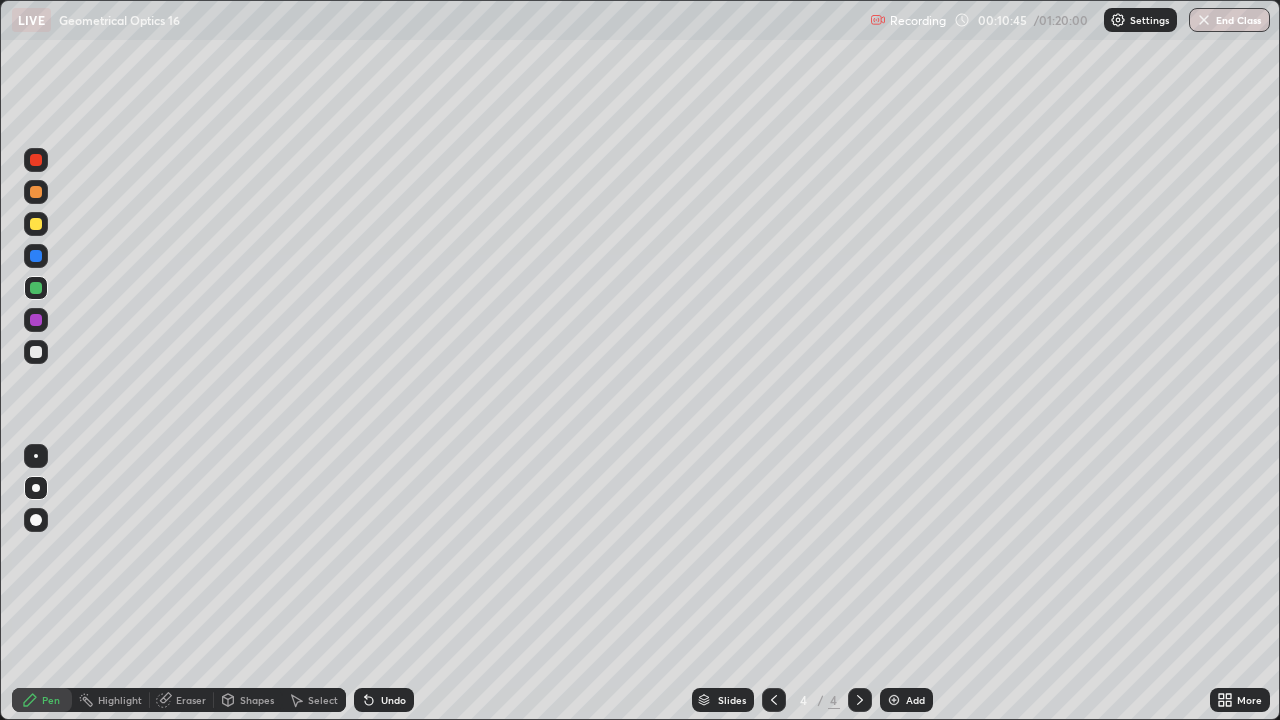 click at bounding box center (36, 288) 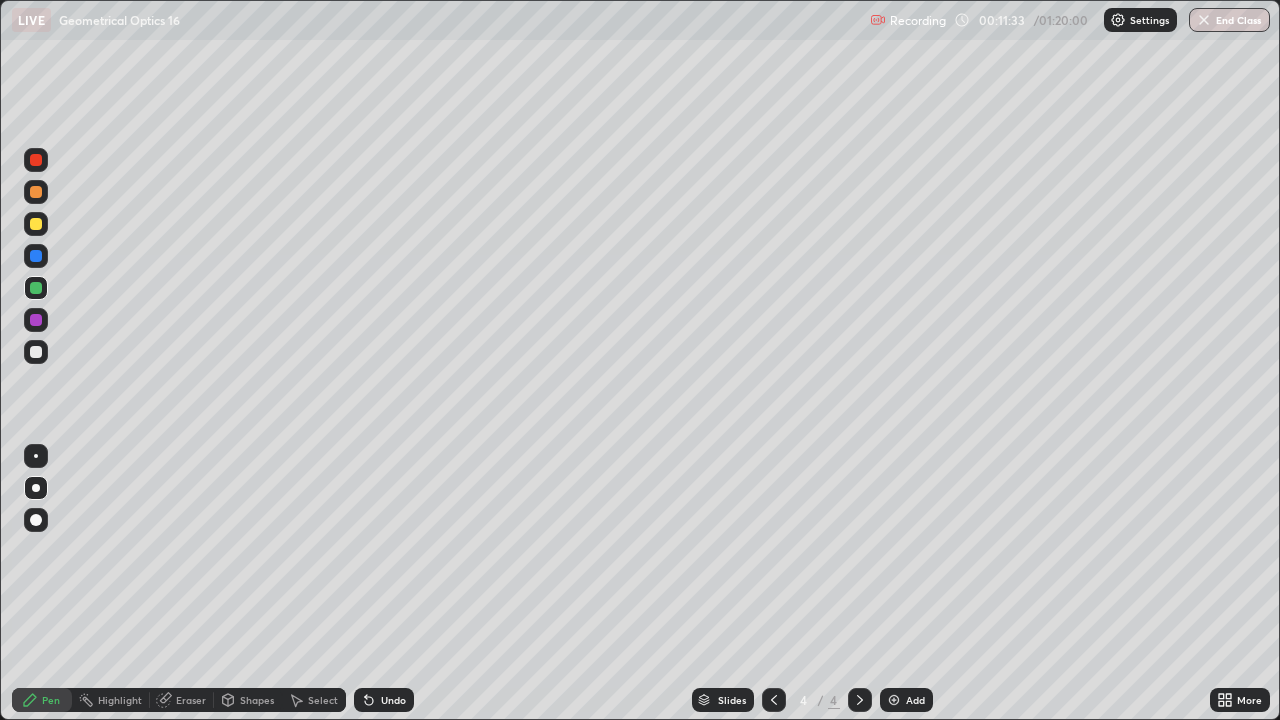 click on "Select" at bounding box center [314, 700] 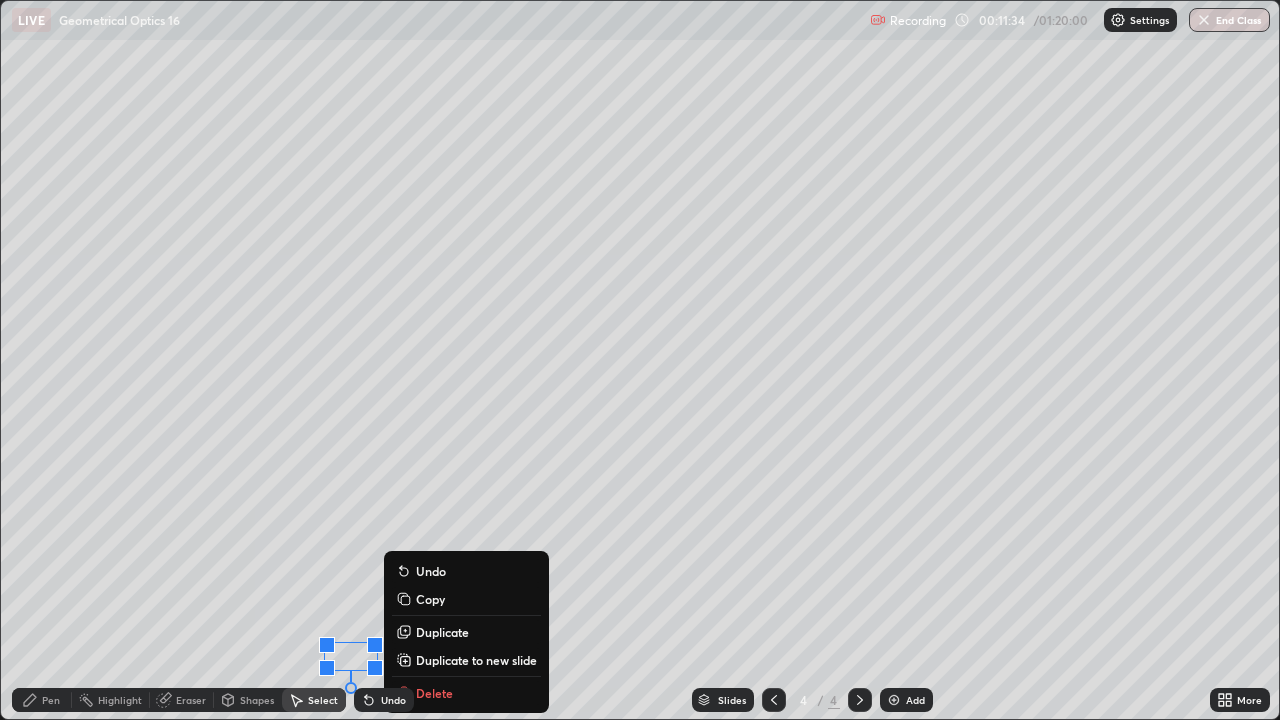 click on "0 ° Undo Copy Duplicate Duplicate to new slide Delete" at bounding box center (640, 360) 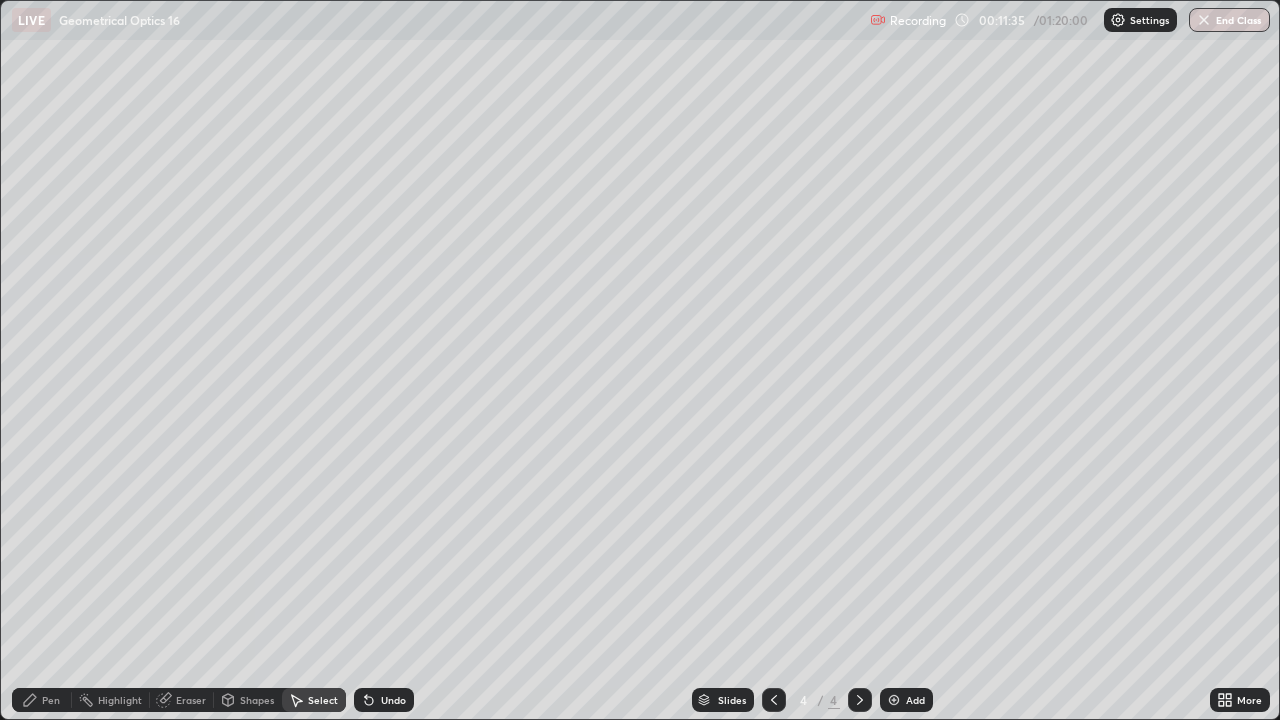 click on "Pen" at bounding box center [42, 700] 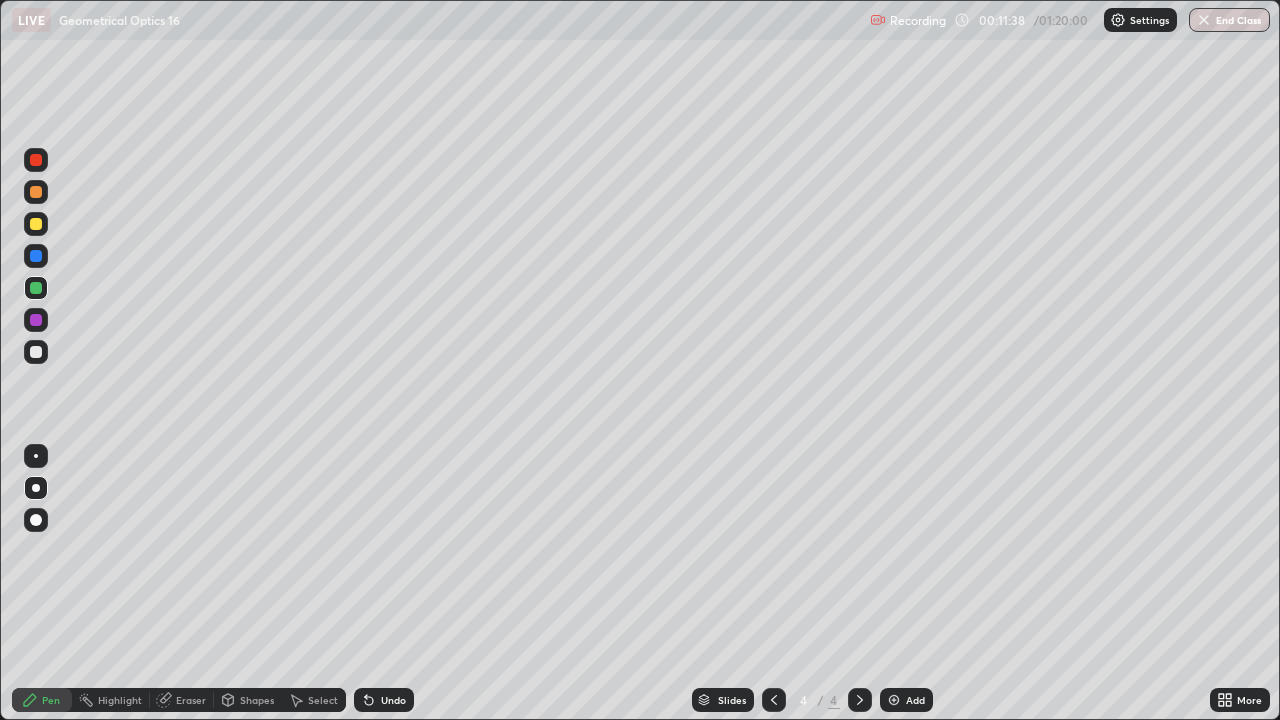 click on "Undo" at bounding box center [384, 700] 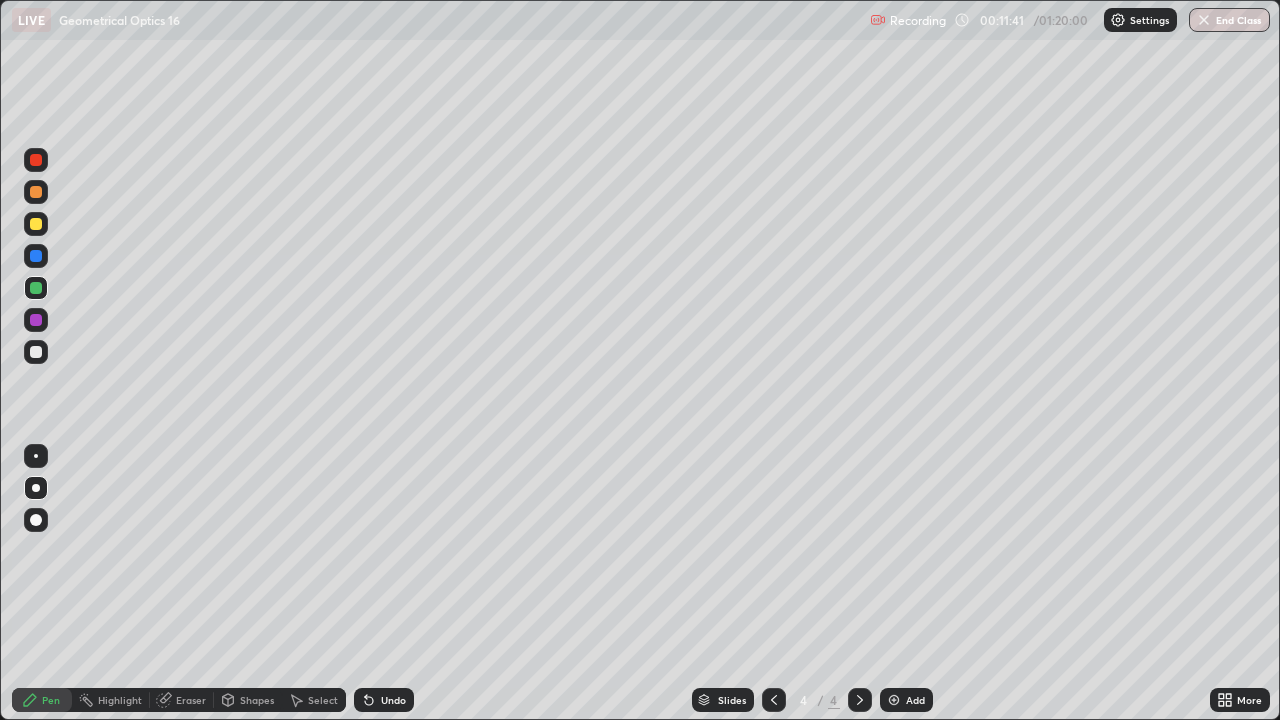 click on "Pen" at bounding box center [51, 700] 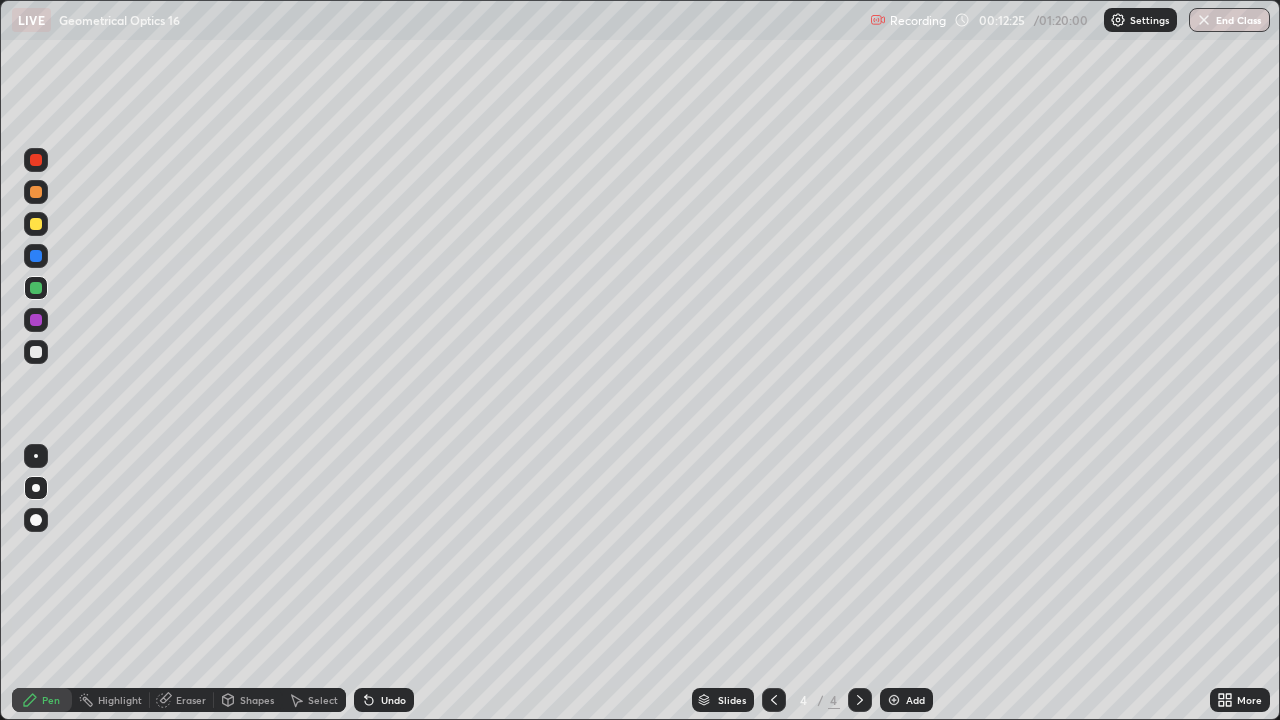 click at bounding box center (36, 224) 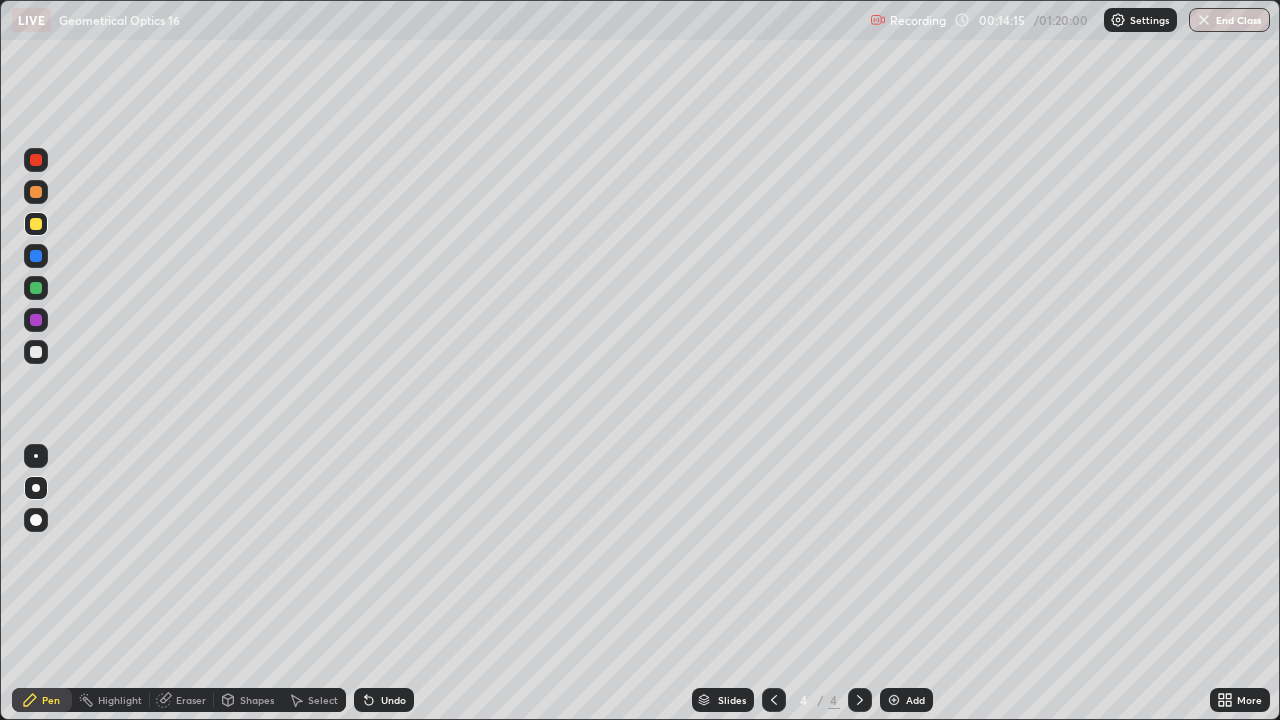 click at bounding box center (774, 700) 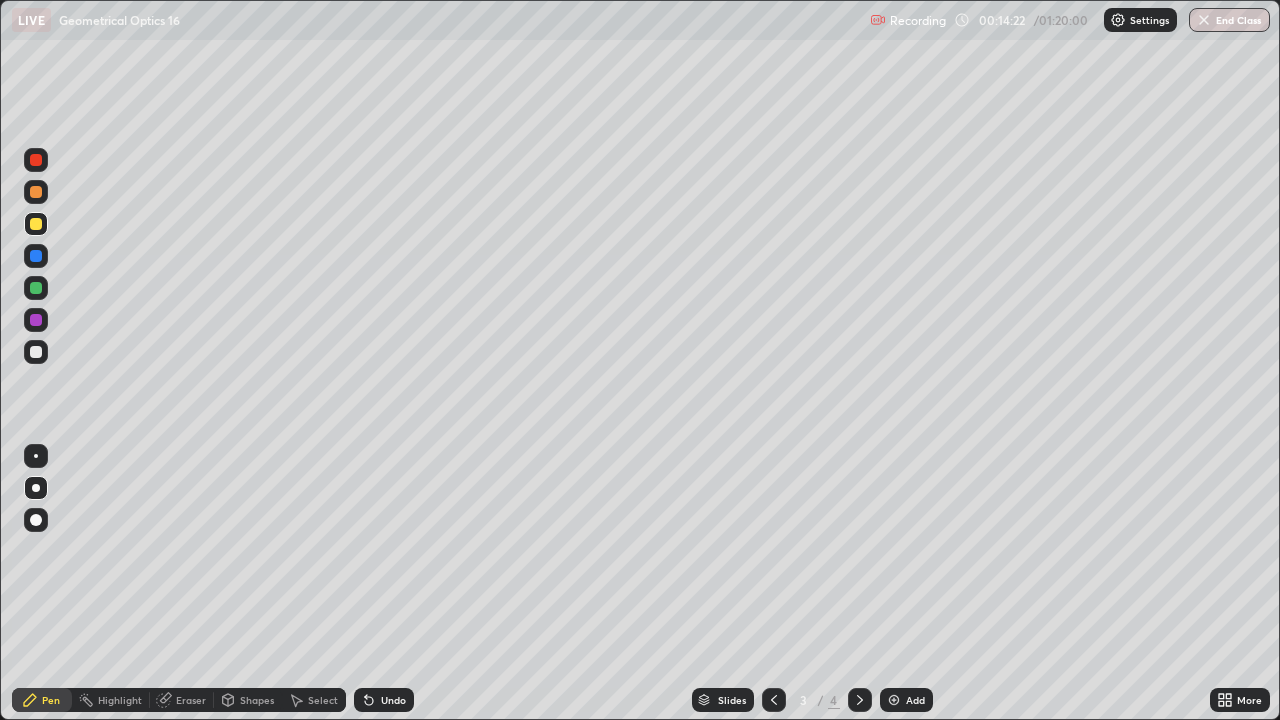 click at bounding box center [36, 288] 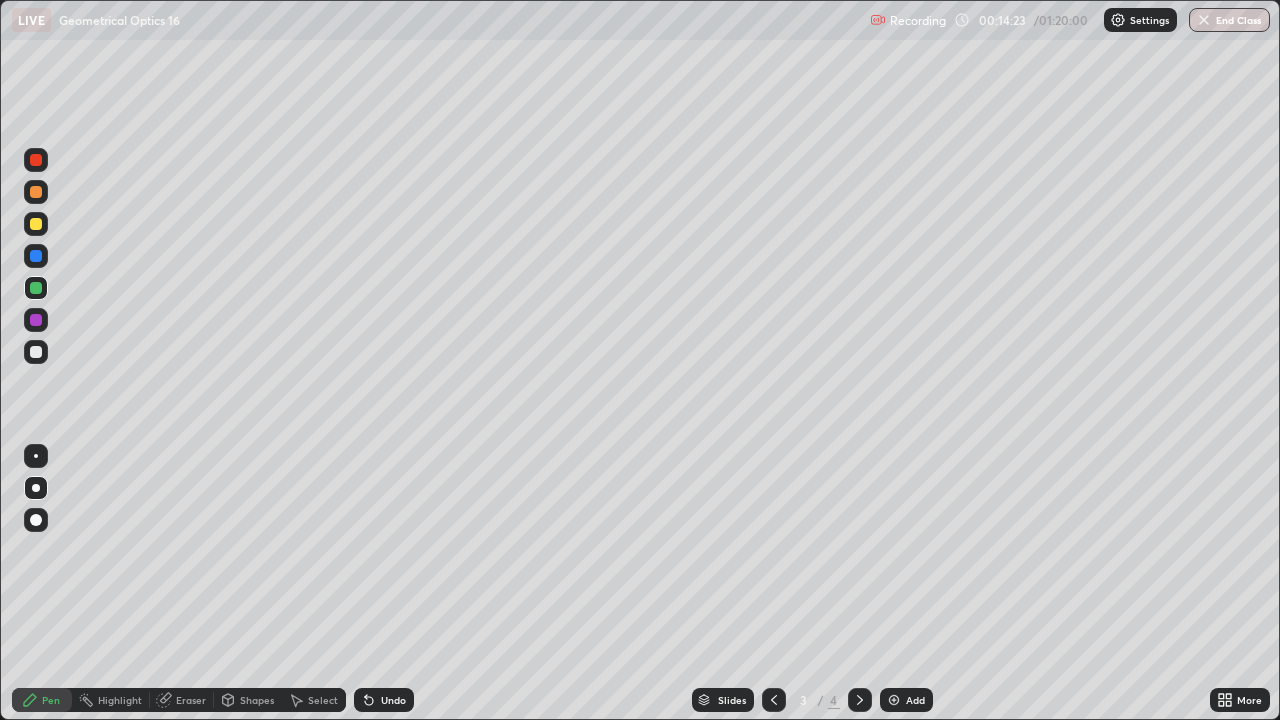 click at bounding box center (36, 224) 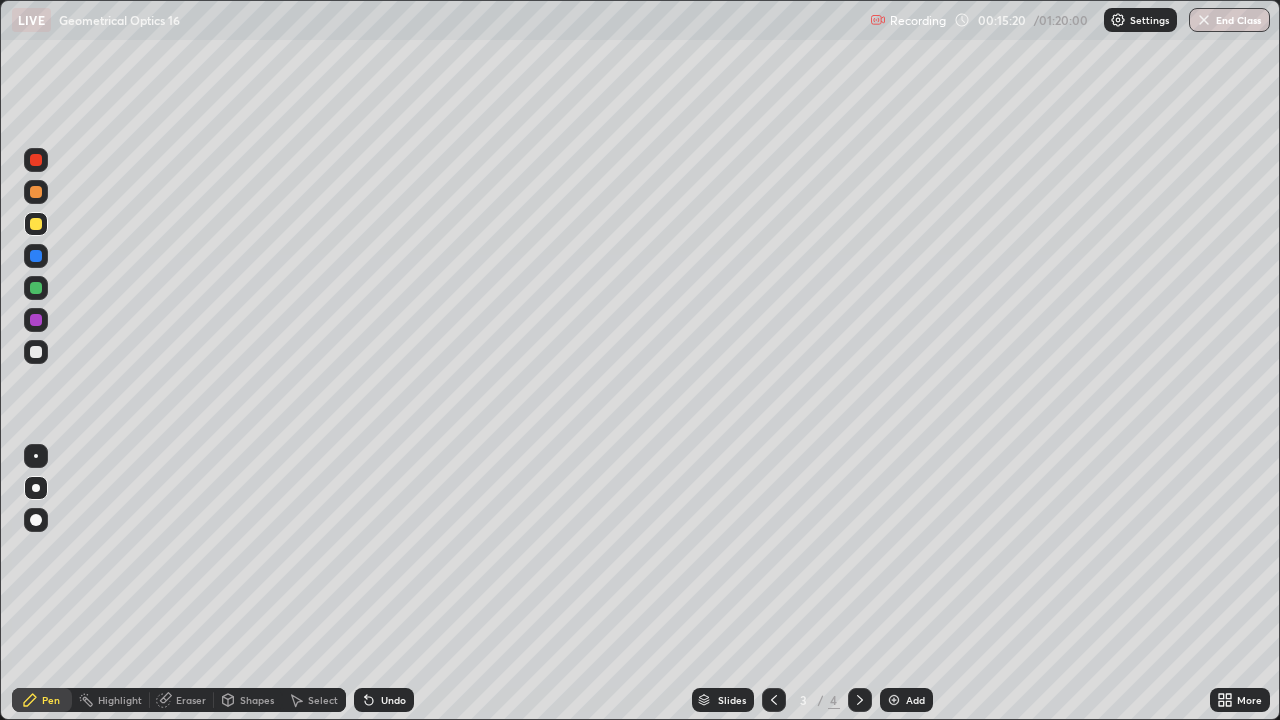 click 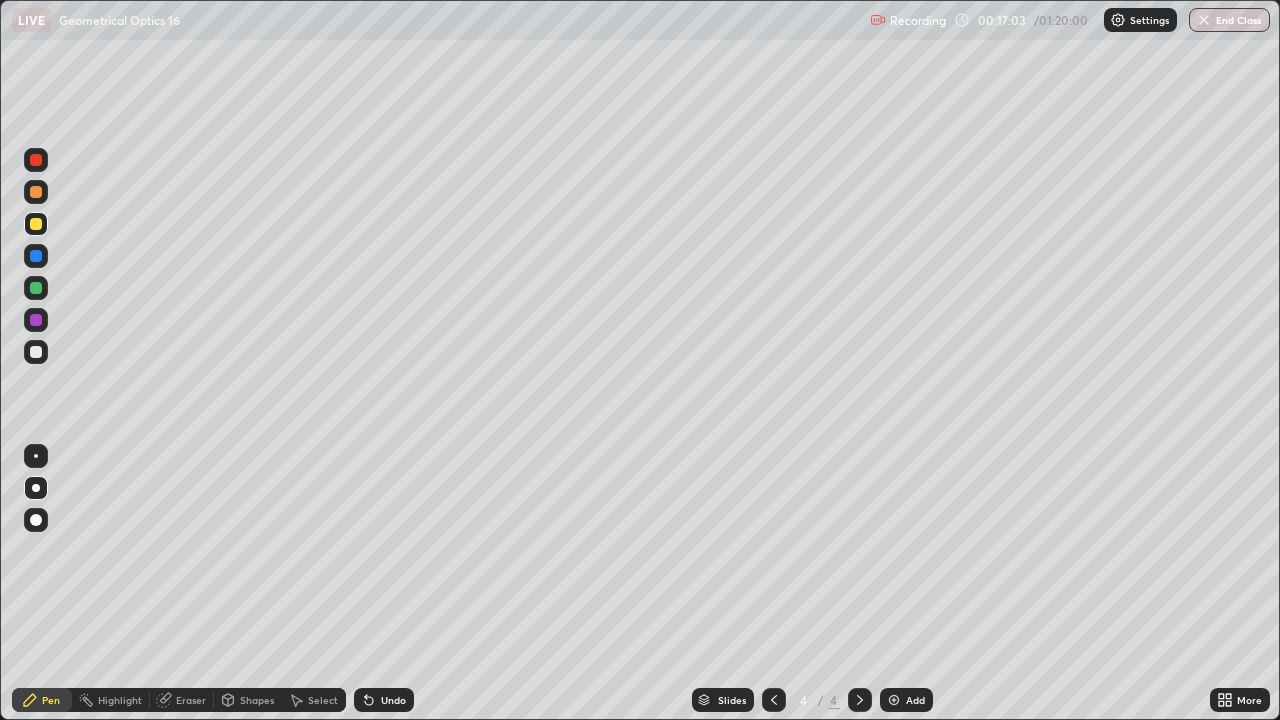 click at bounding box center [36, 352] 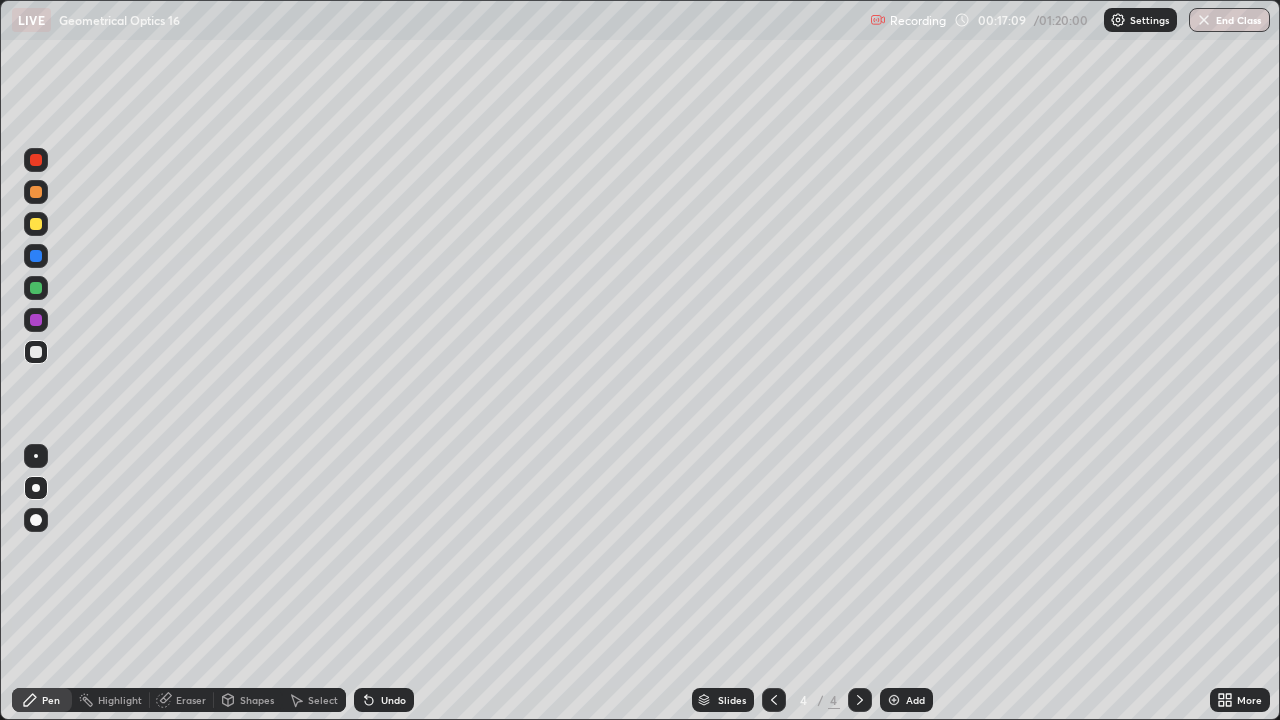 click at bounding box center [36, 288] 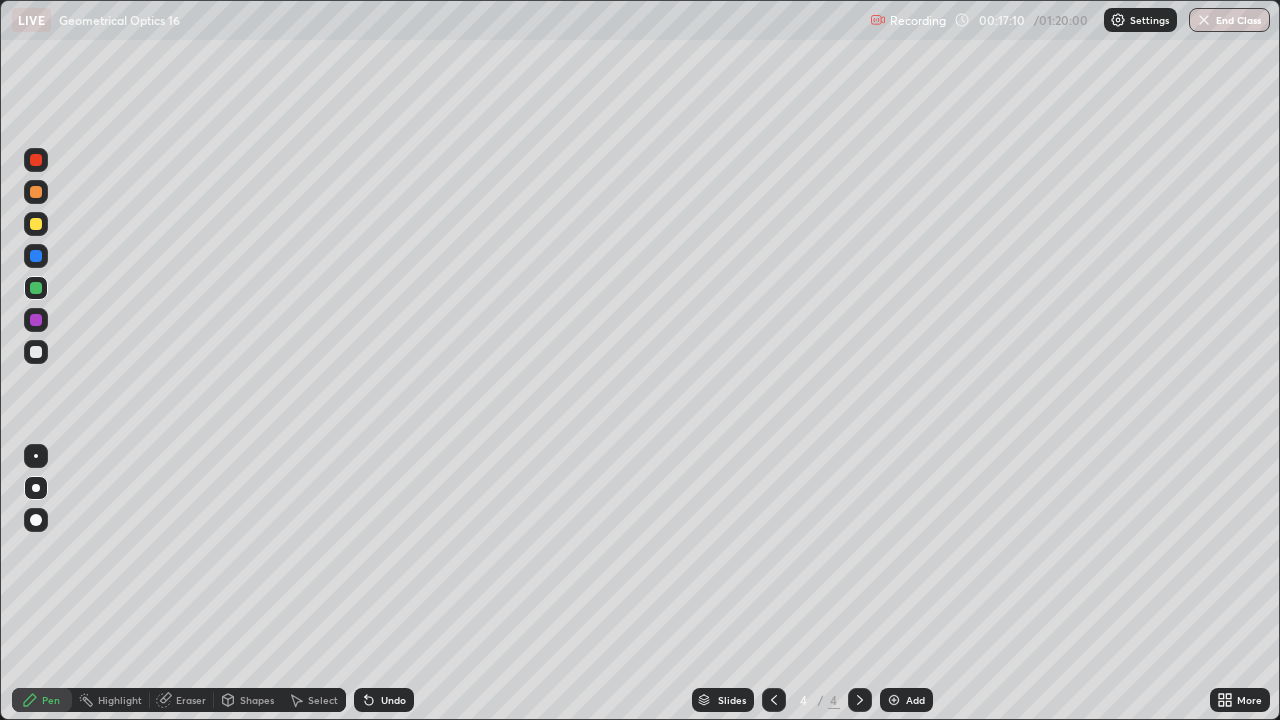 click at bounding box center [36, 352] 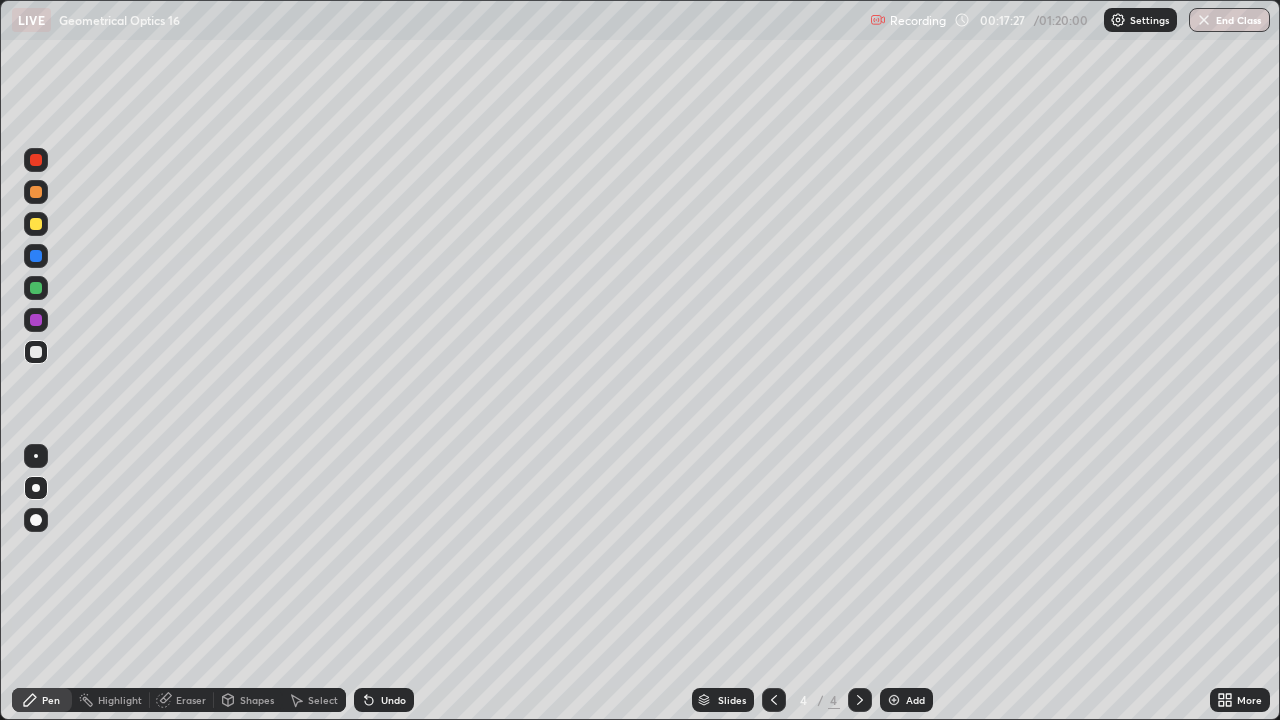 click at bounding box center [36, 160] 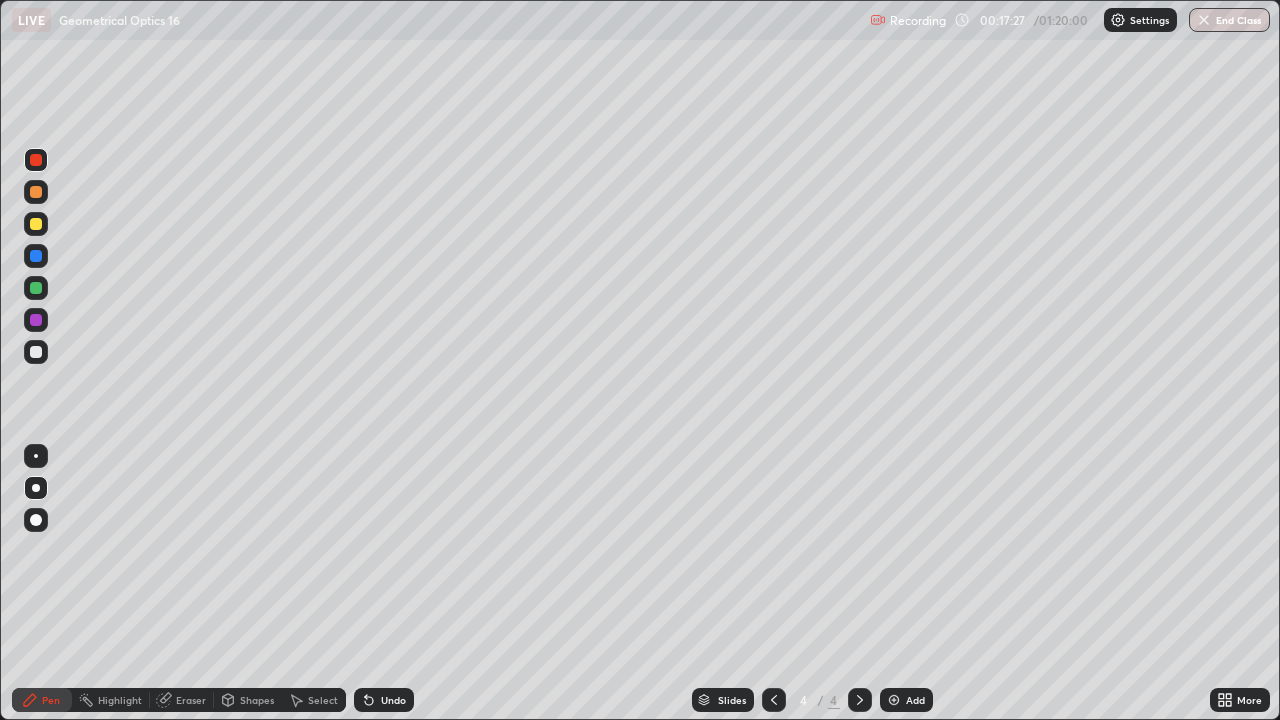 click at bounding box center [36, 160] 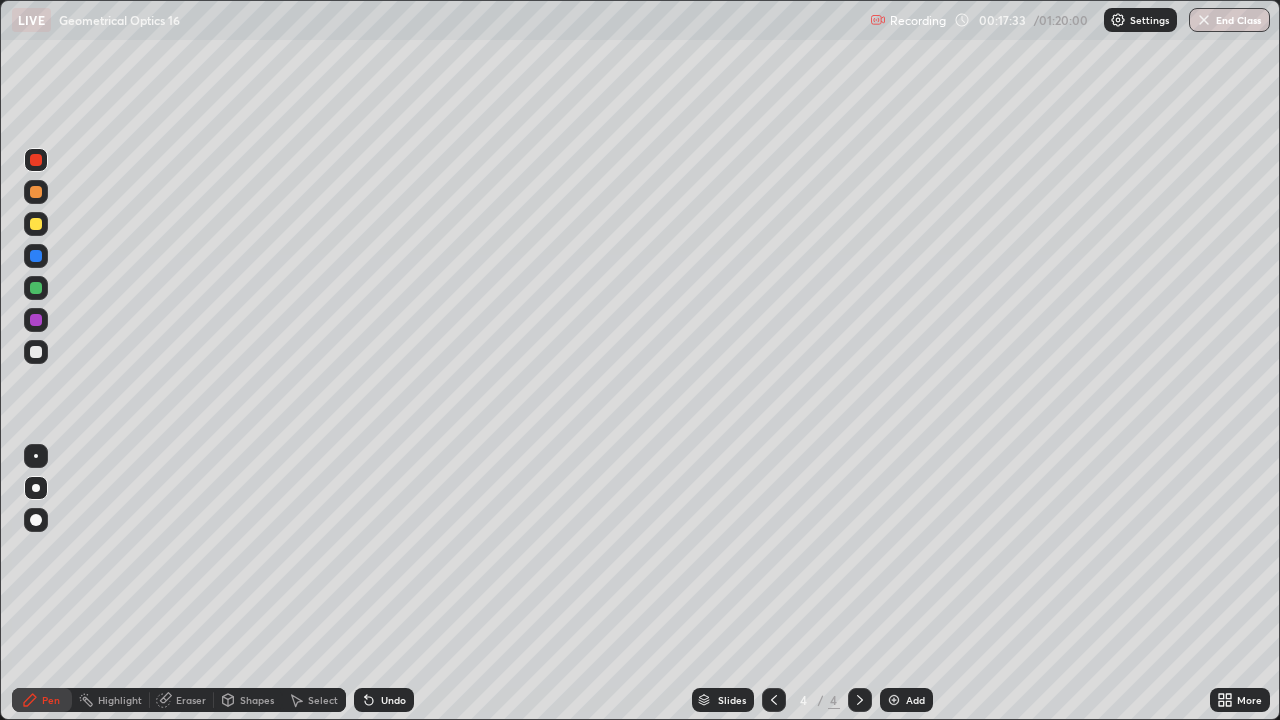 click 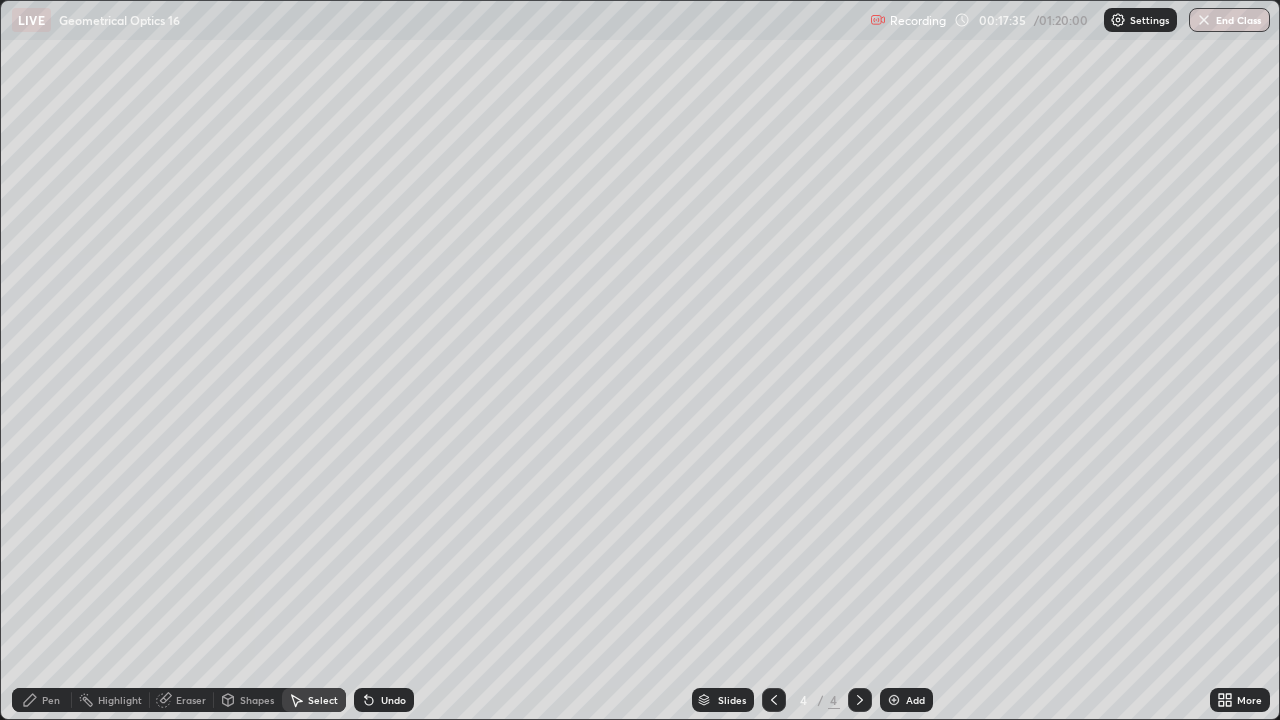 click on "Undo" at bounding box center [384, 700] 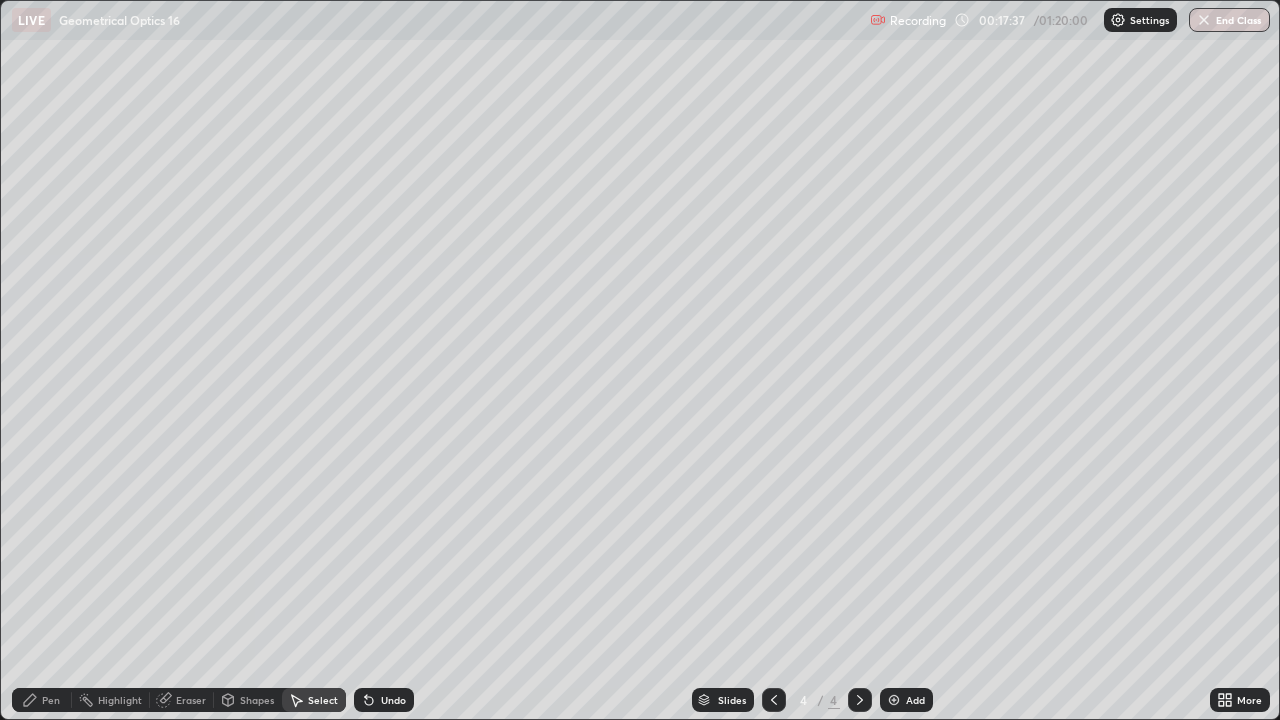 click on "Pen" at bounding box center [51, 700] 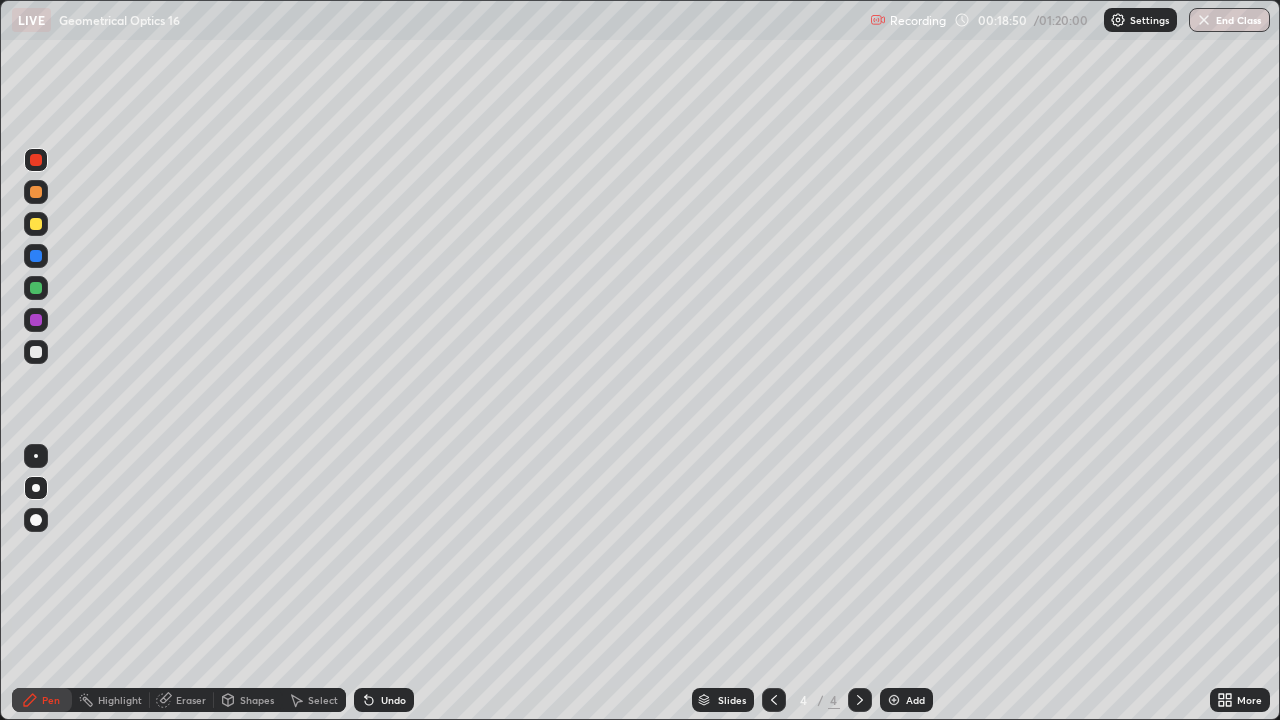 click at bounding box center [36, 224] 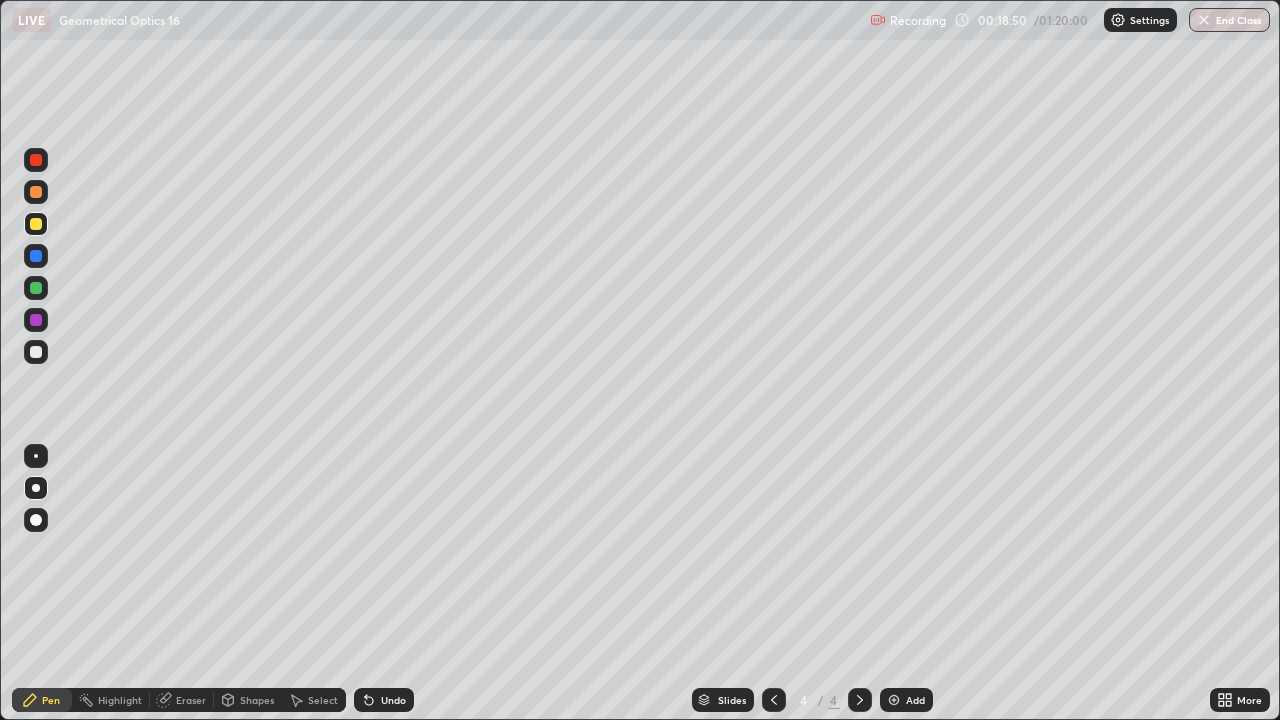 click at bounding box center [36, 224] 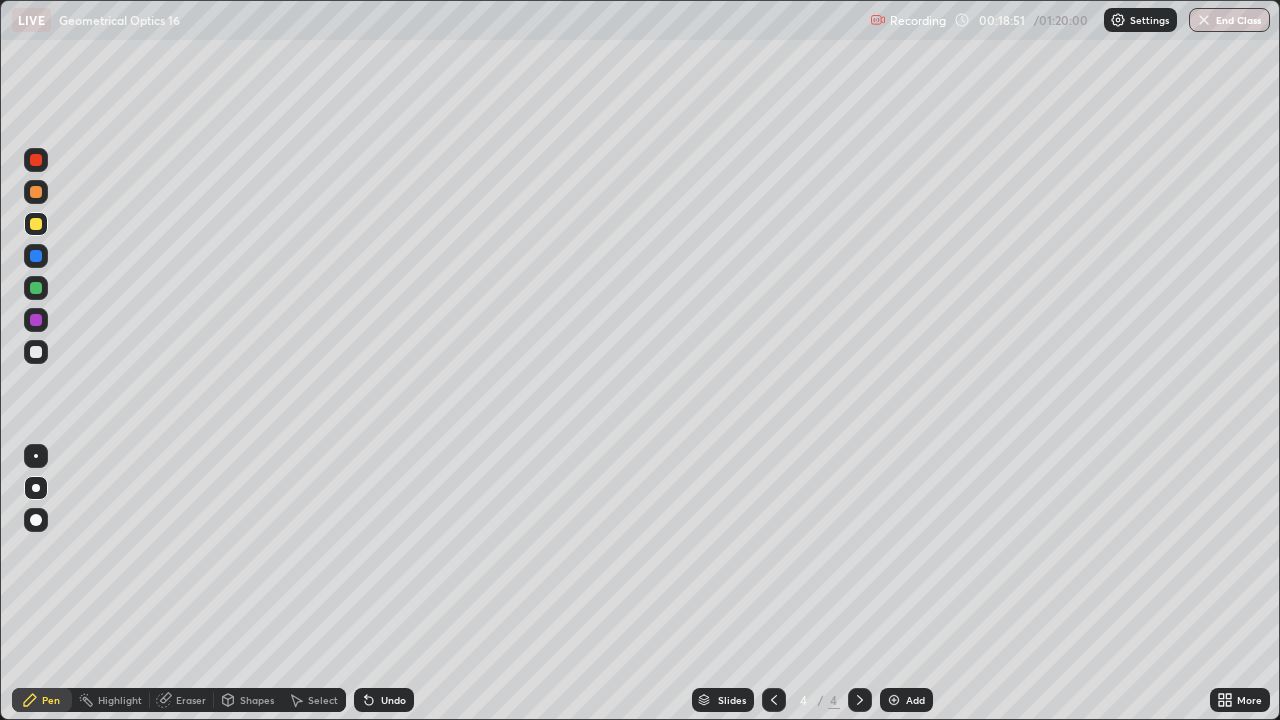 click at bounding box center (36, 256) 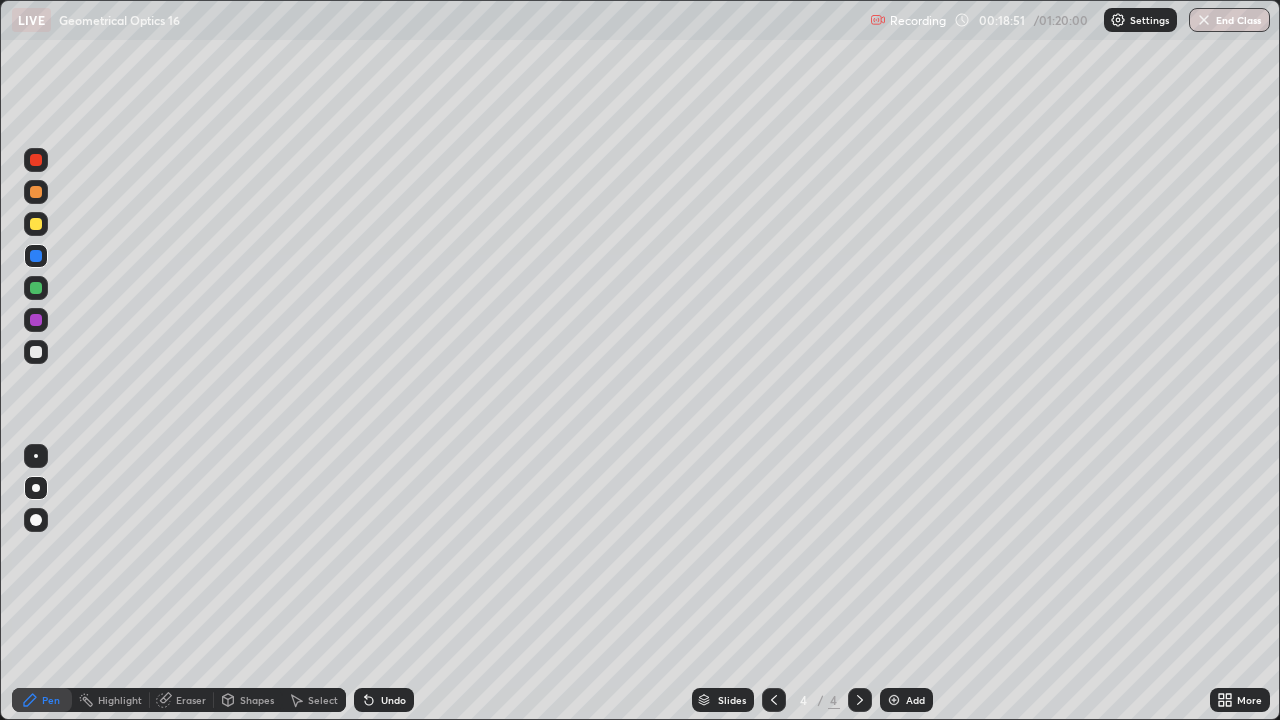 click at bounding box center (36, 256) 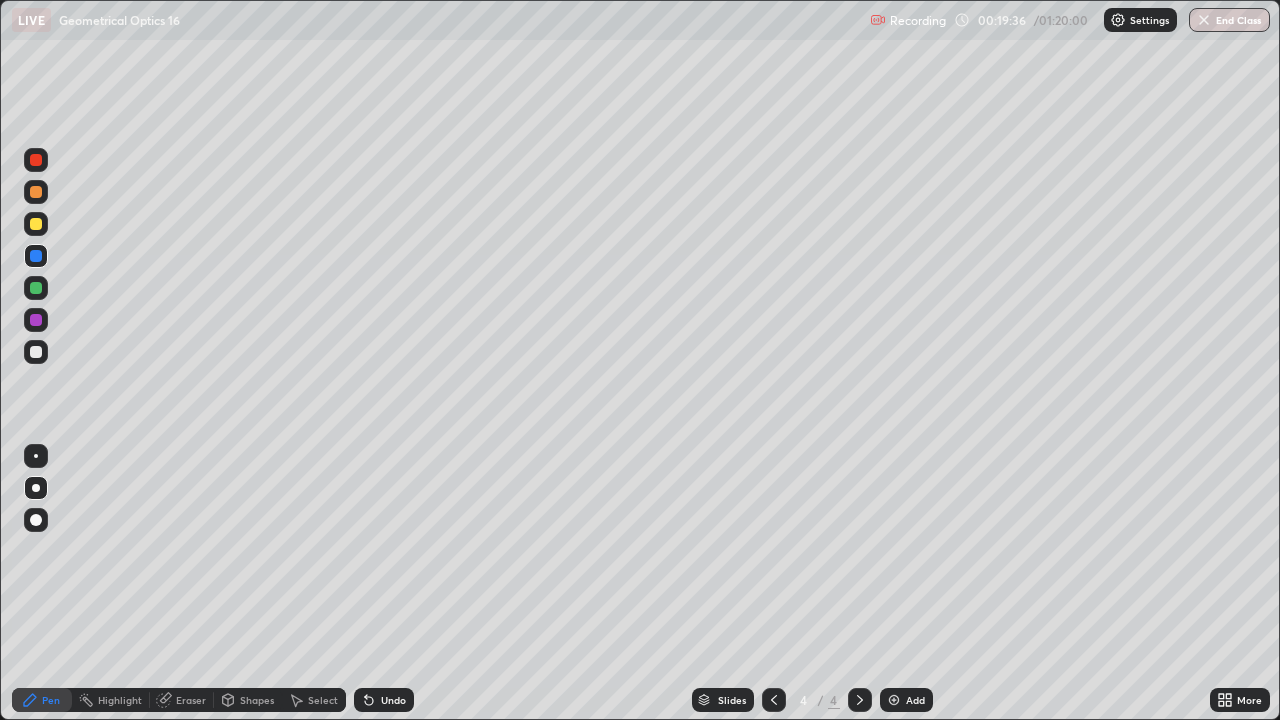 click at bounding box center [36, 224] 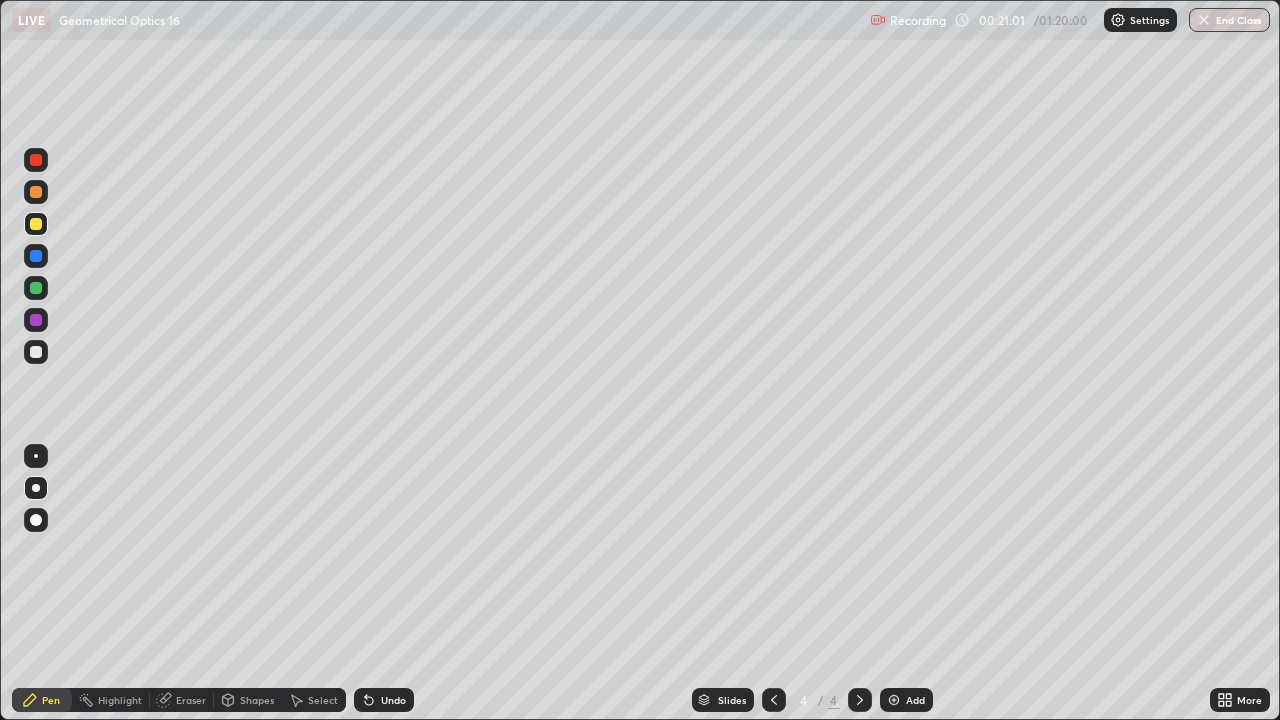 click at bounding box center [36, 288] 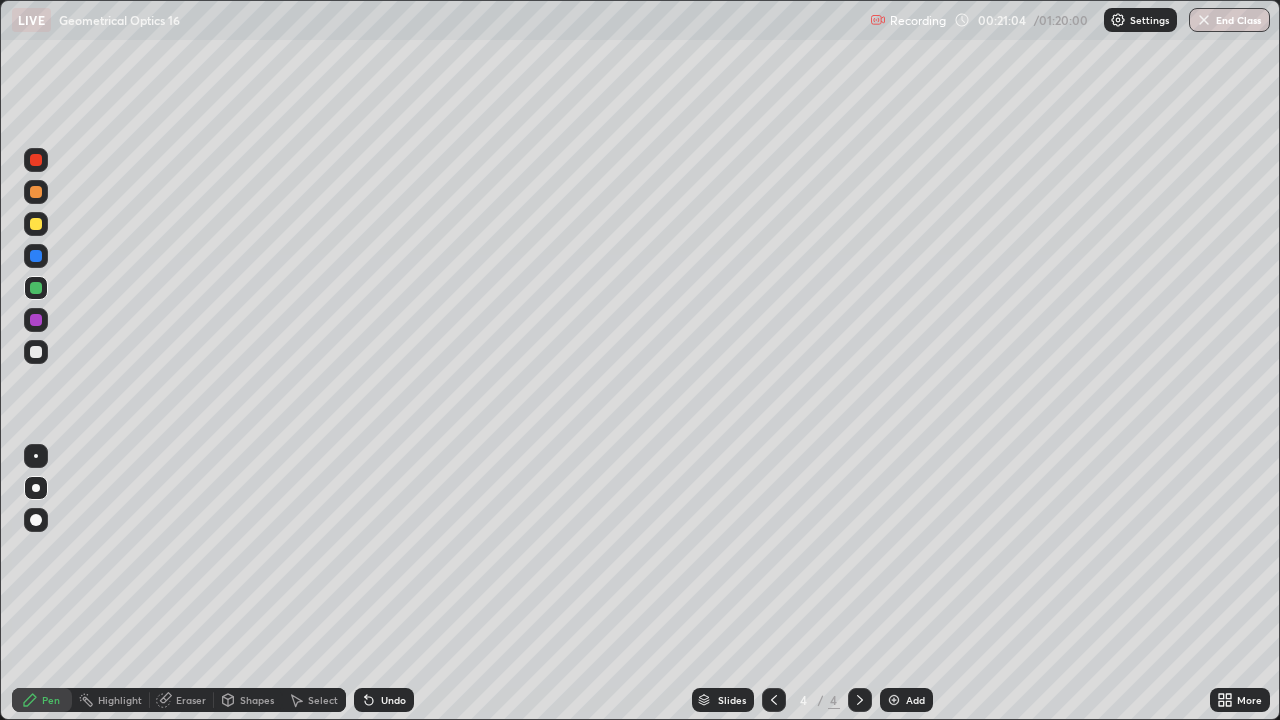 click on "Add" at bounding box center [906, 700] 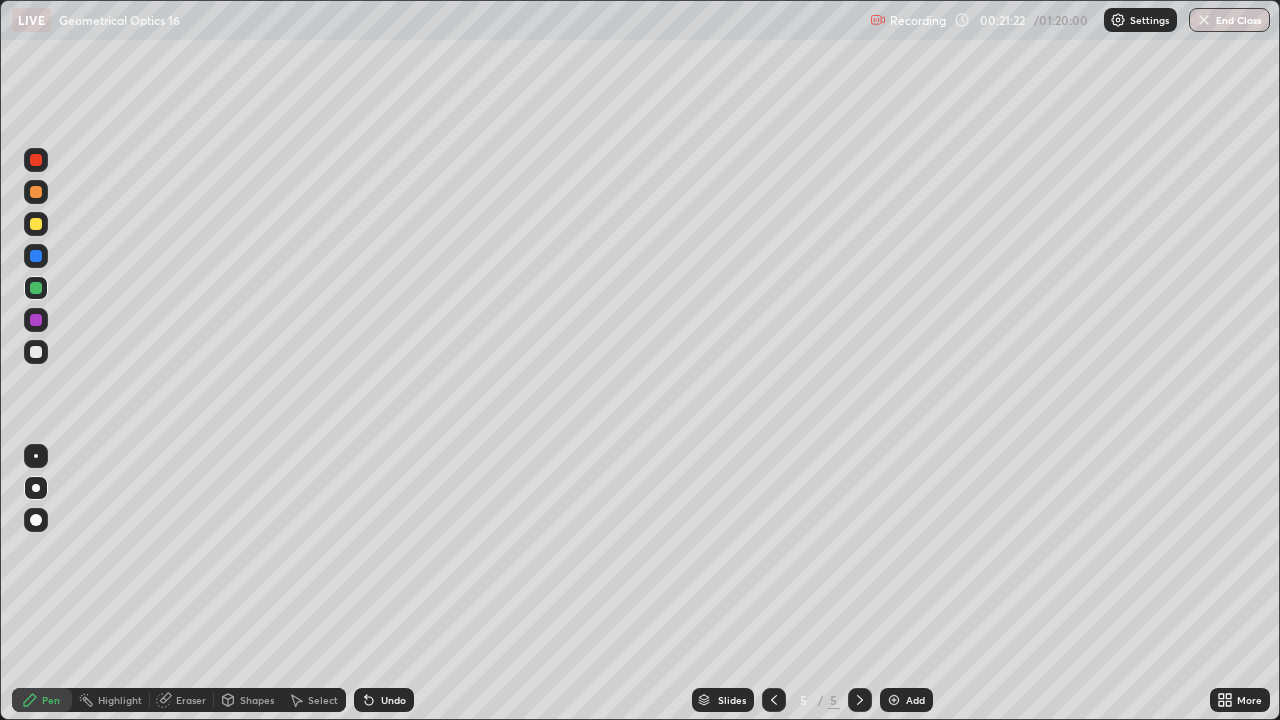 click at bounding box center (36, 224) 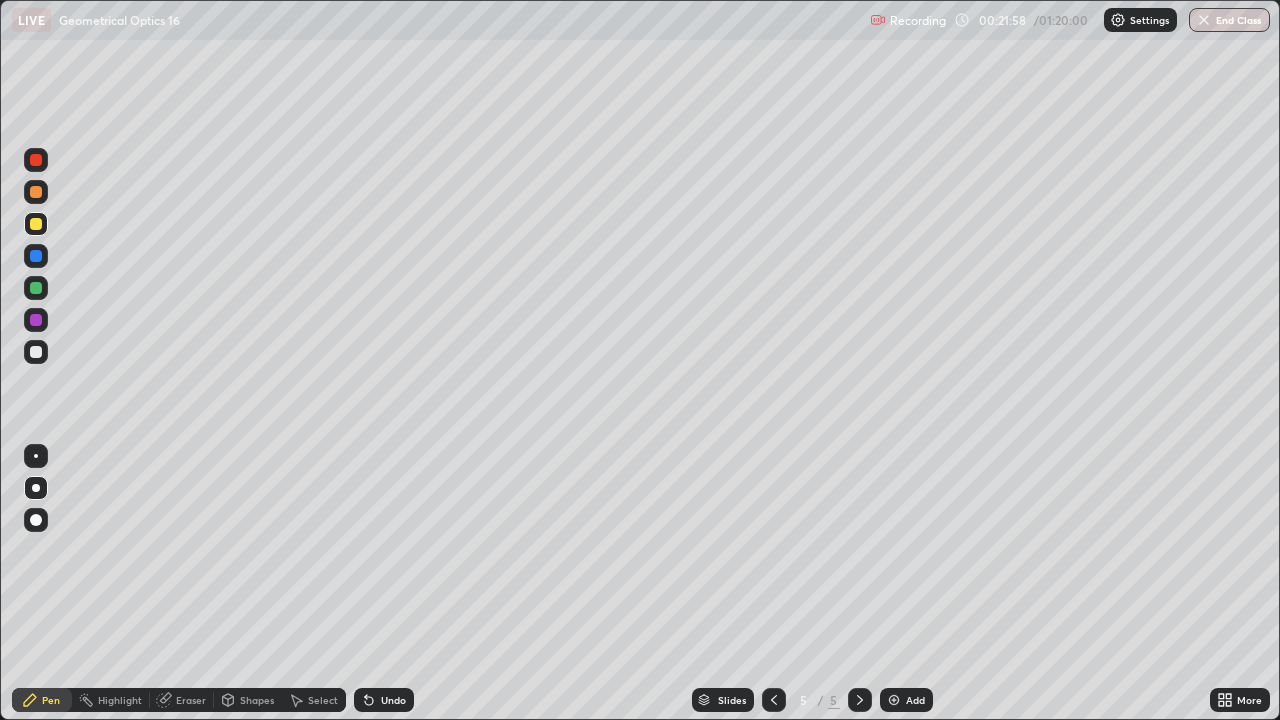 click at bounding box center [36, 160] 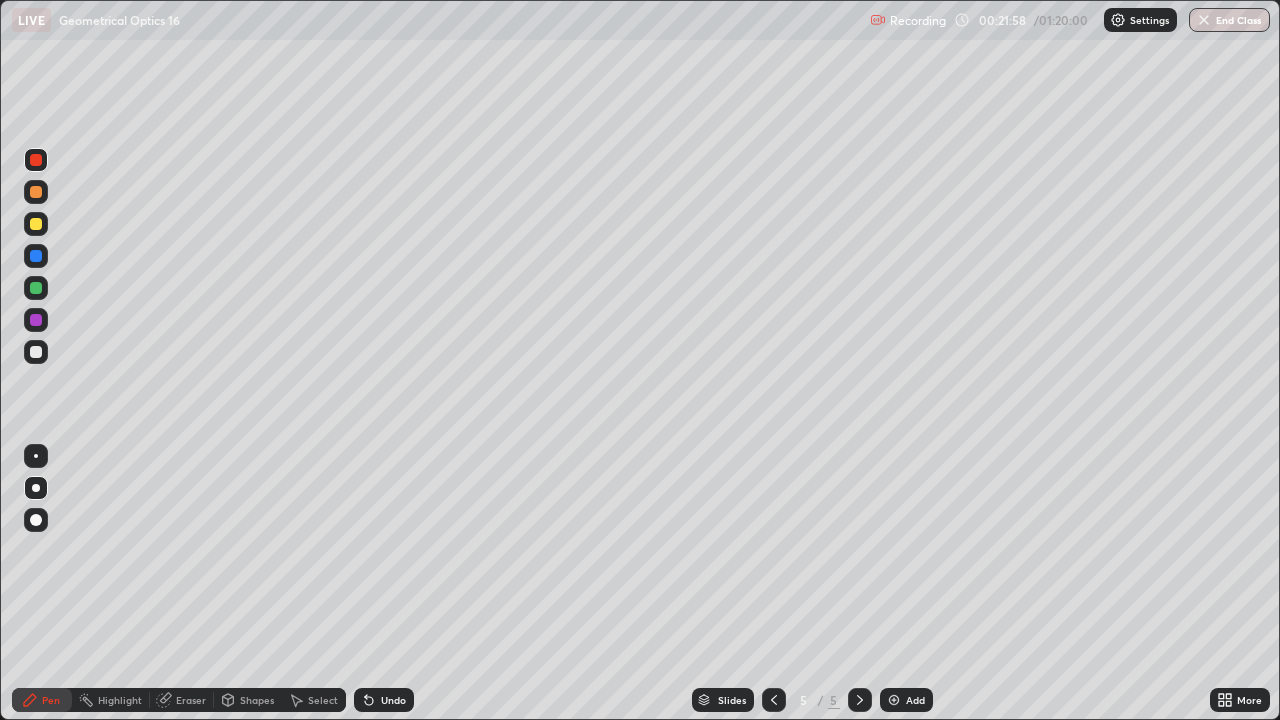 click at bounding box center [36, 160] 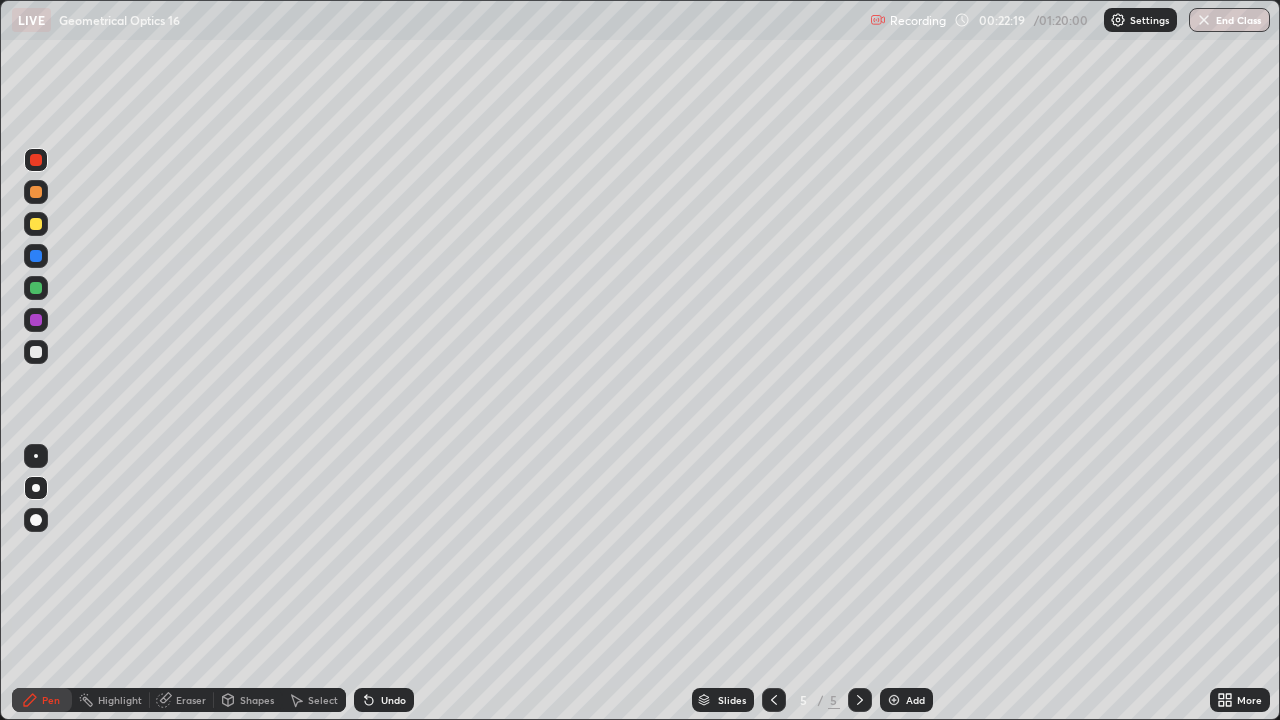 click on "Undo" at bounding box center (384, 700) 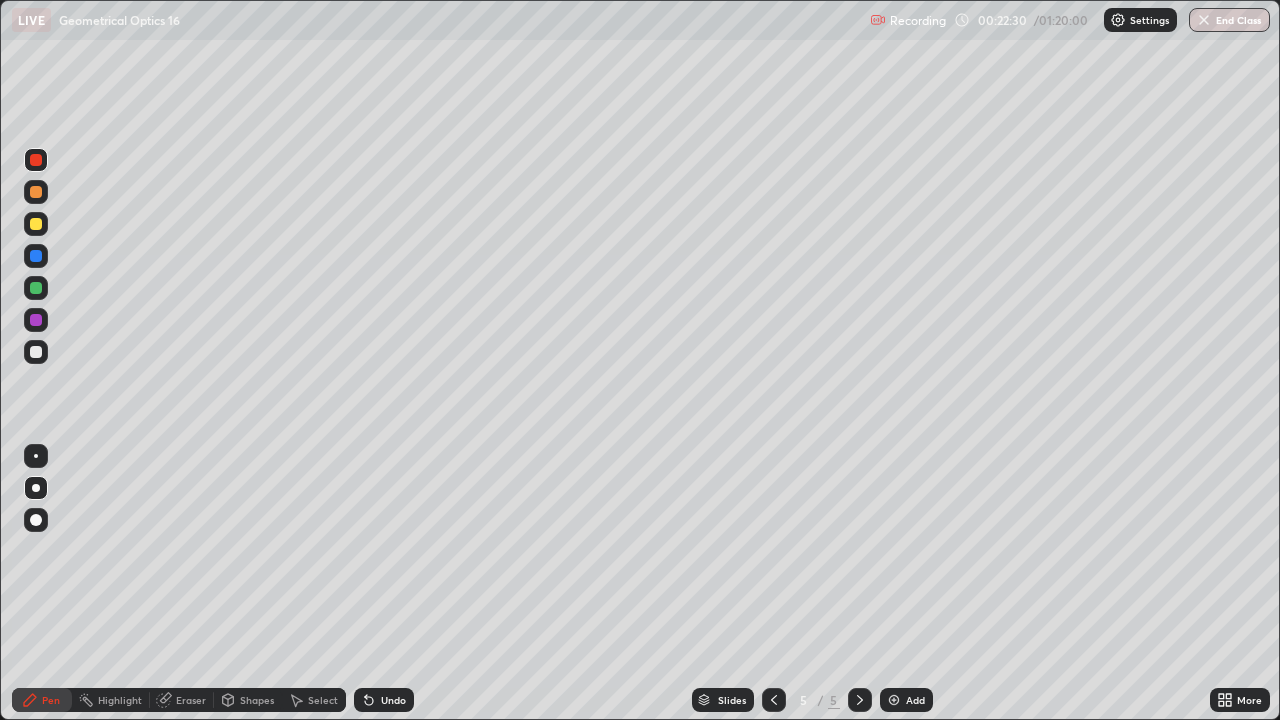 click at bounding box center (36, 224) 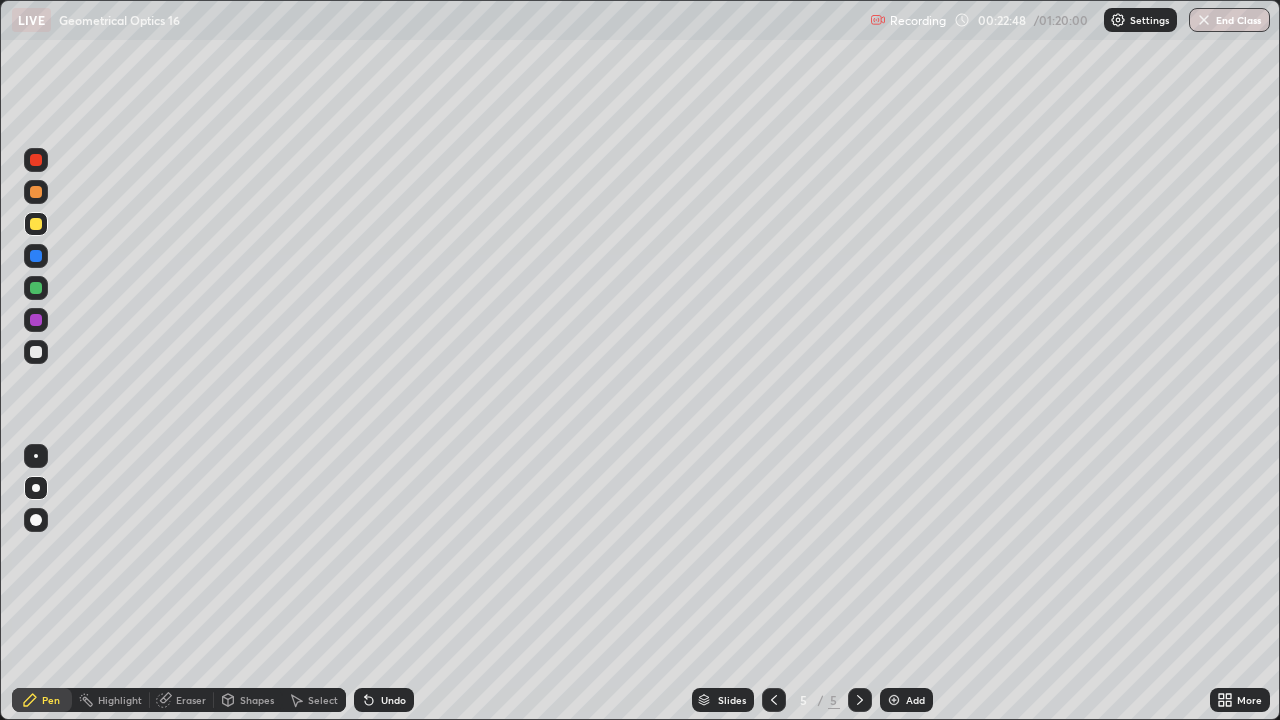 click on "LIVE Geometrical Optics 16" at bounding box center [437, 20] 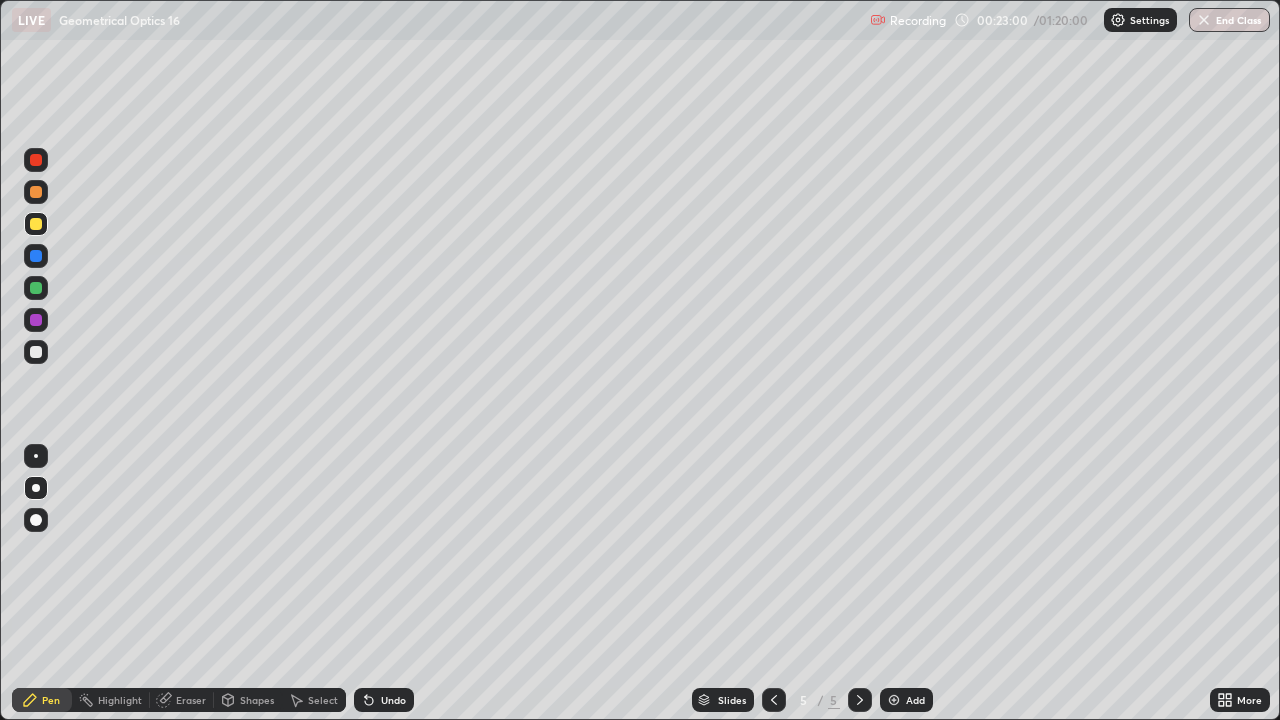 click at bounding box center (36, 288) 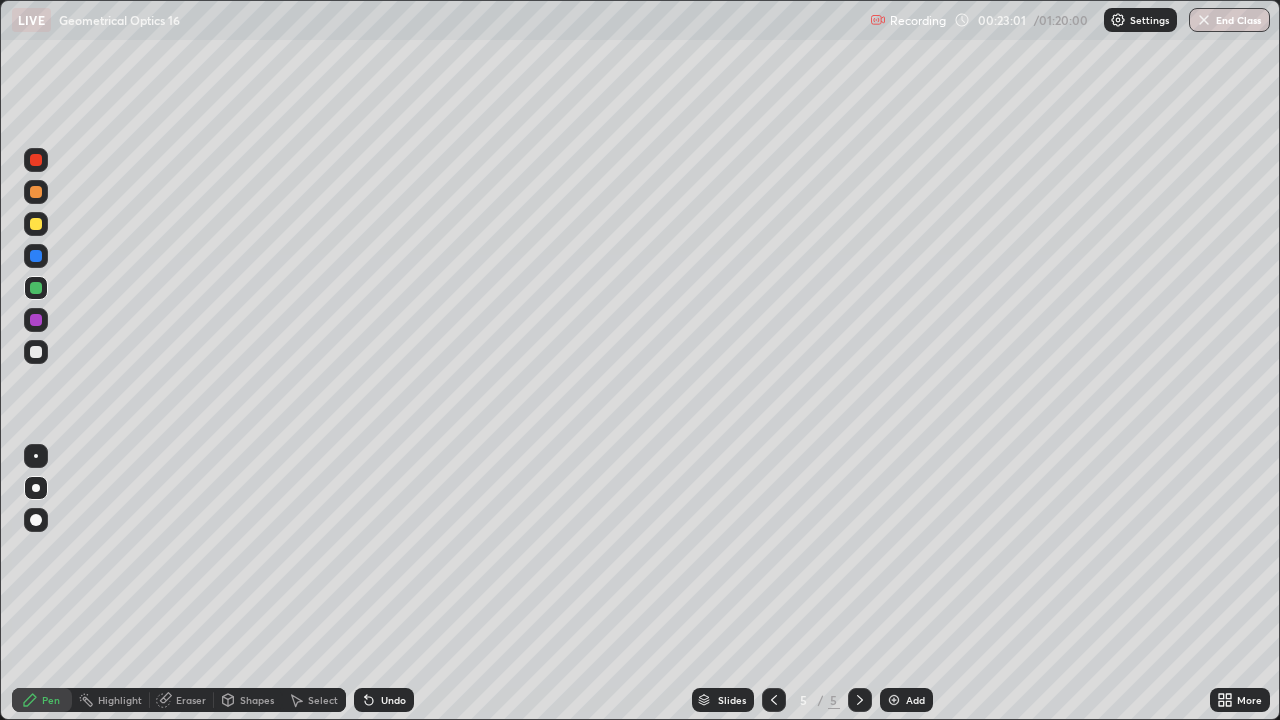 click at bounding box center [36, 288] 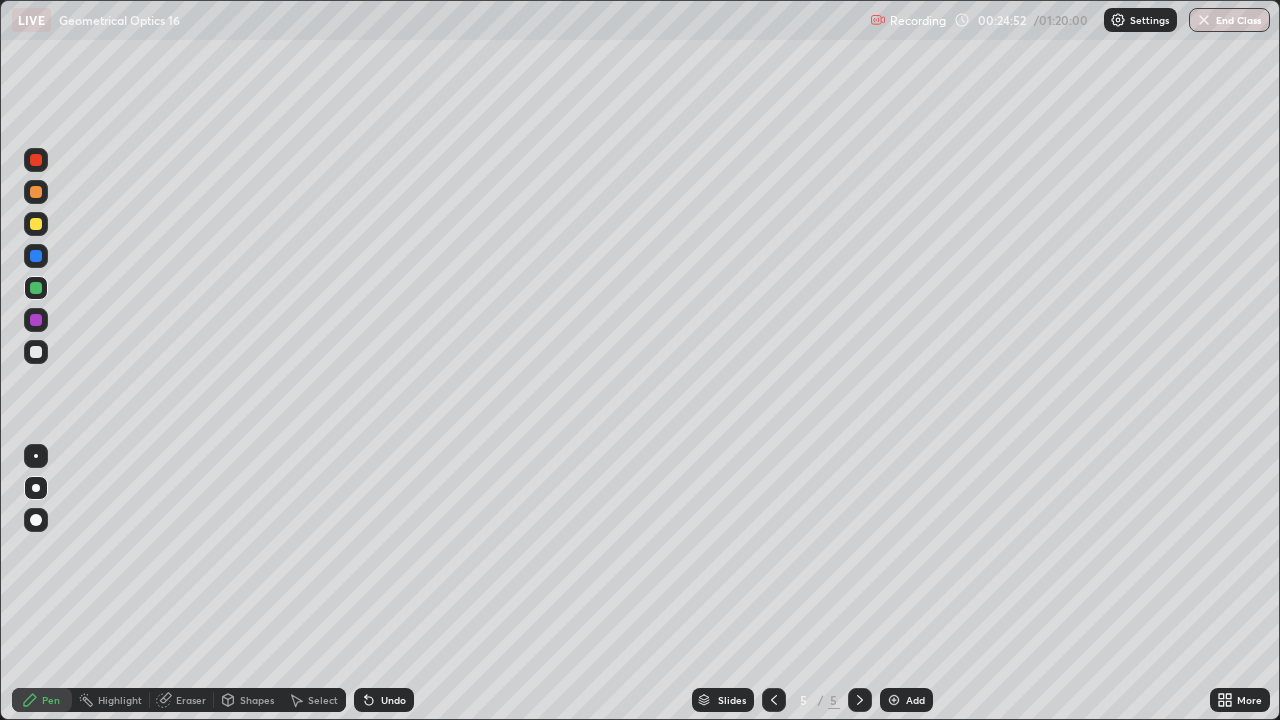 click on "Add" at bounding box center [906, 700] 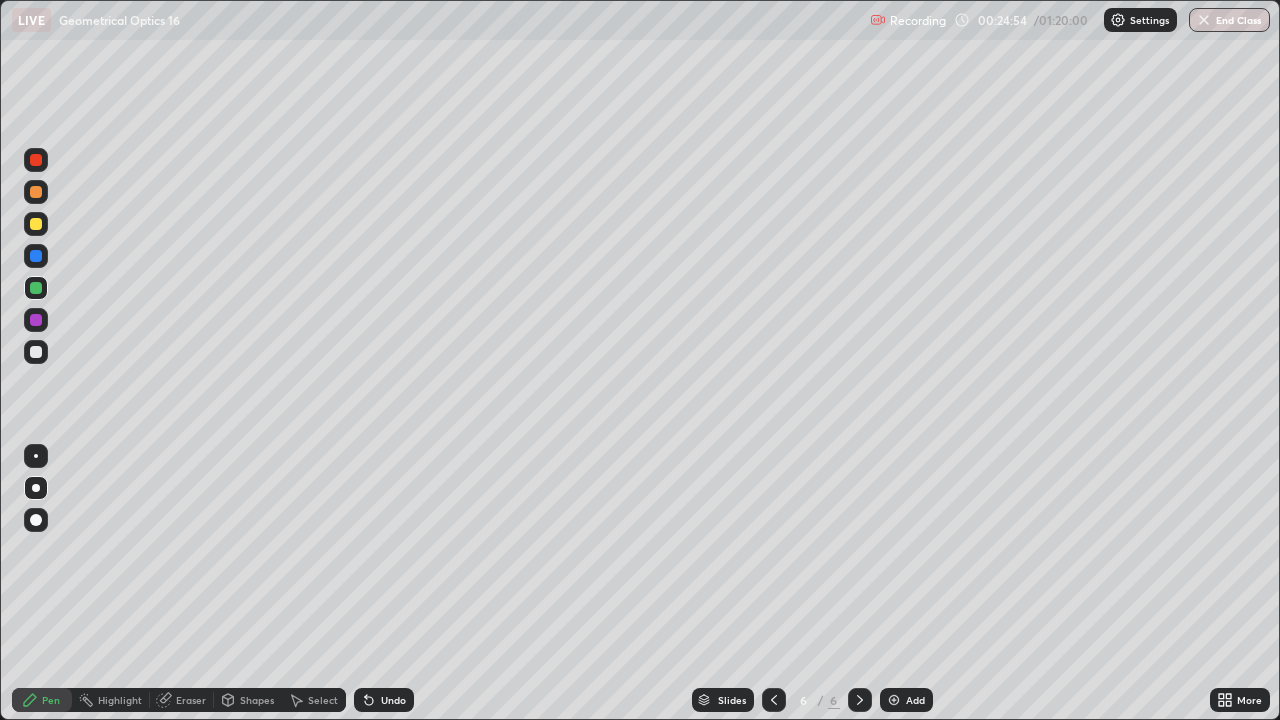 click at bounding box center [36, 224] 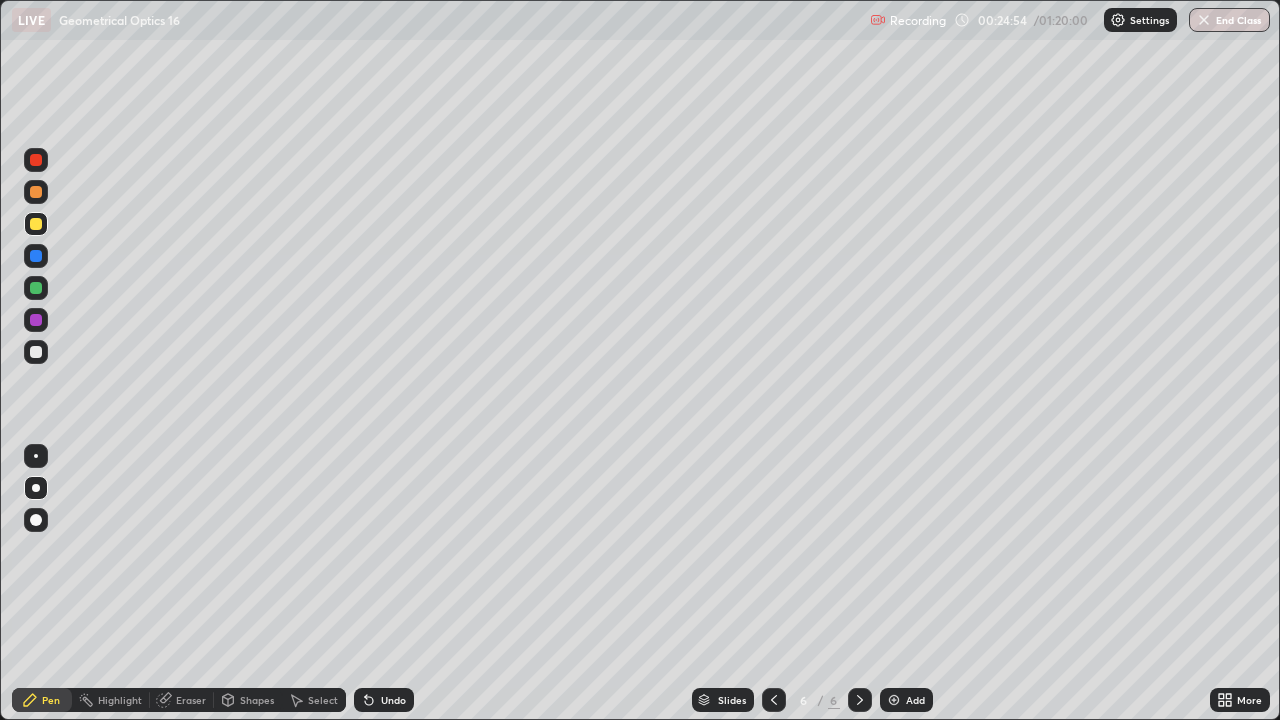 click at bounding box center [36, 192] 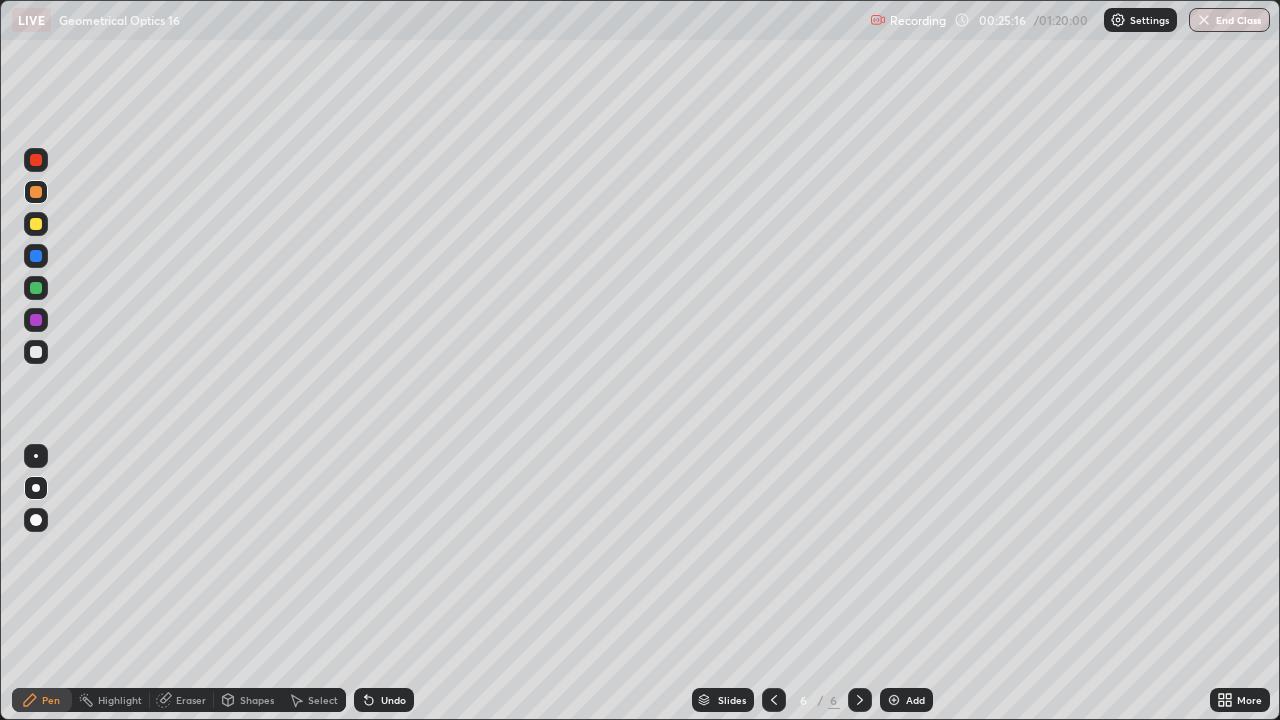 click on "Undo" at bounding box center (384, 700) 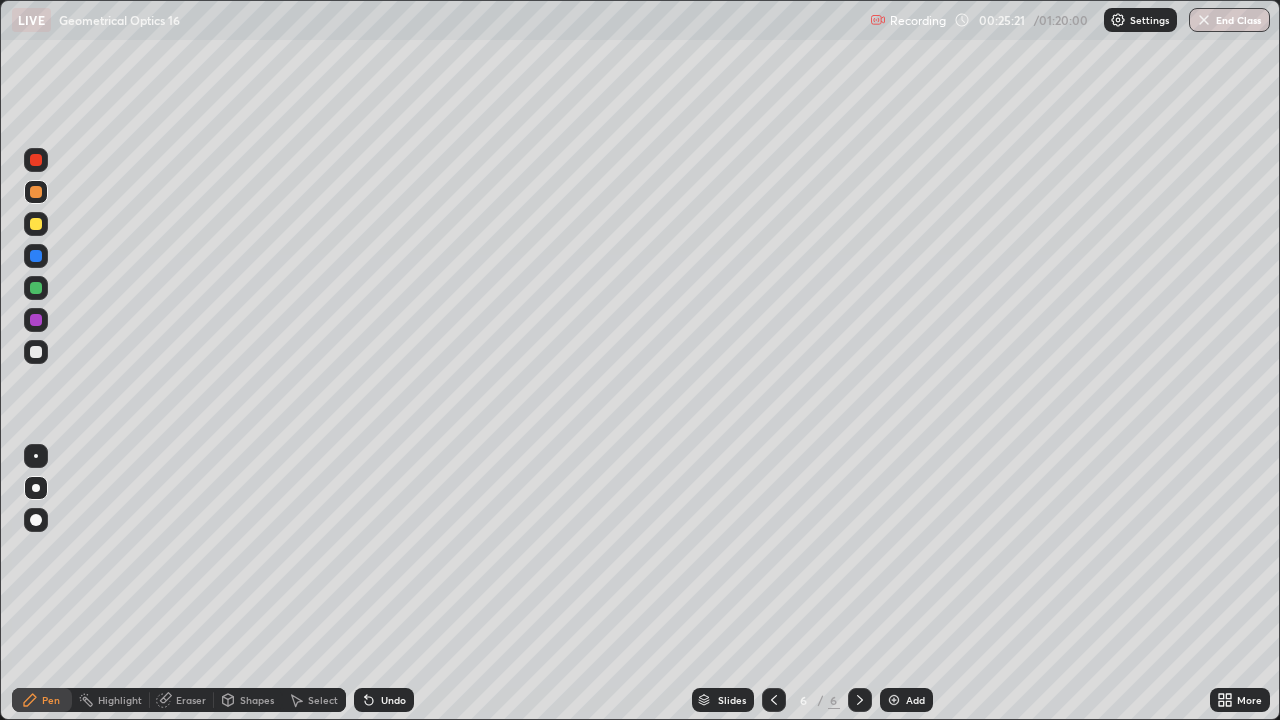 click at bounding box center (36, 224) 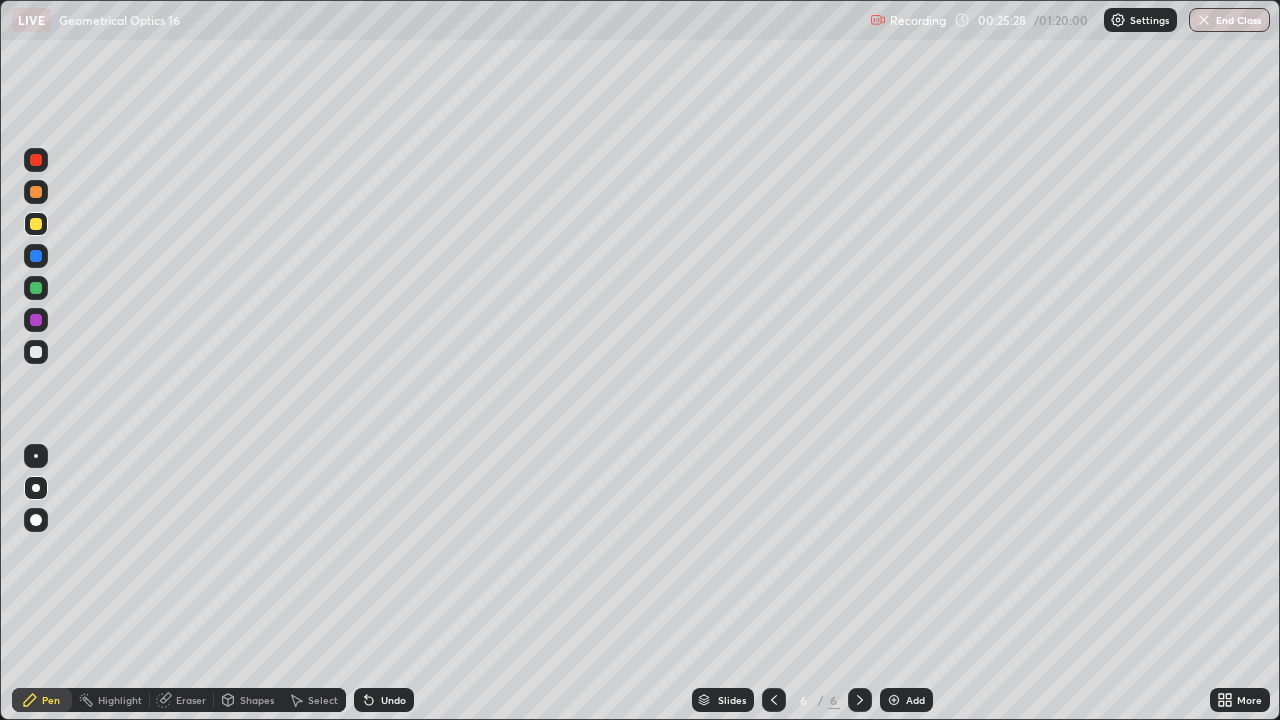 click at bounding box center [36, 224] 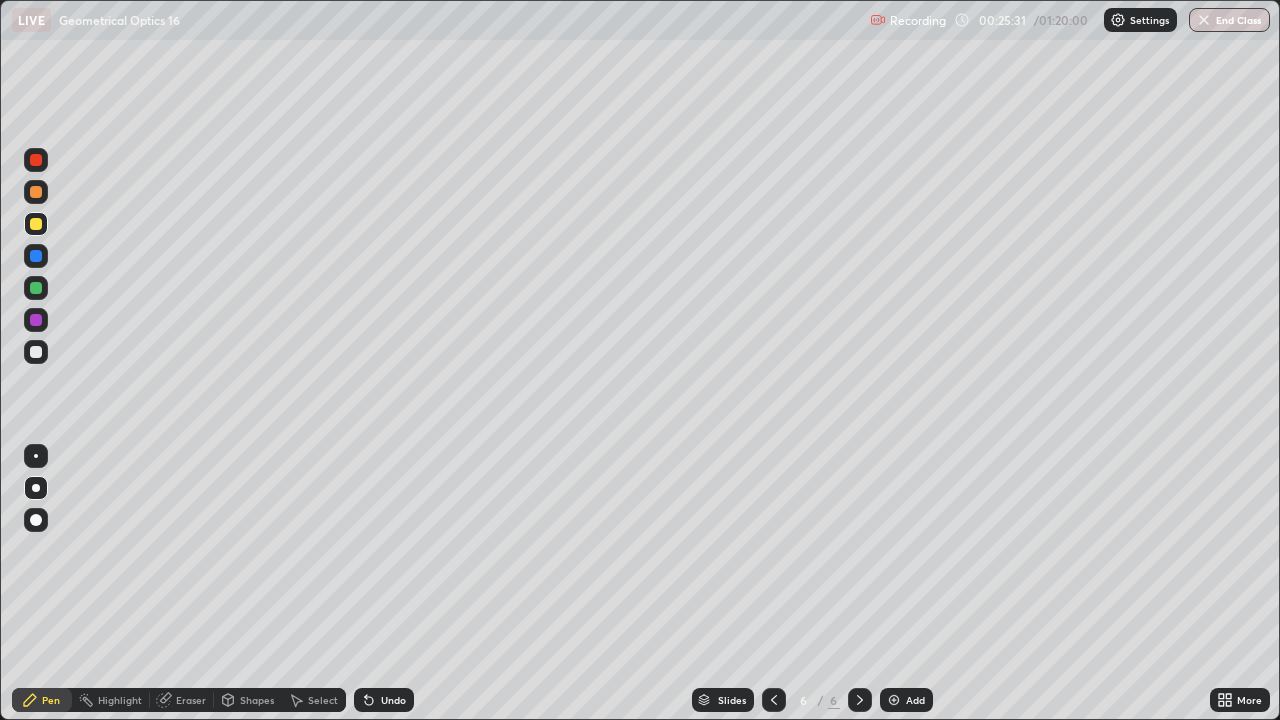 click at bounding box center [36, 224] 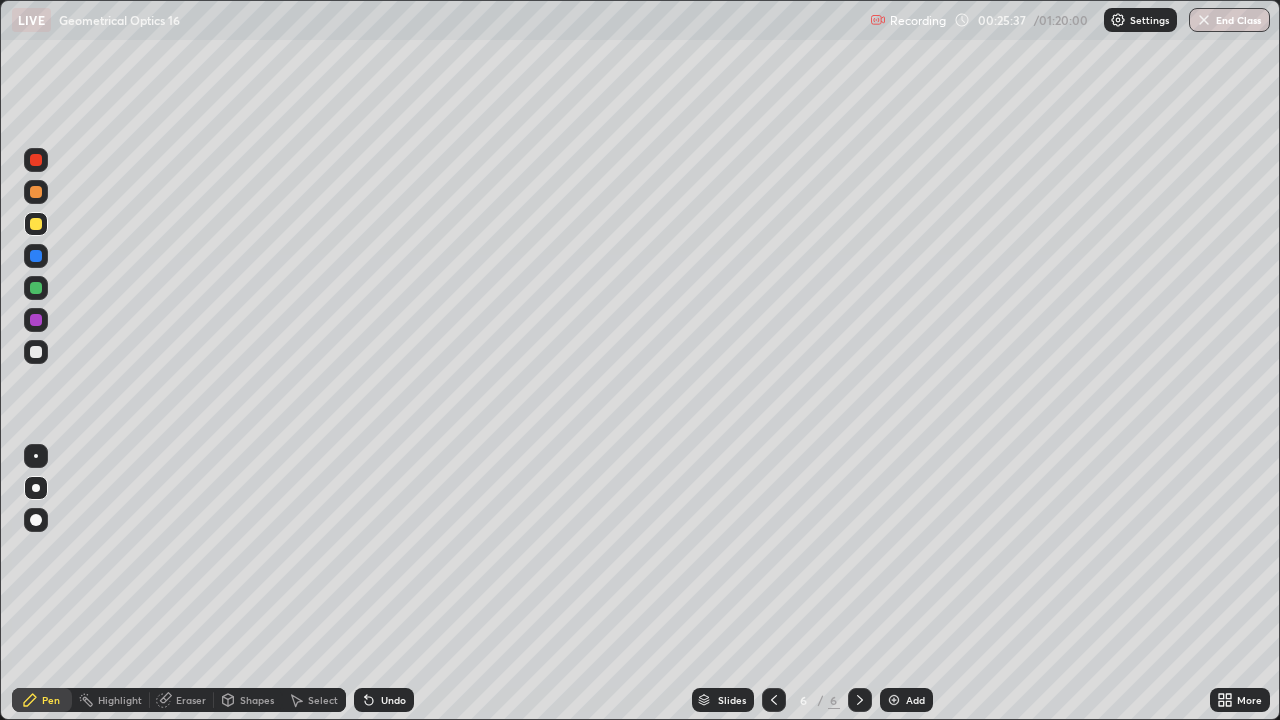 click at bounding box center (36, 256) 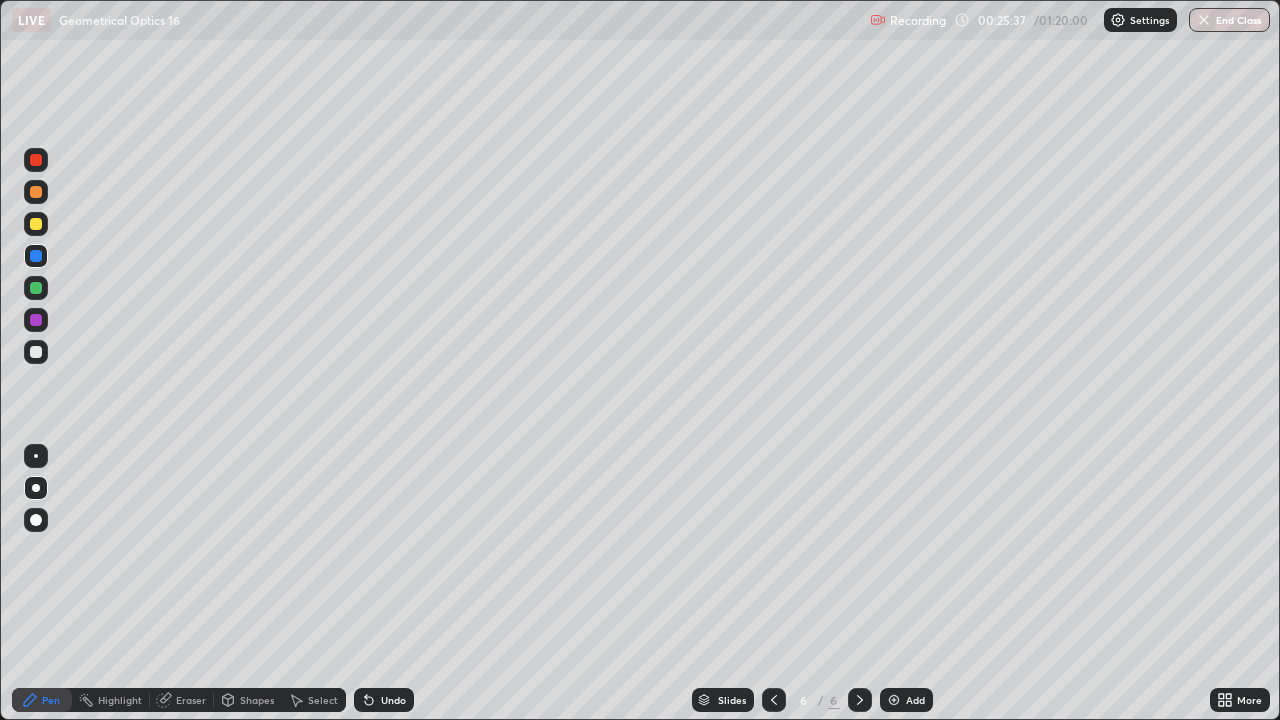 click at bounding box center (36, 256) 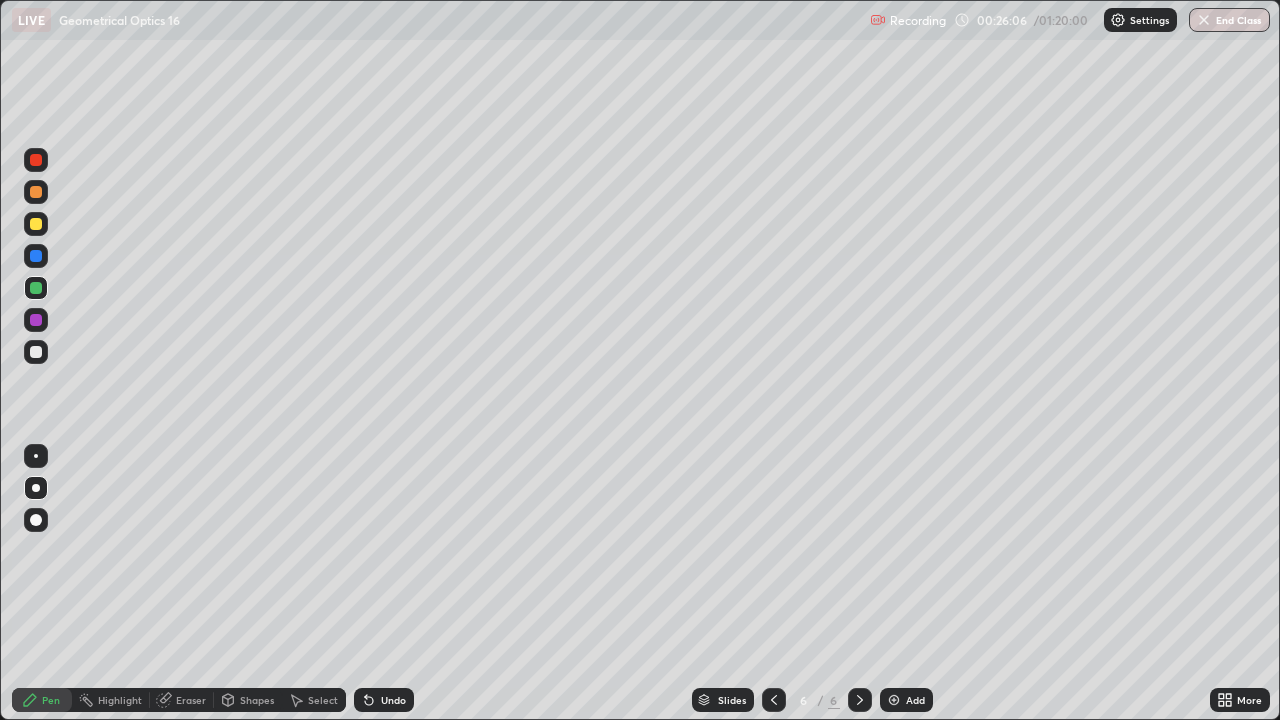 click at bounding box center (36, 160) 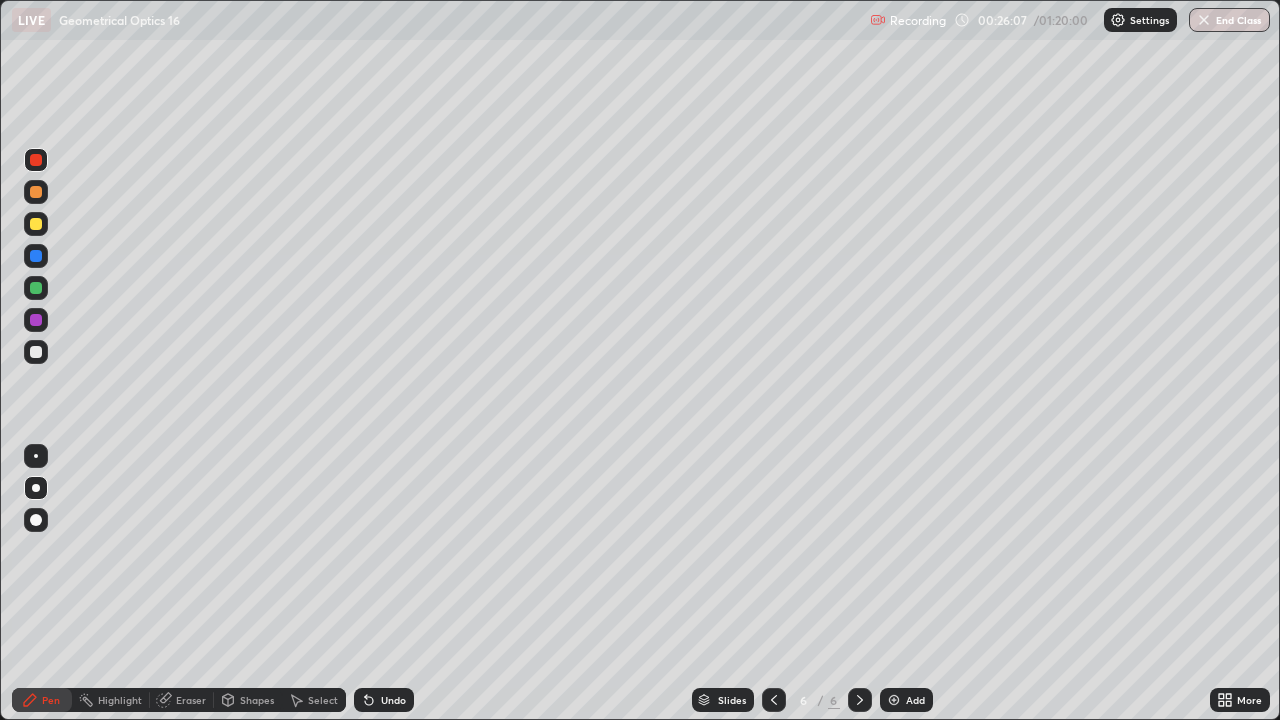 click at bounding box center (36, 160) 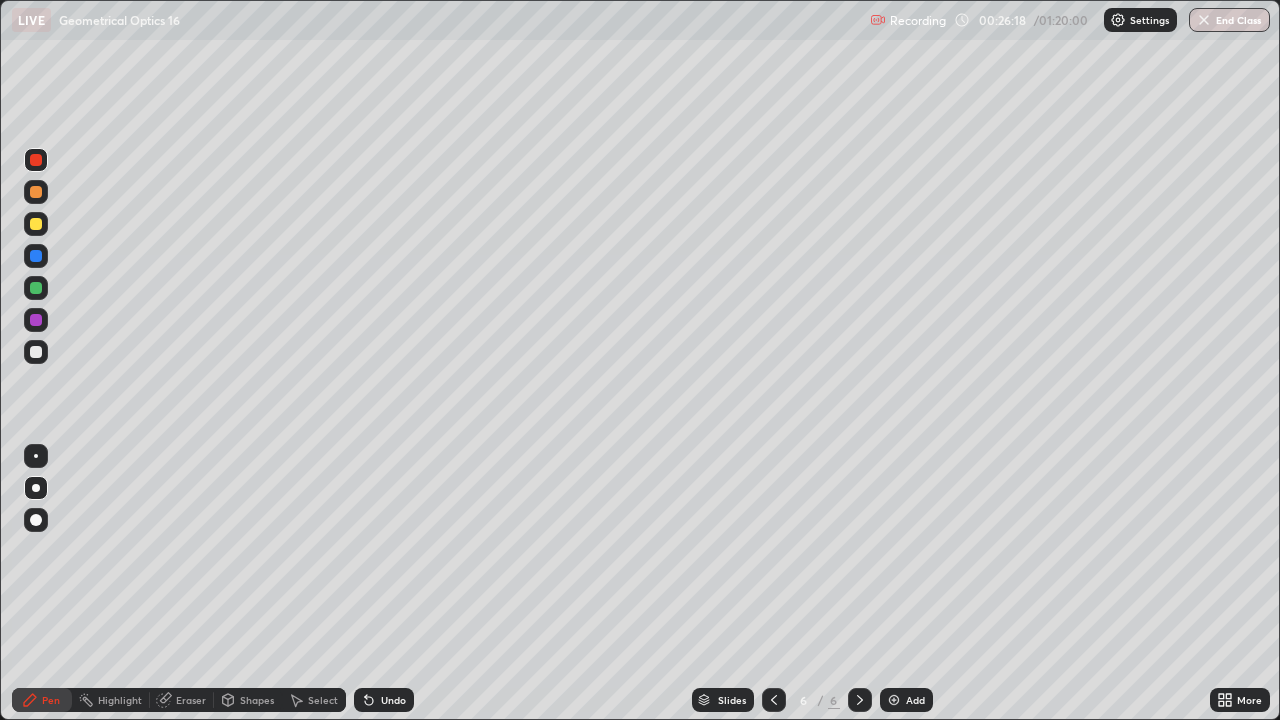 click at bounding box center (36, 224) 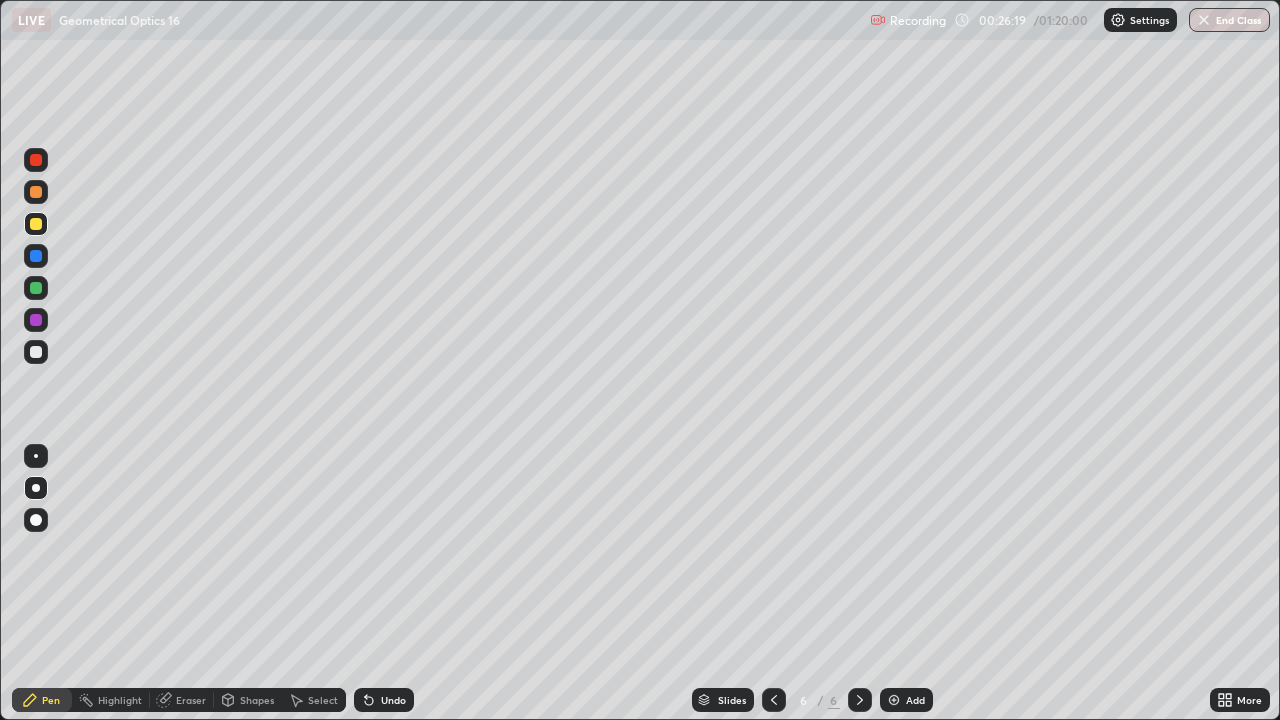 click at bounding box center [36, 224] 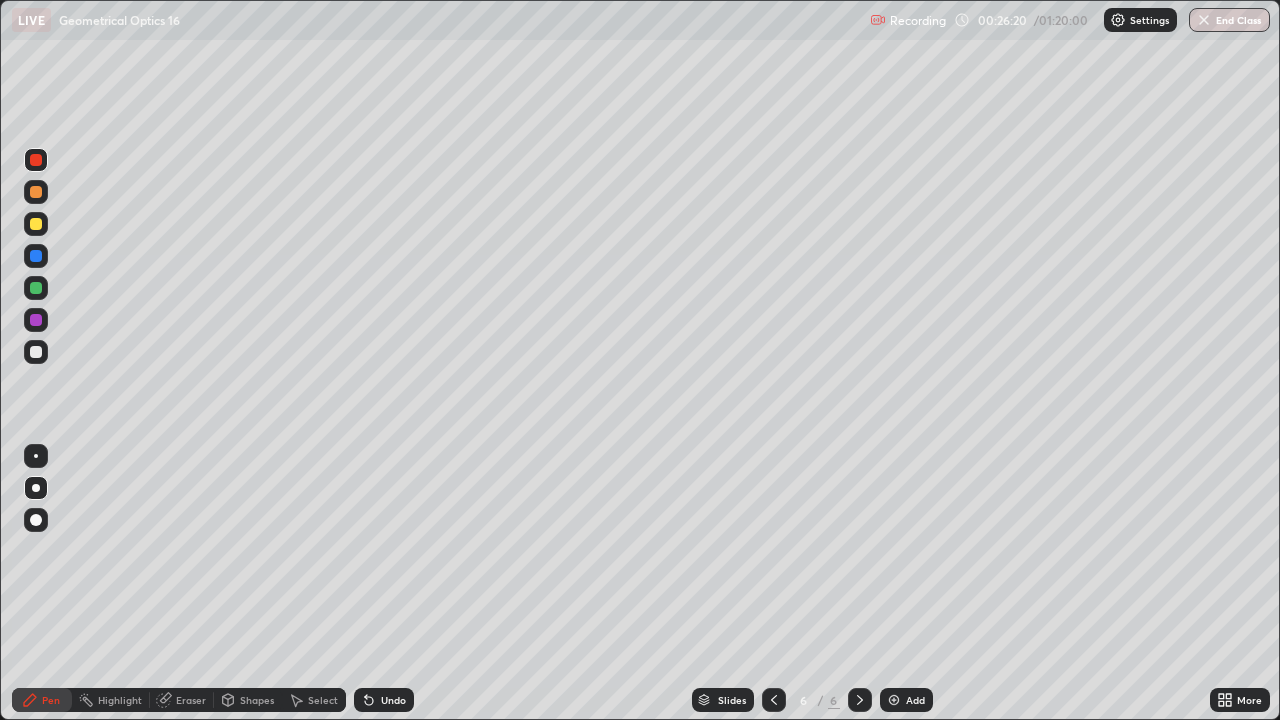 click at bounding box center [36, 160] 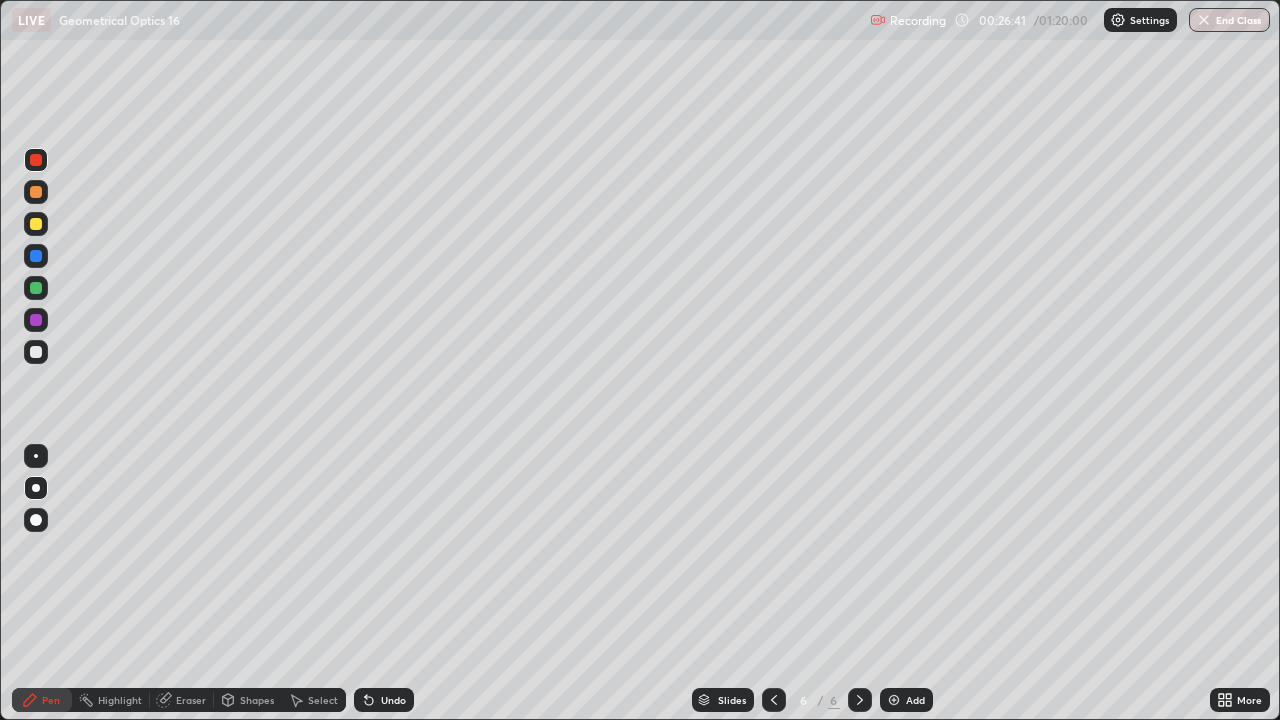 click at bounding box center (36, 224) 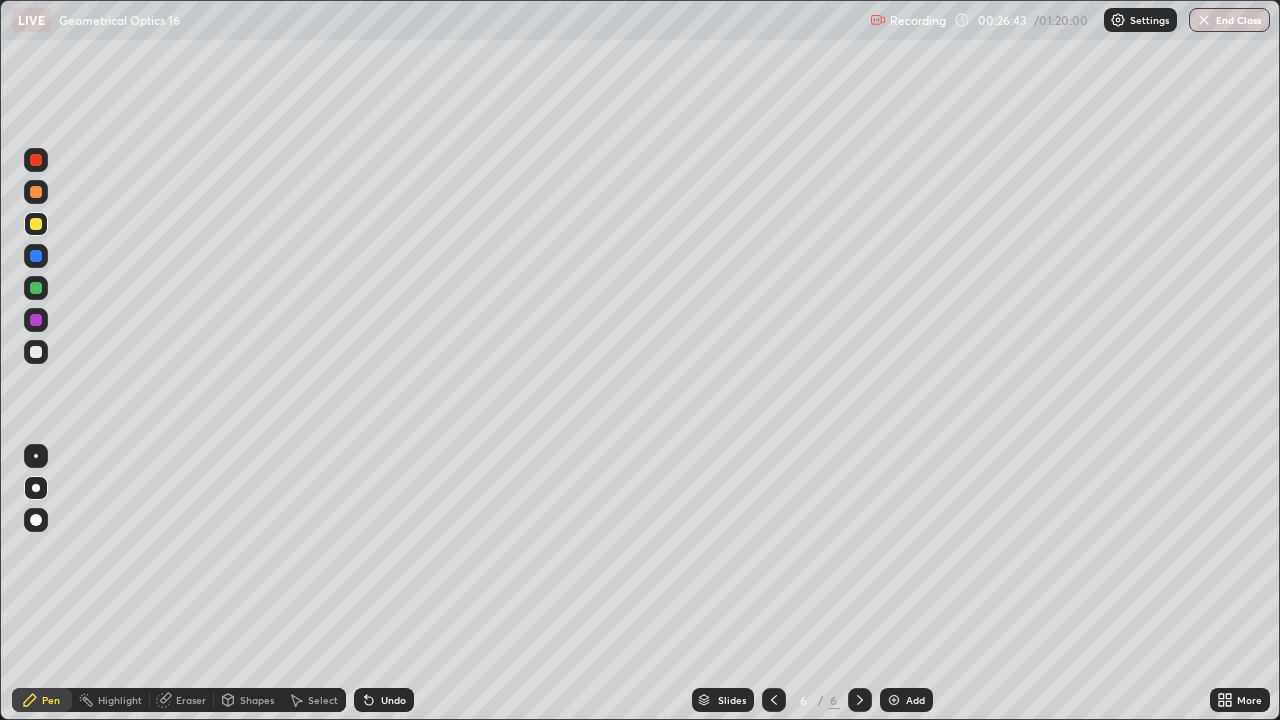 click on "Eraser" at bounding box center [191, 700] 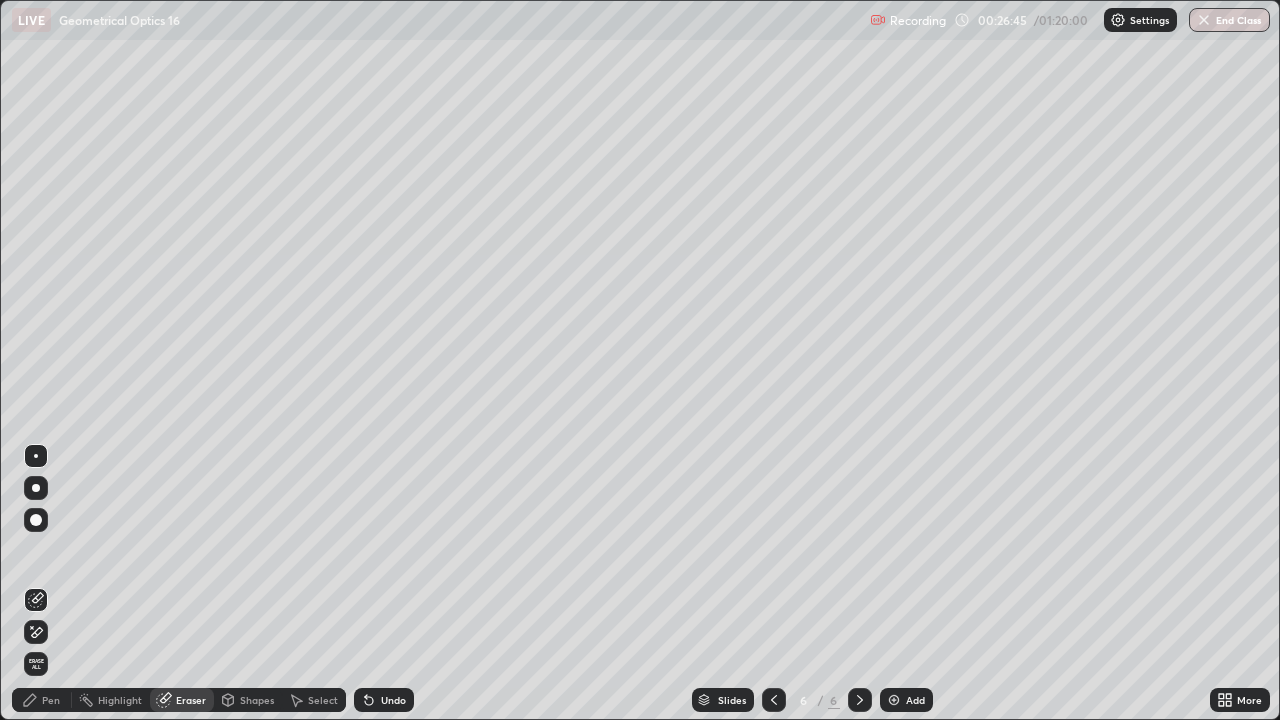 click on "Pen" at bounding box center (51, 700) 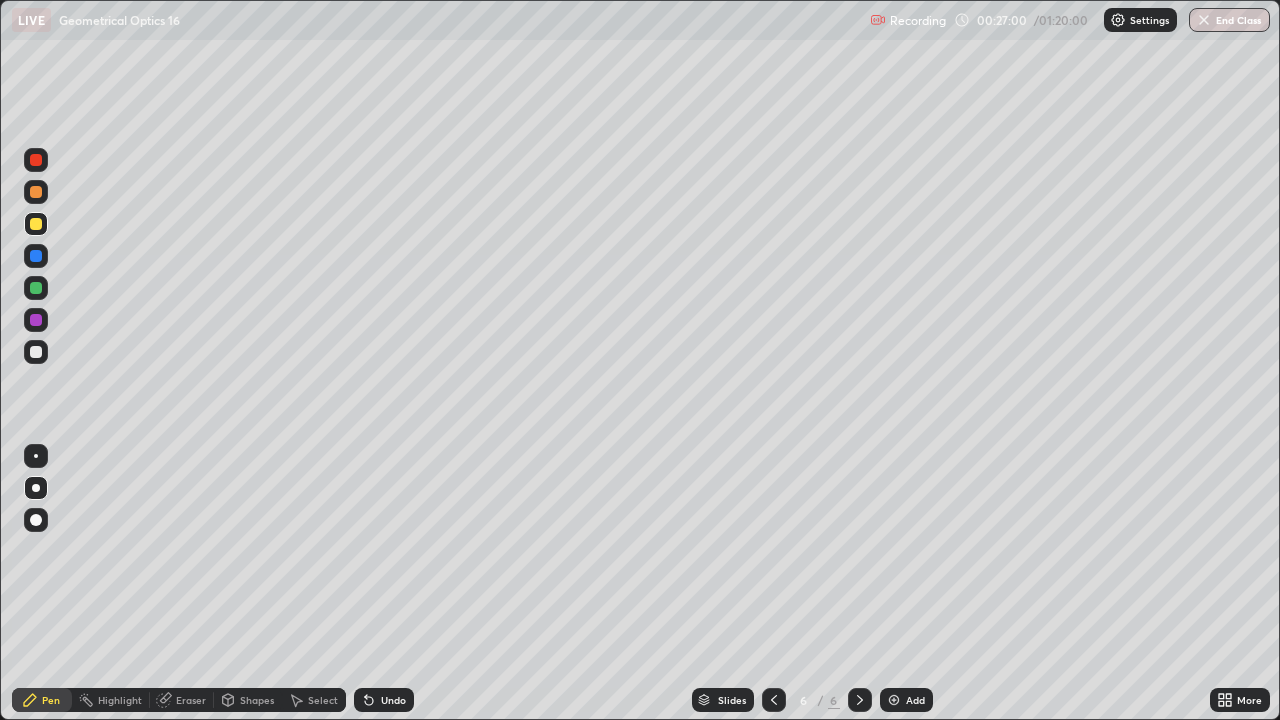 click at bounding box center [36, 320] 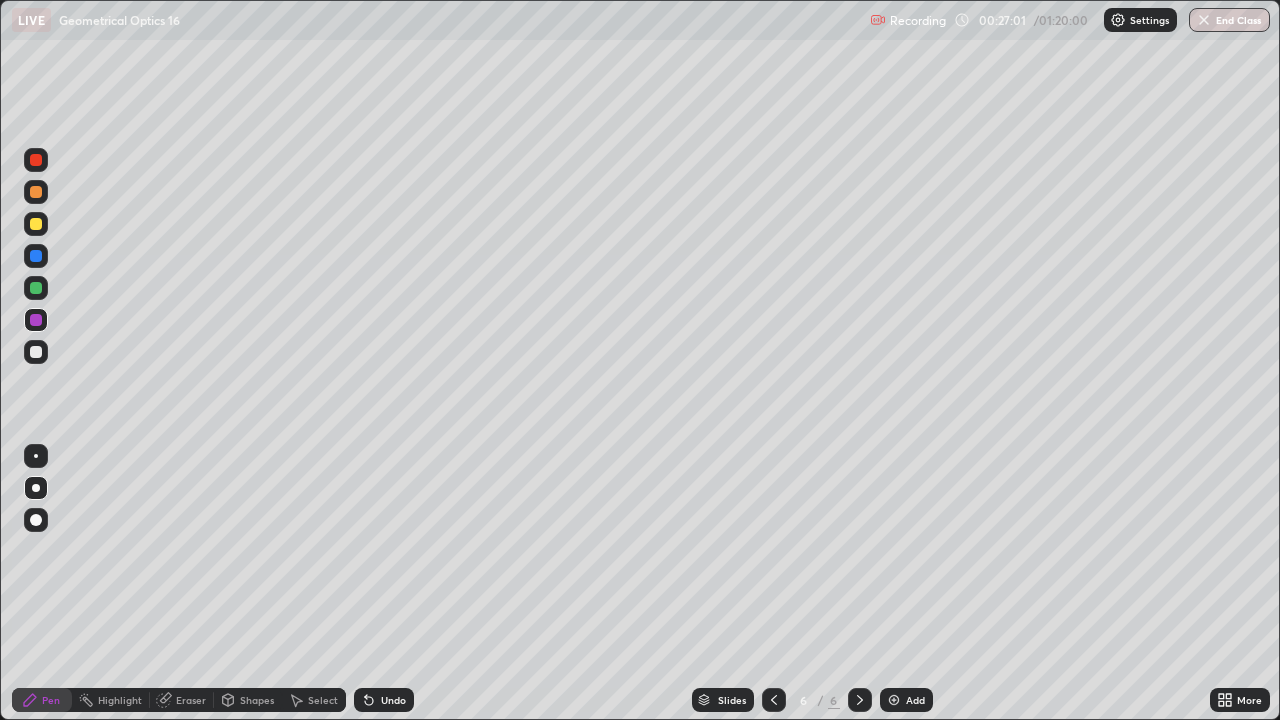 click at bounding box center (36, 320) 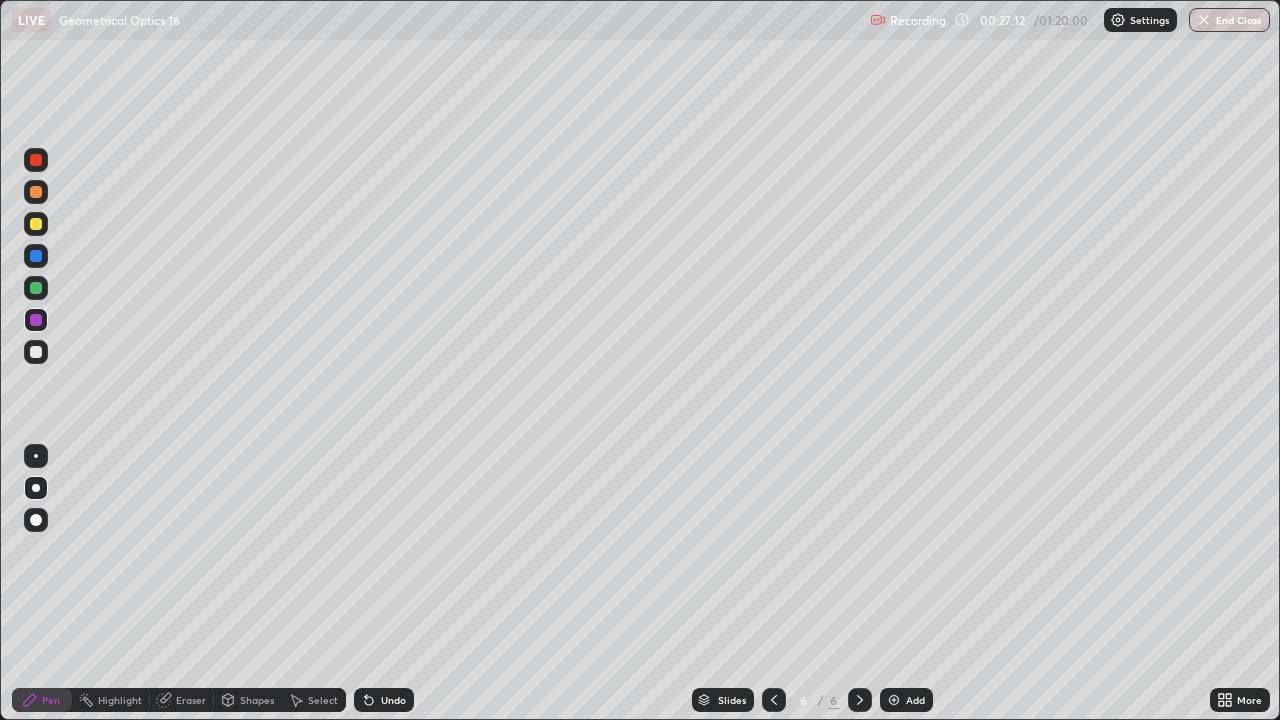 click at bounding box center (36, 192) 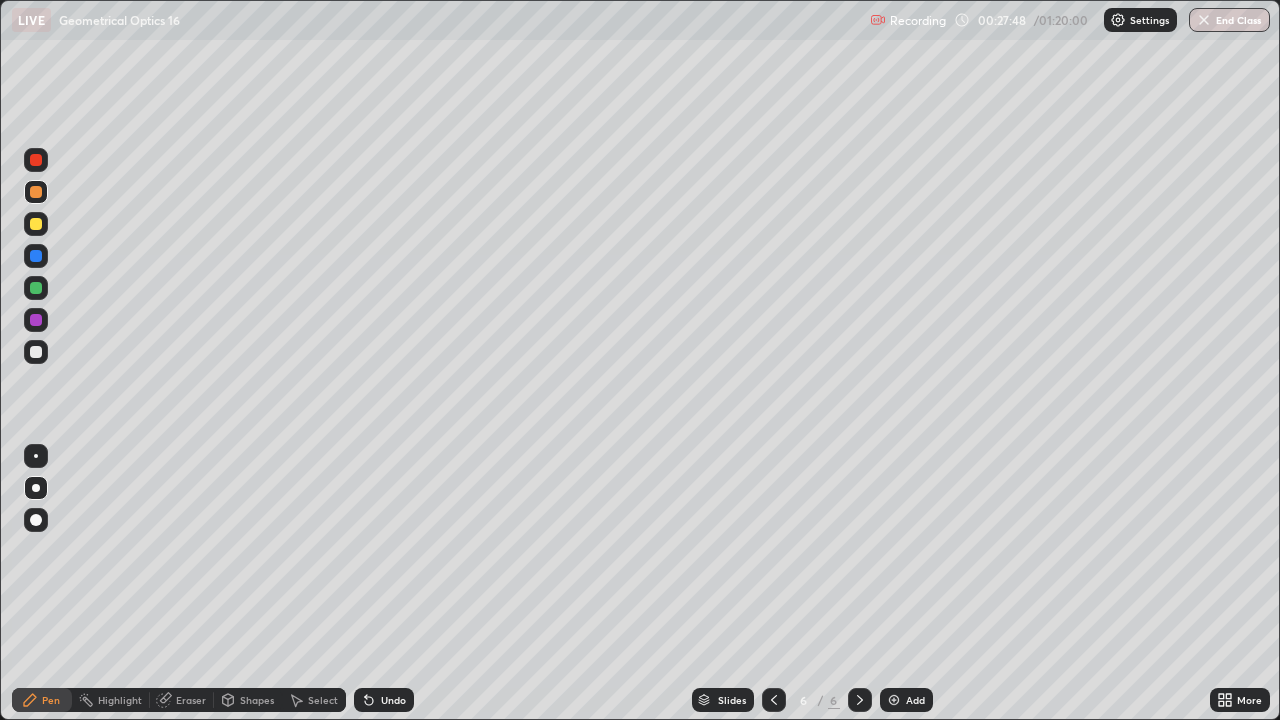 click on "Eraser" at bounding box center [191, 700] 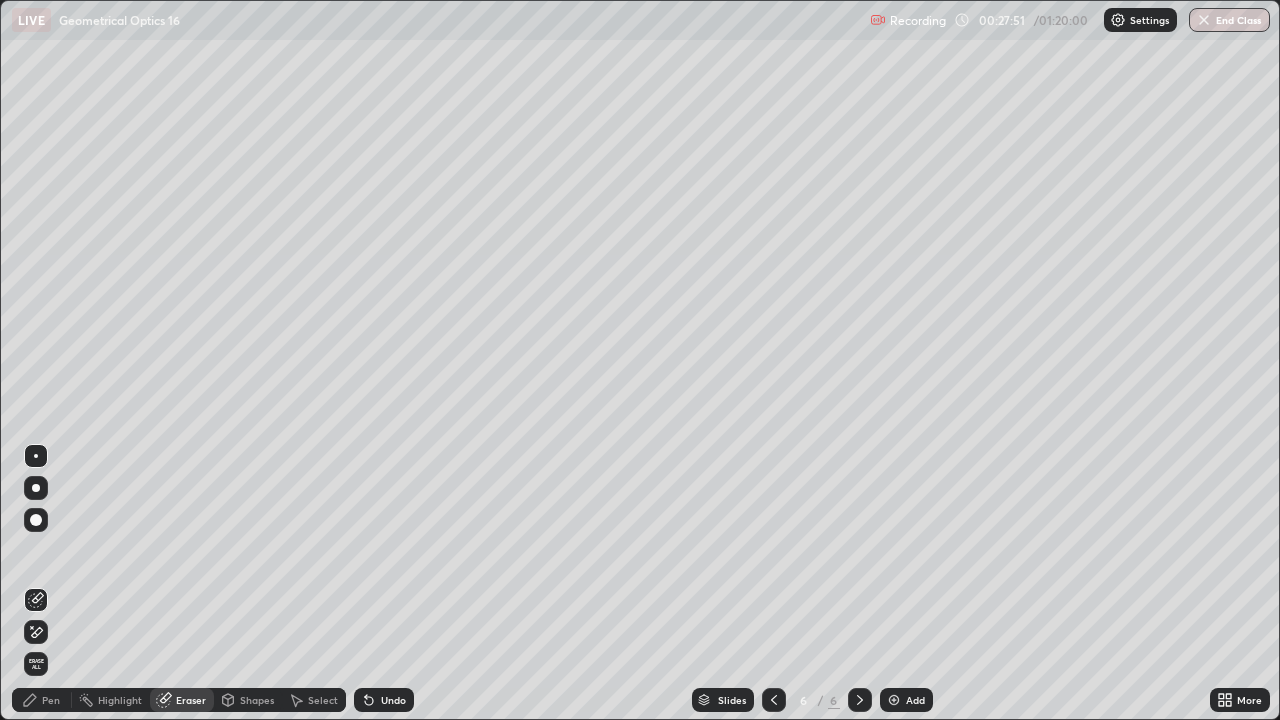 click on "Pen" at bounding box center (42, 700) 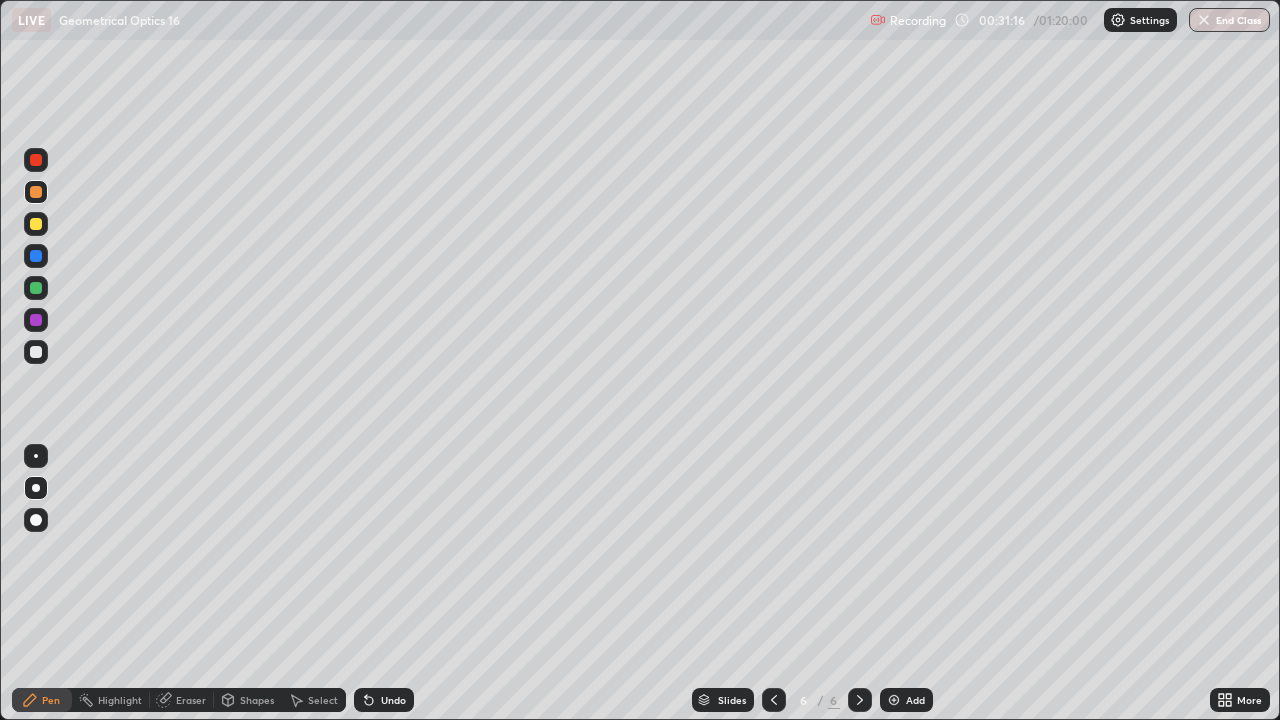 click at bounding box center [36, 160] 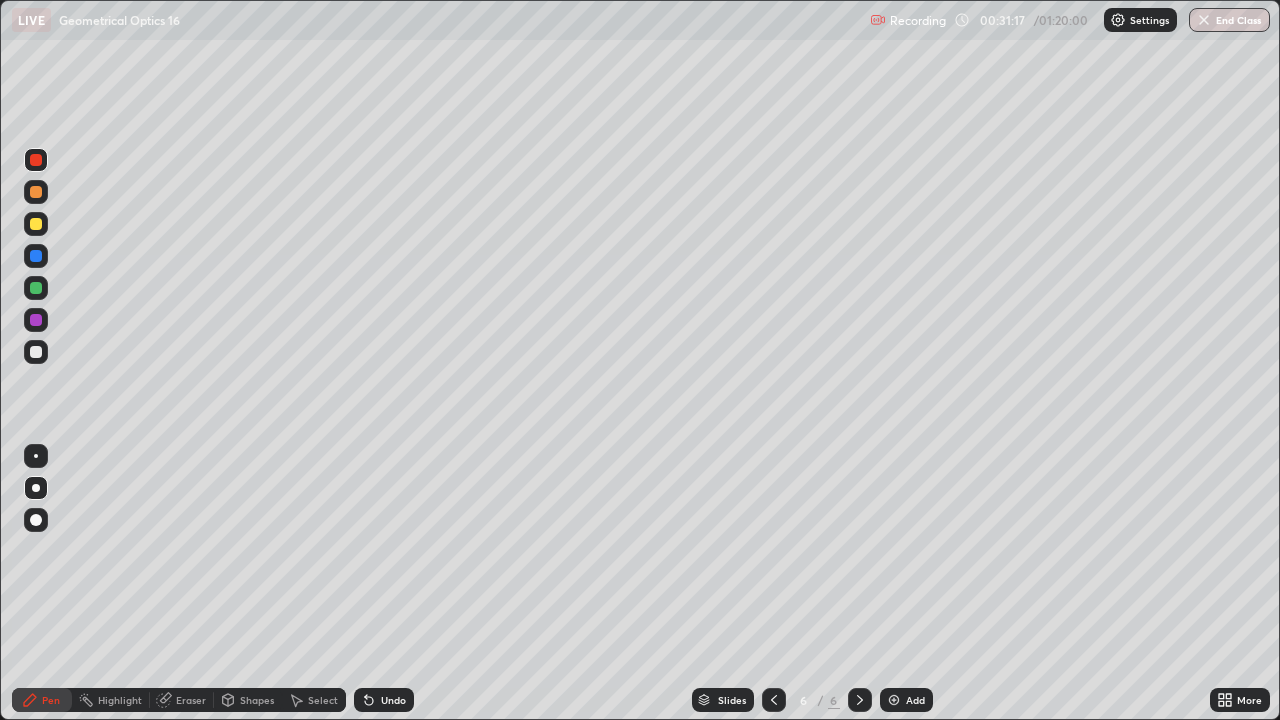 click at bounding box center [36, 160] 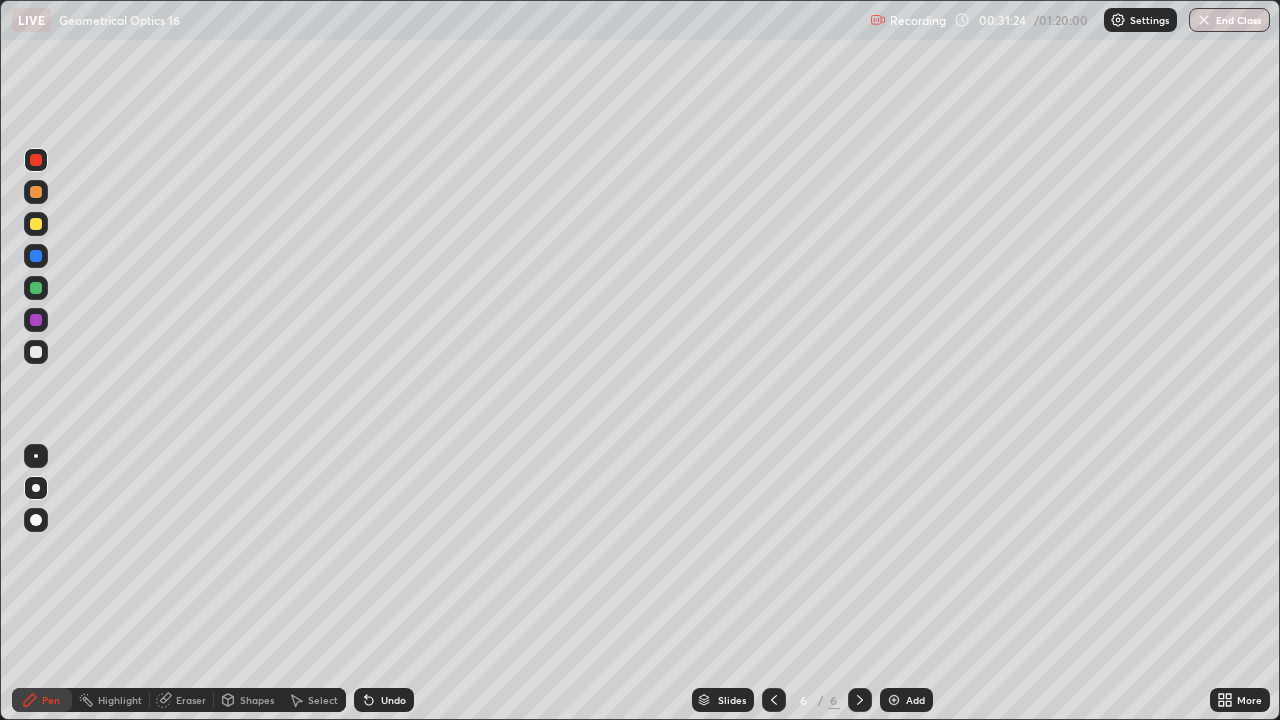 click at bounding box center [36, 352] 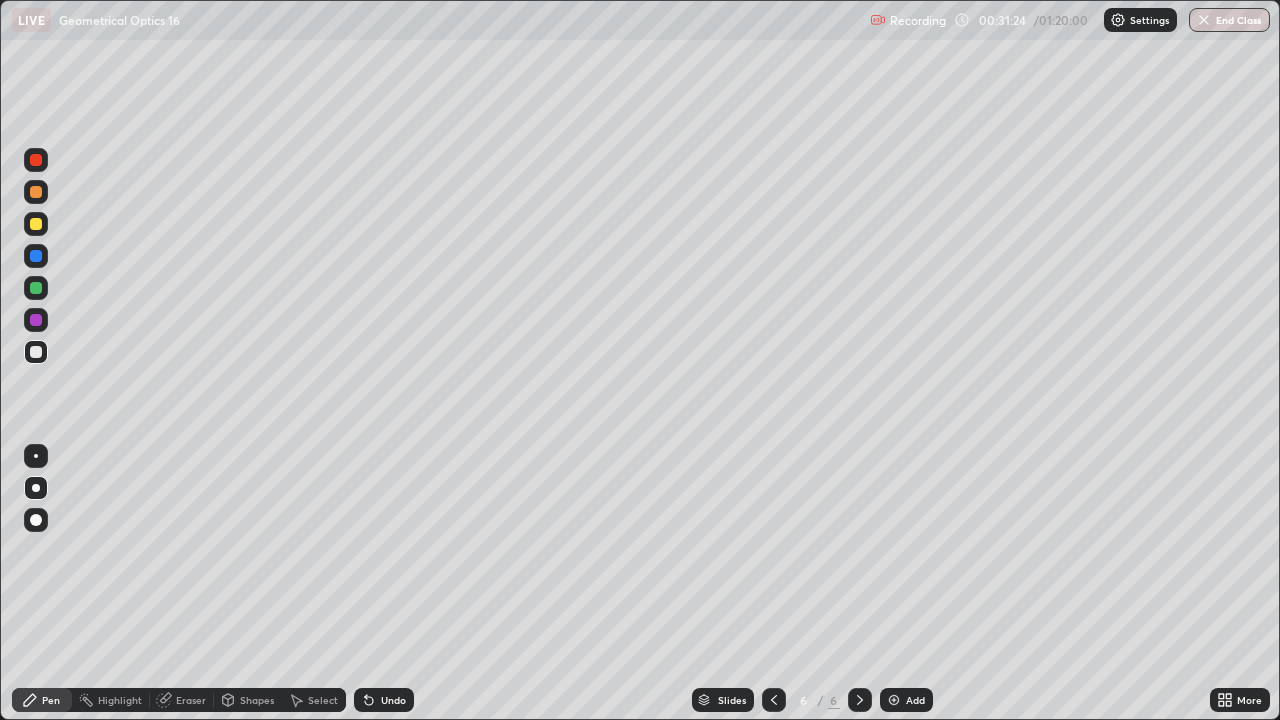click at bounding box center (36, 352) 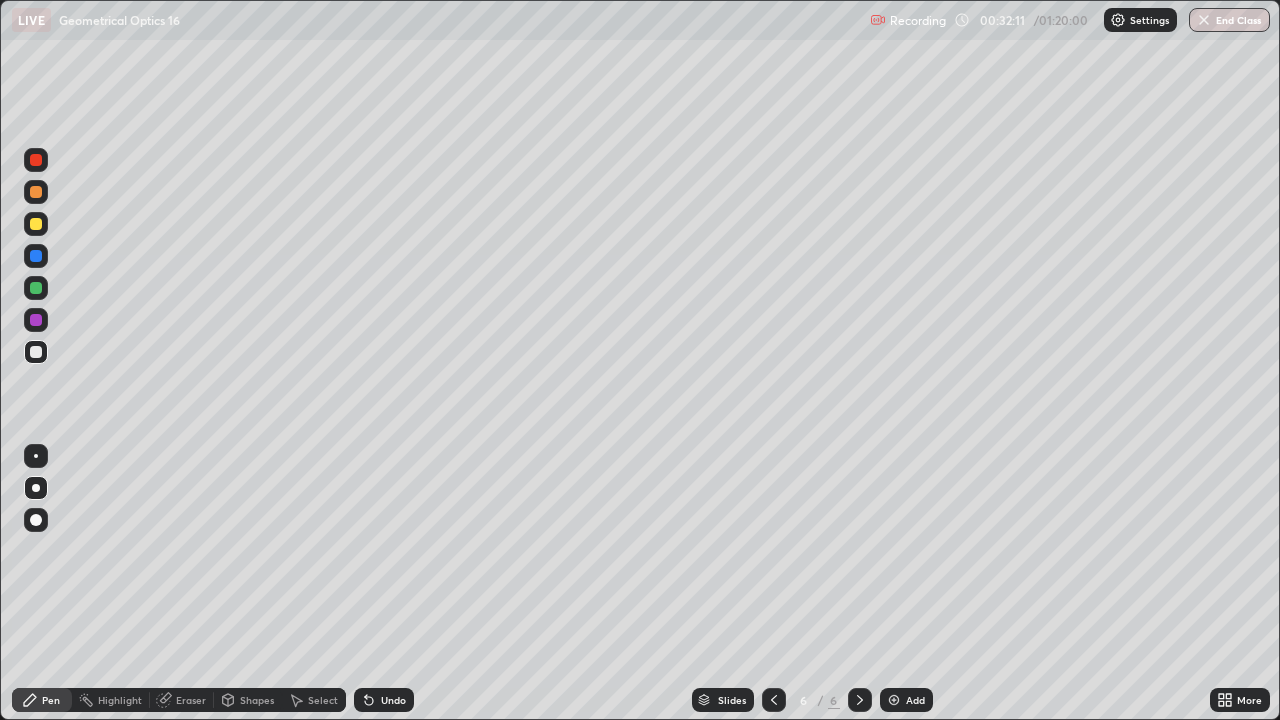 click on "Eraser" at bounding box center (191, 700) 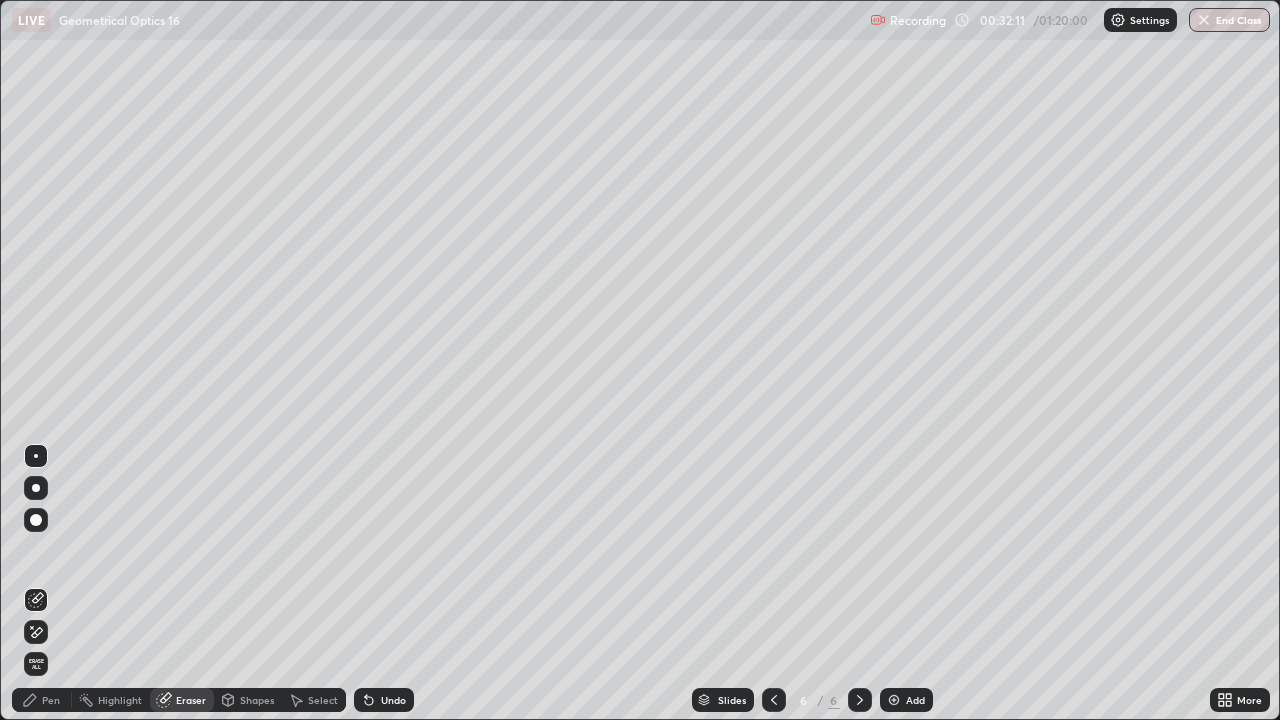 click on "Eraser" at bounding box center (191, 700) 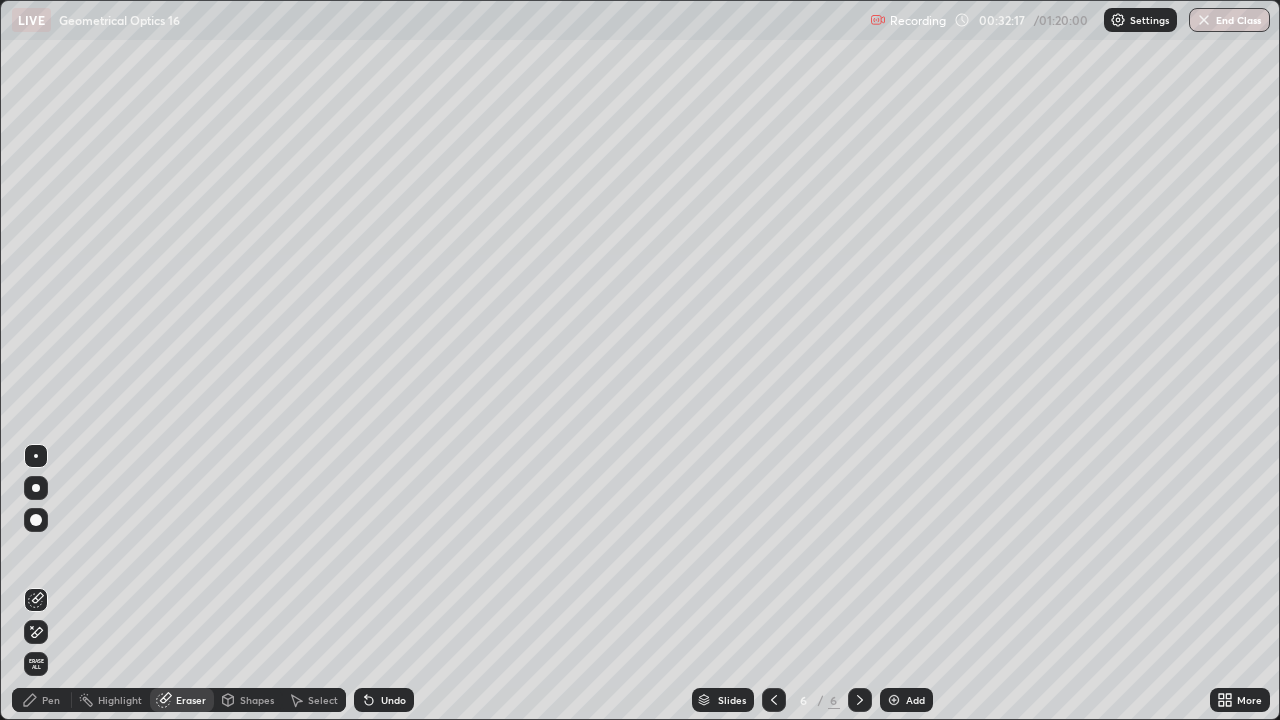 click on "Pen" at bounding box center [51, 700] 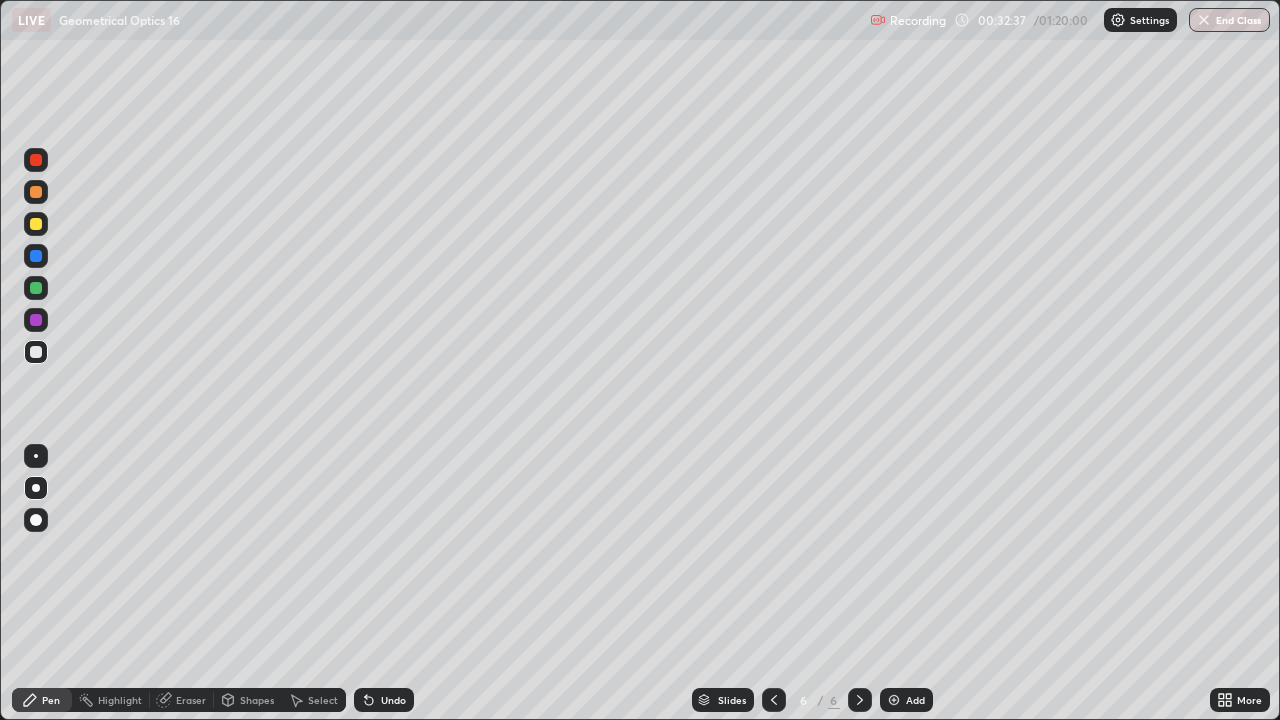 click on "Eraser" at bounding box center (191, 700) 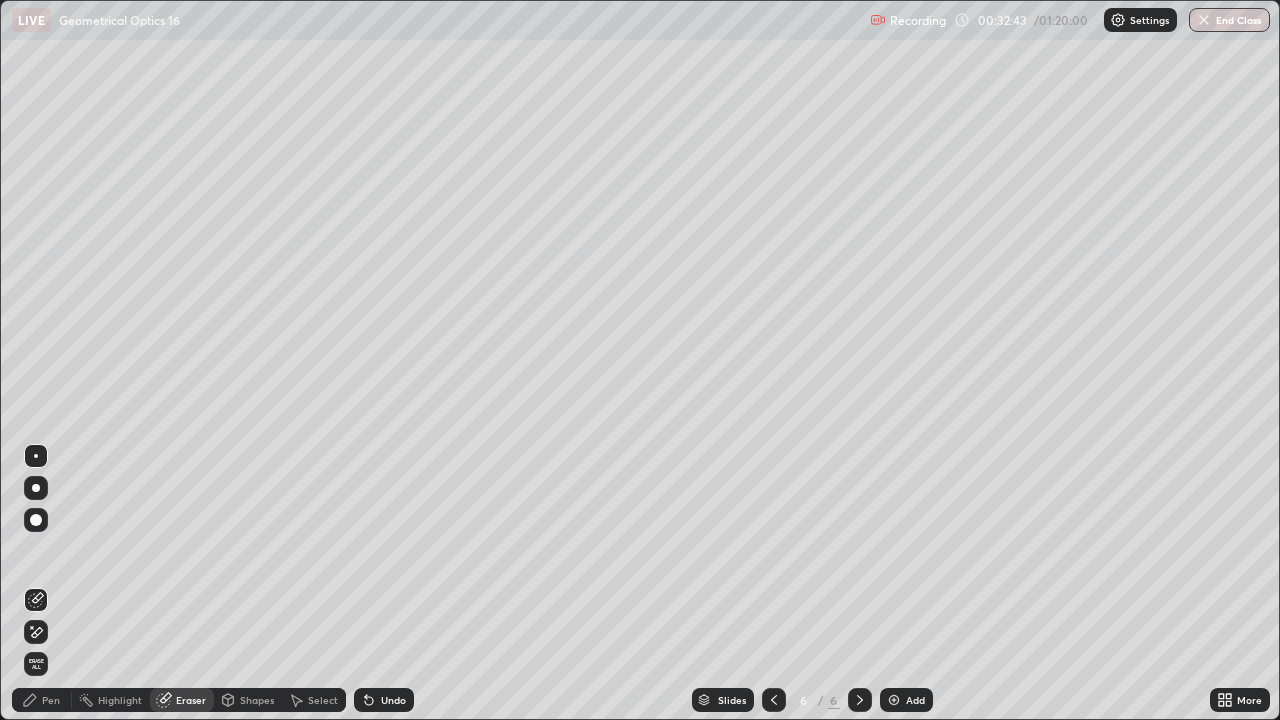click on "Pen" at bounding box center [51, 700] 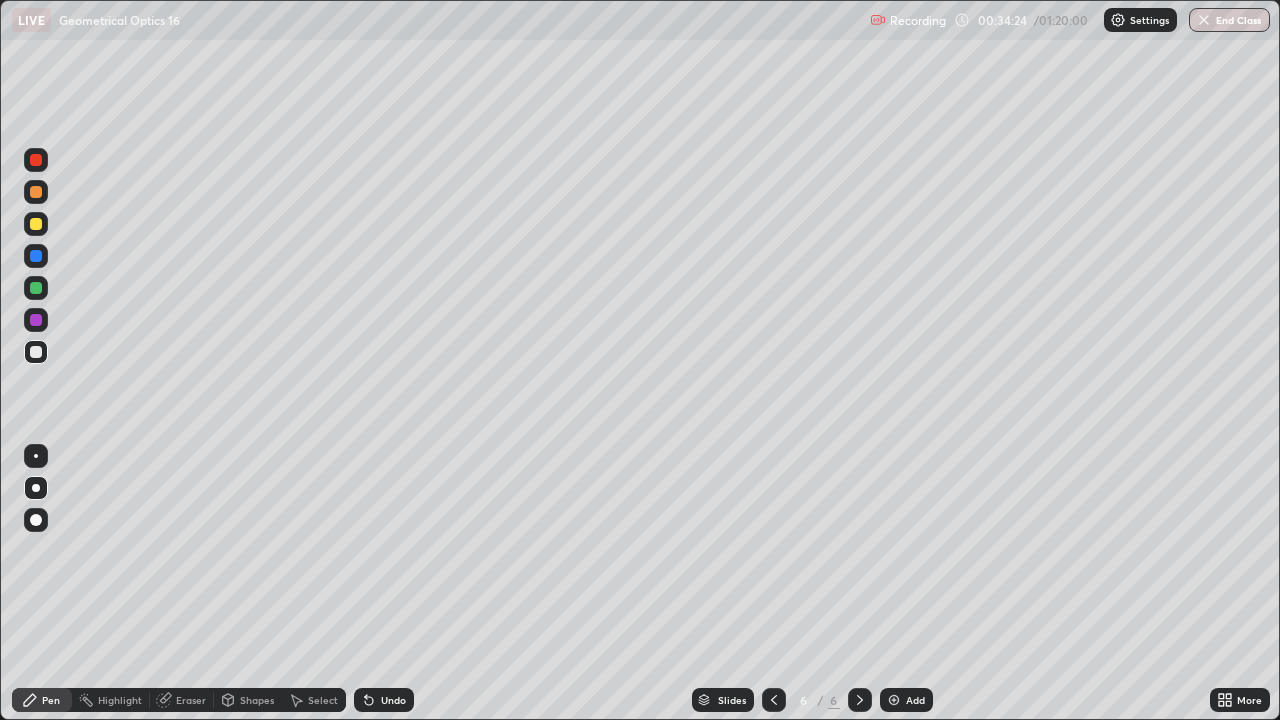 click at bounding box center (36, 288) 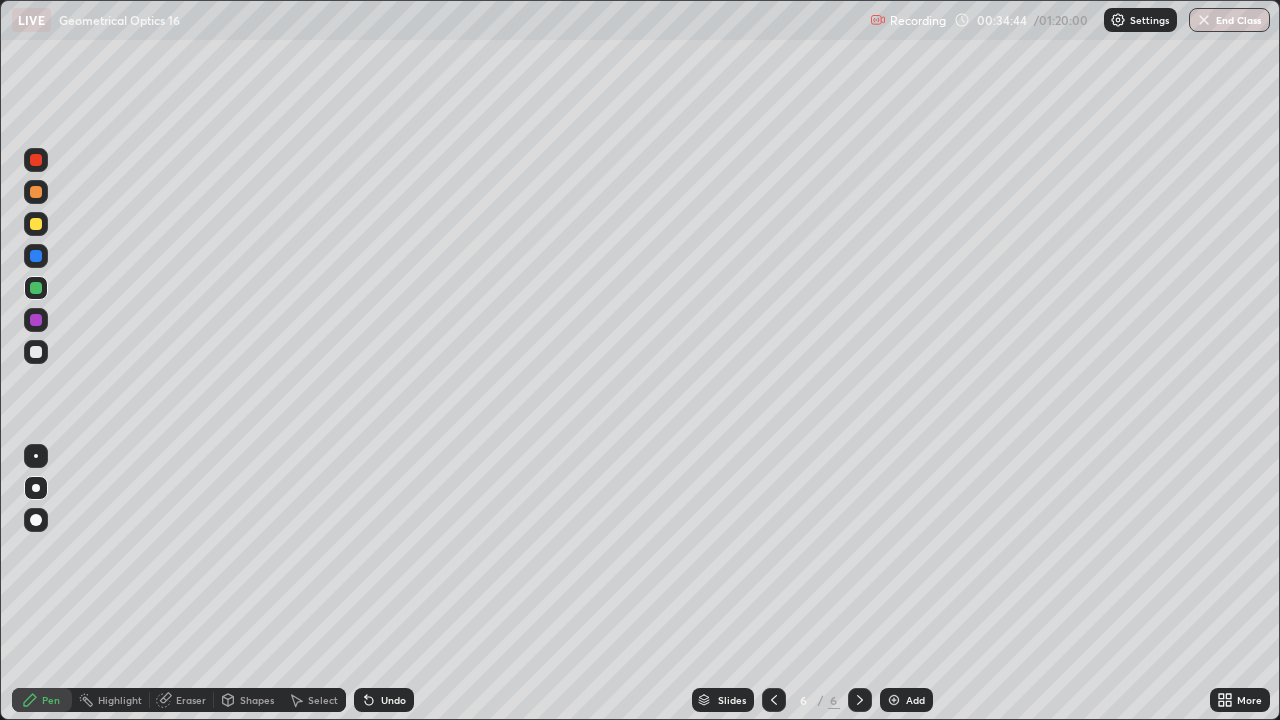 click at bounding box center (36, 224) 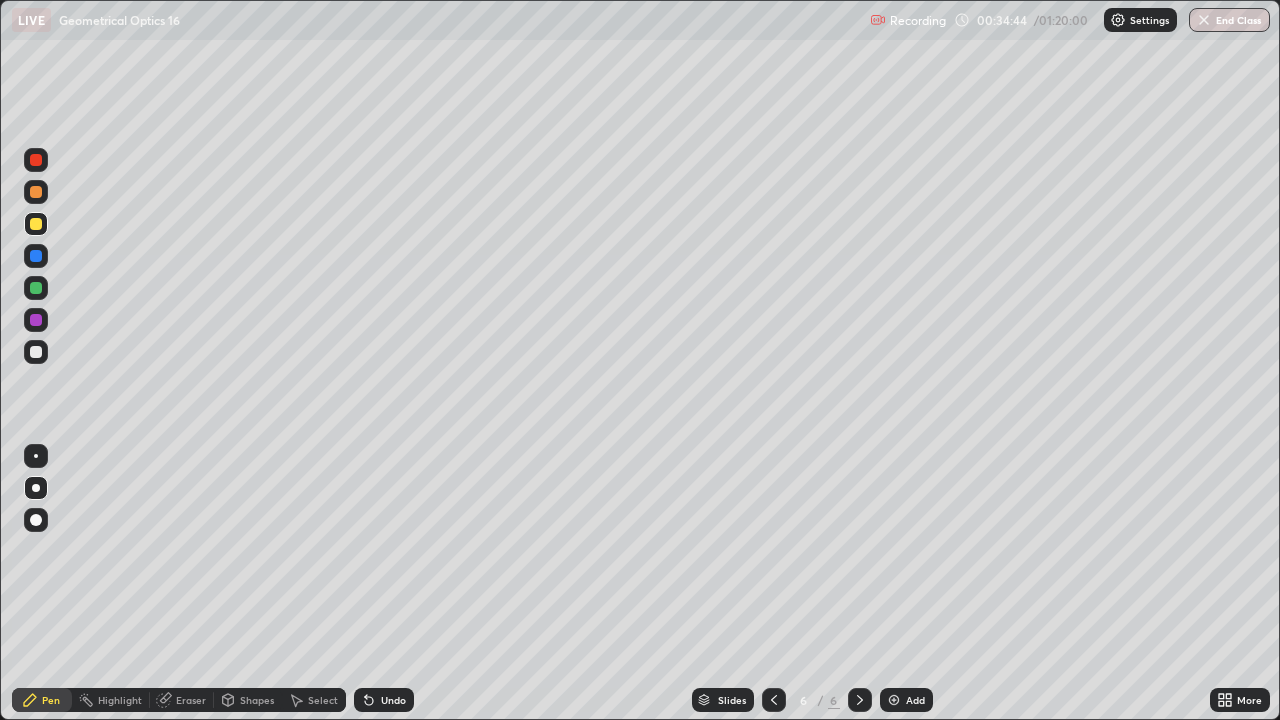 click at bounding box center (36, 224) 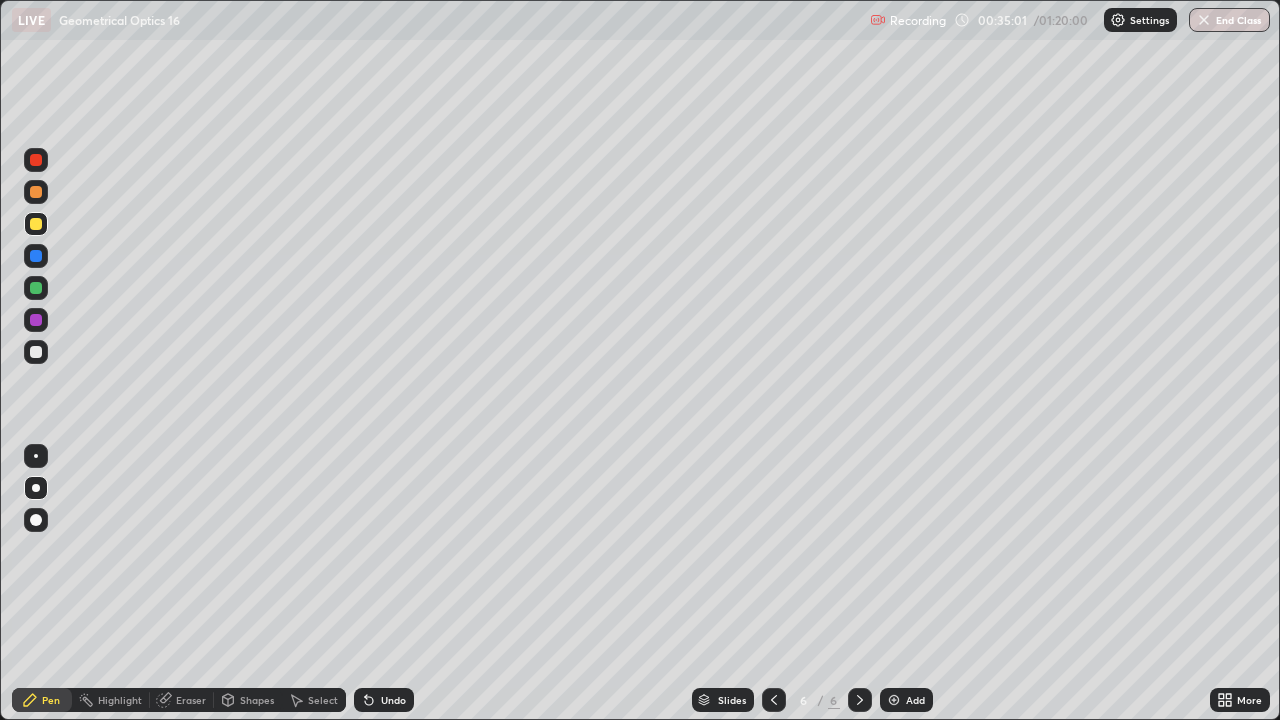 click at bounding box center (36, 320) 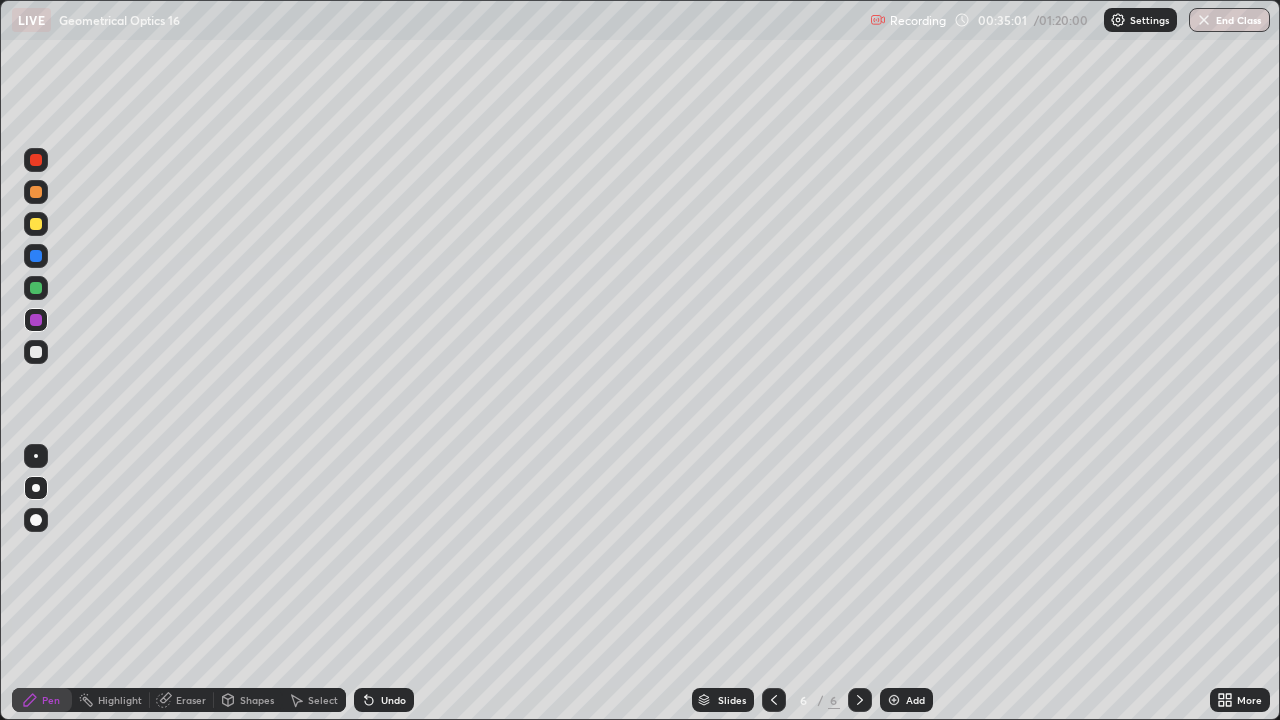 click at bounding box center (36, 320) 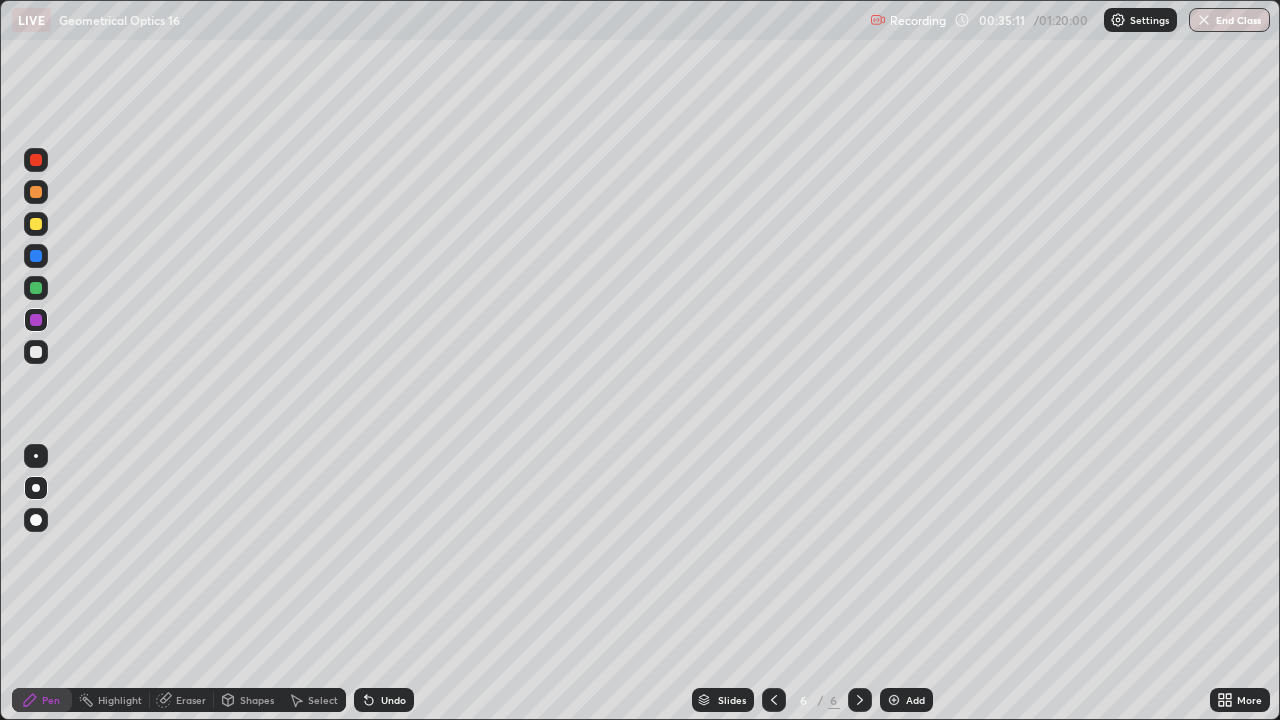 click on "Undo" at bounding box center (393, 700) 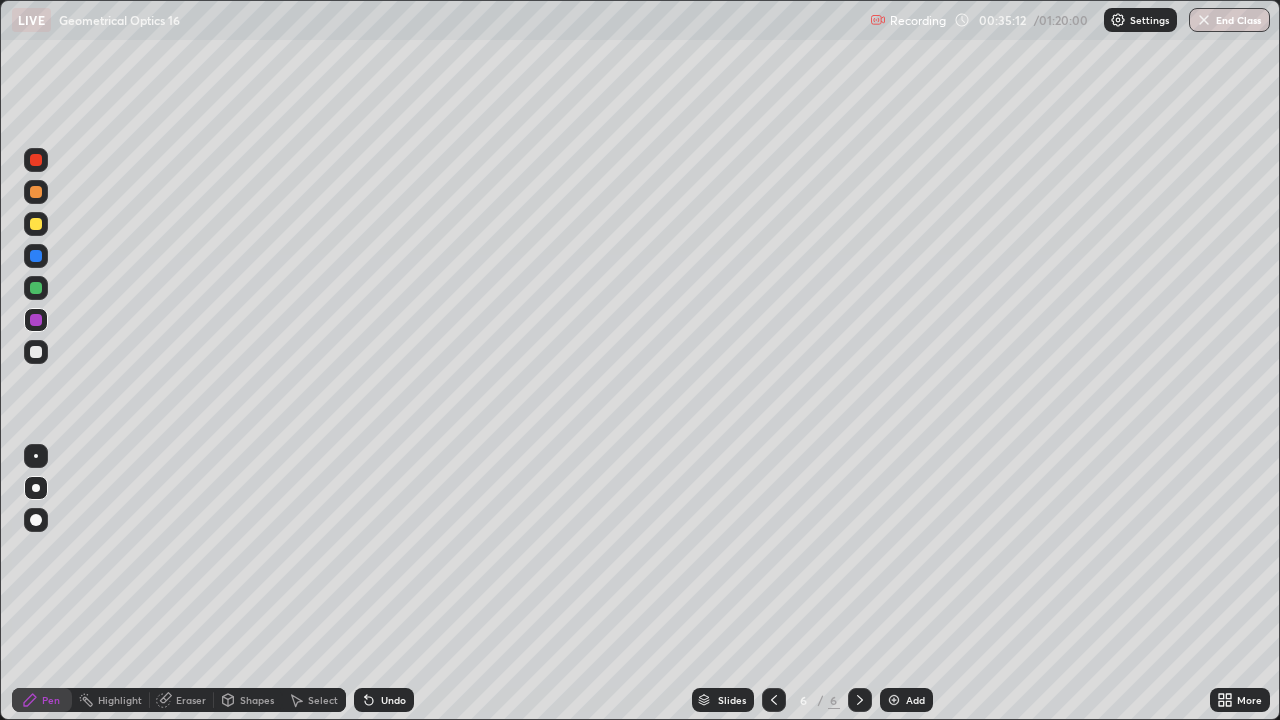 click on "Undo" at bounding box center [384, 700] 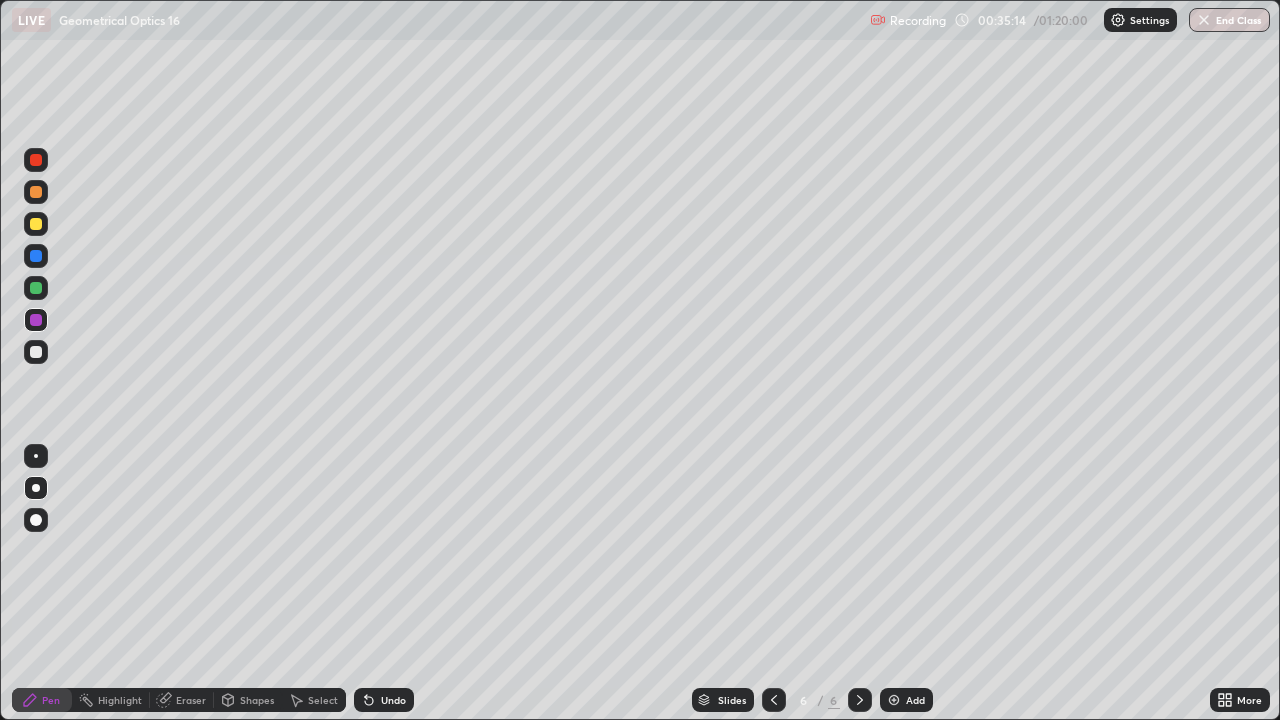 click on "Undo" at bounding box center [384, 700] 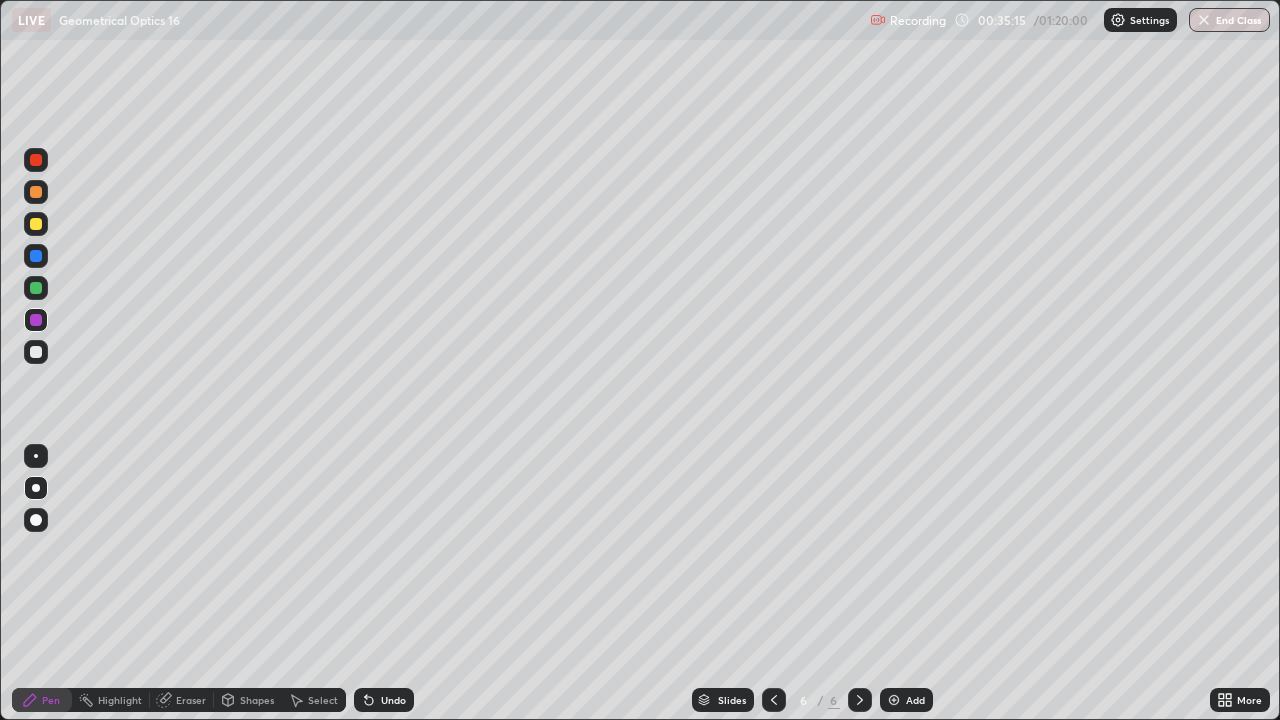 click on "Undo" at bounding box center [393, 700] 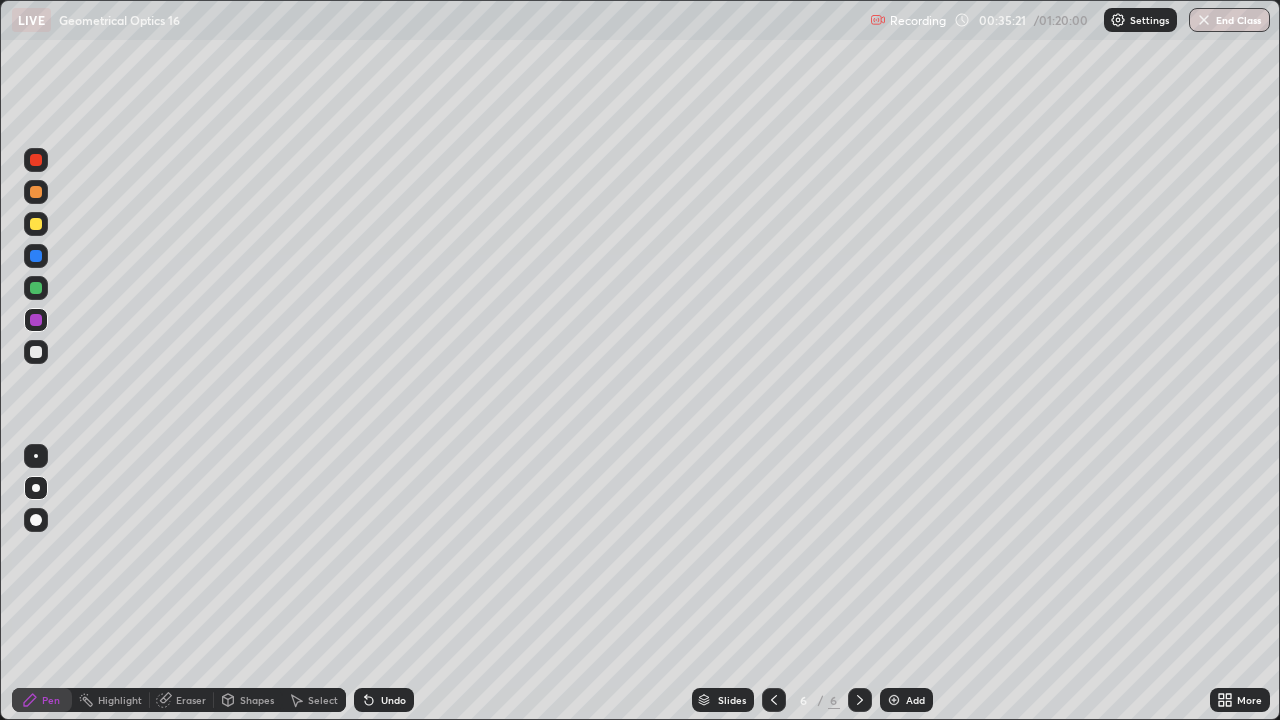 click on "Undo" at bounding box center [384, 700] 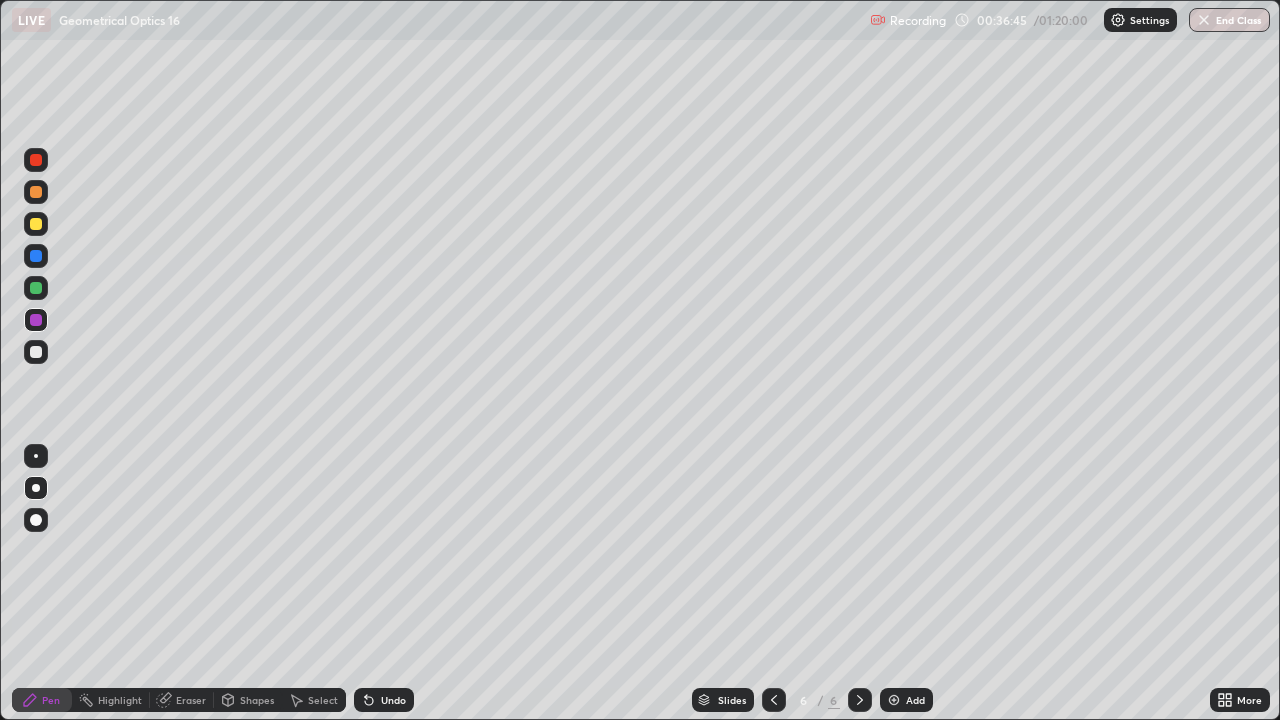 click on "Add" at bounding box center (906, 700) 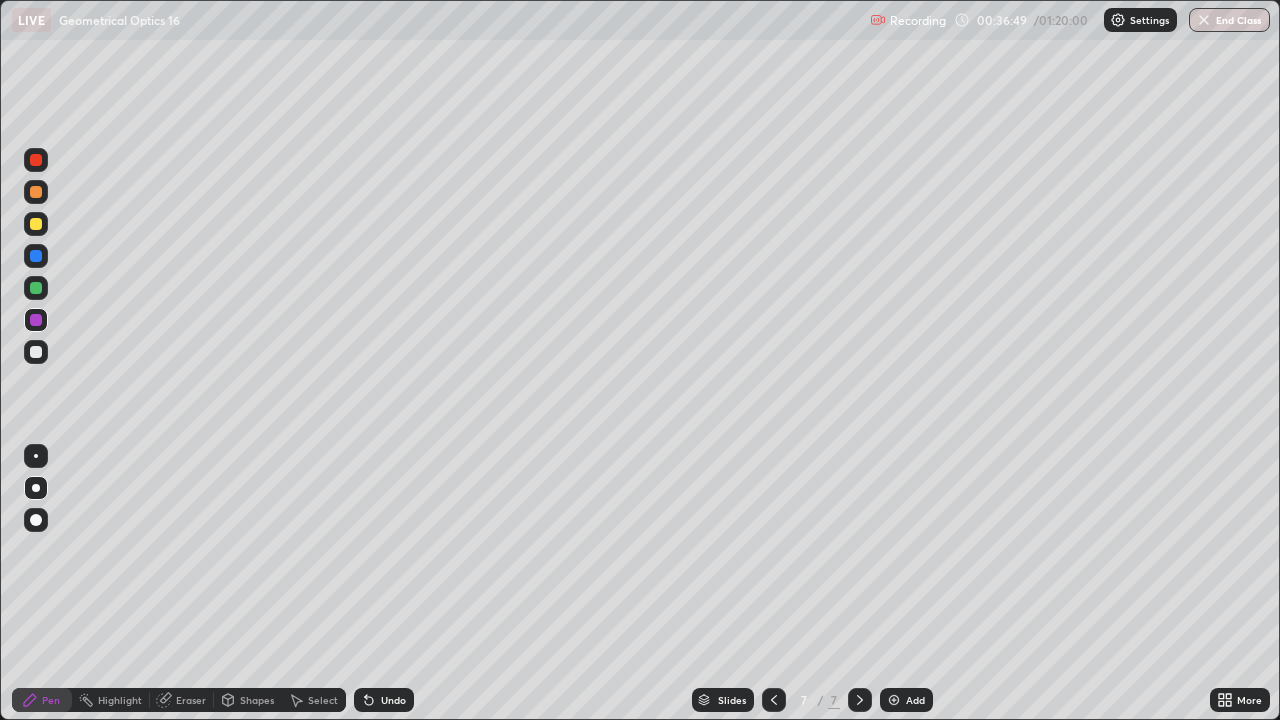 click at bounding box center (36, 224) 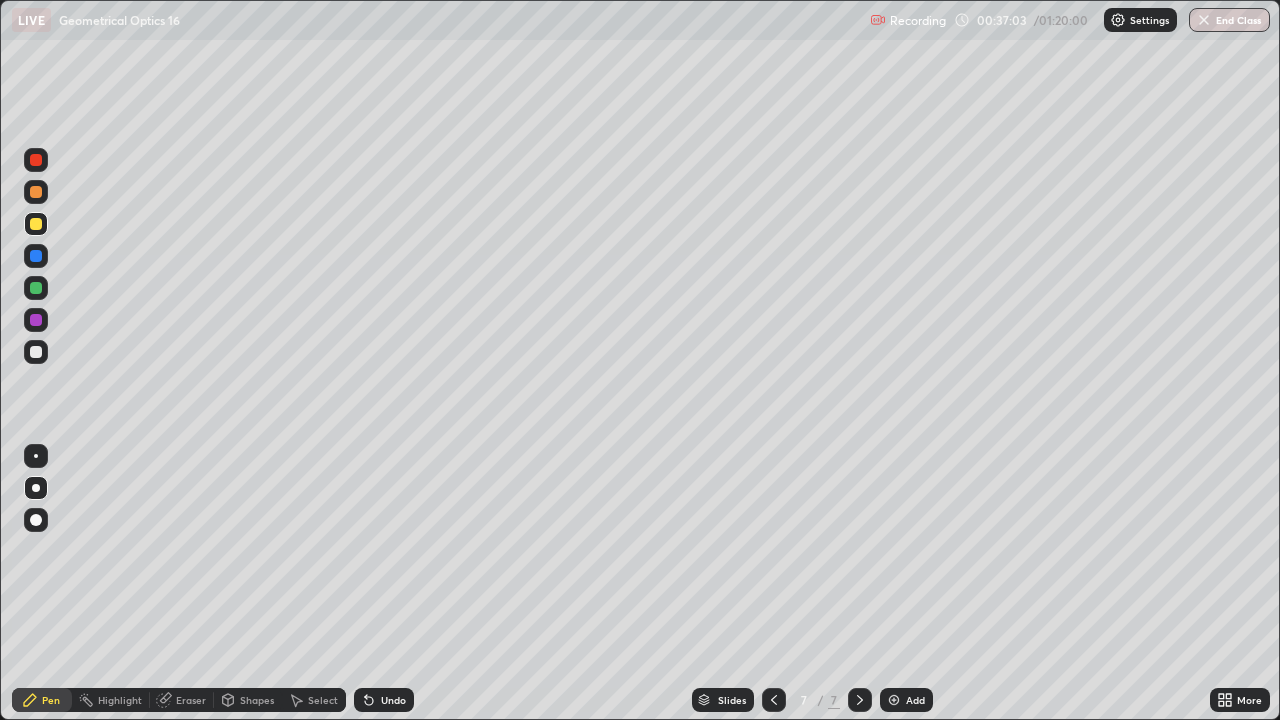 click 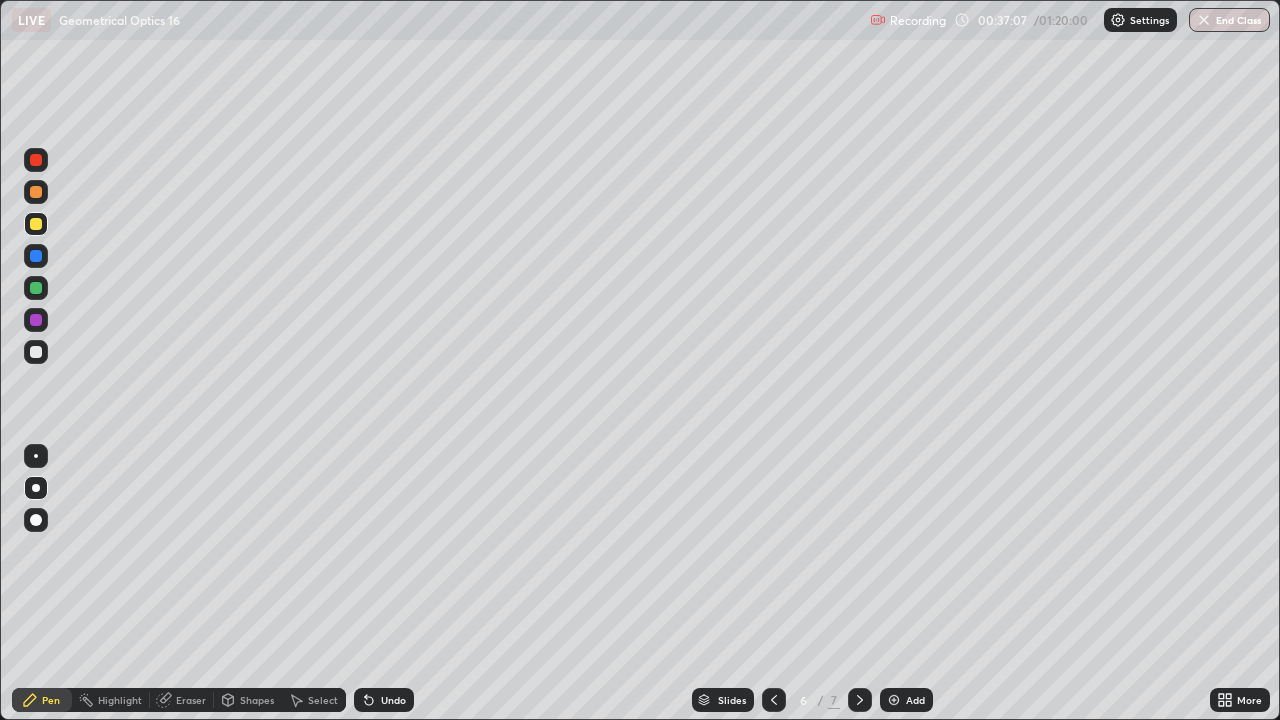 click 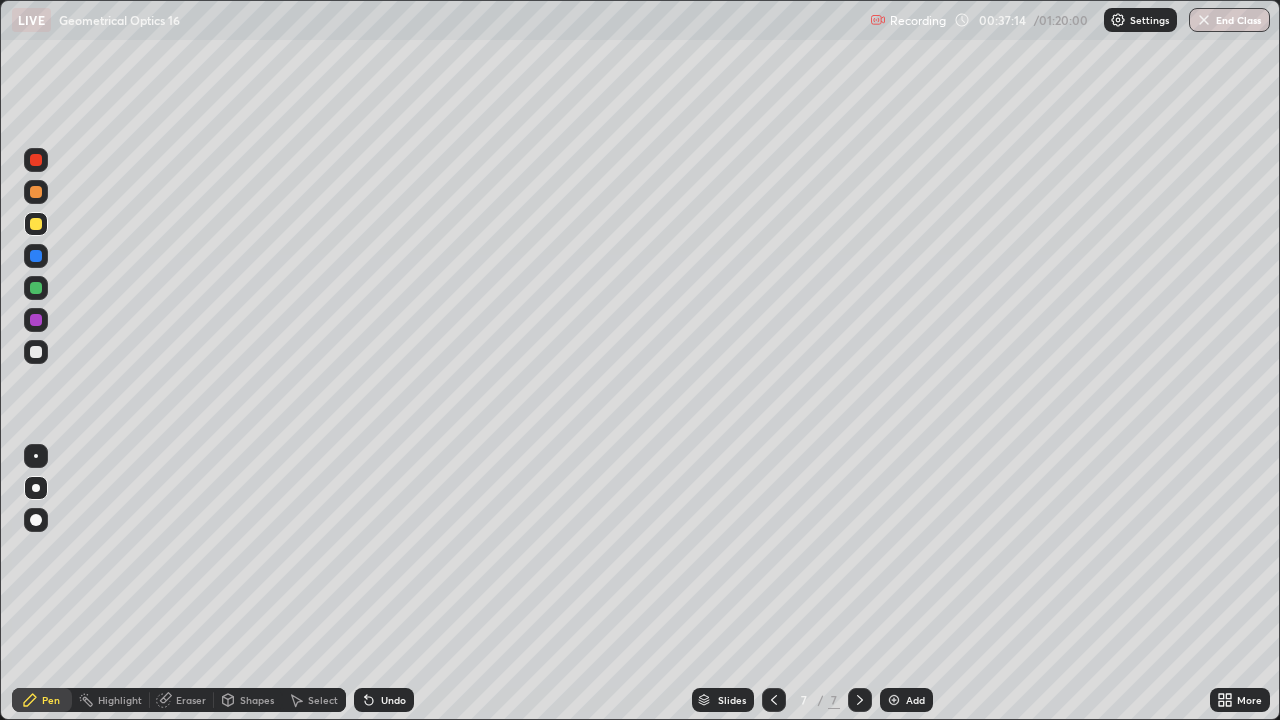 click 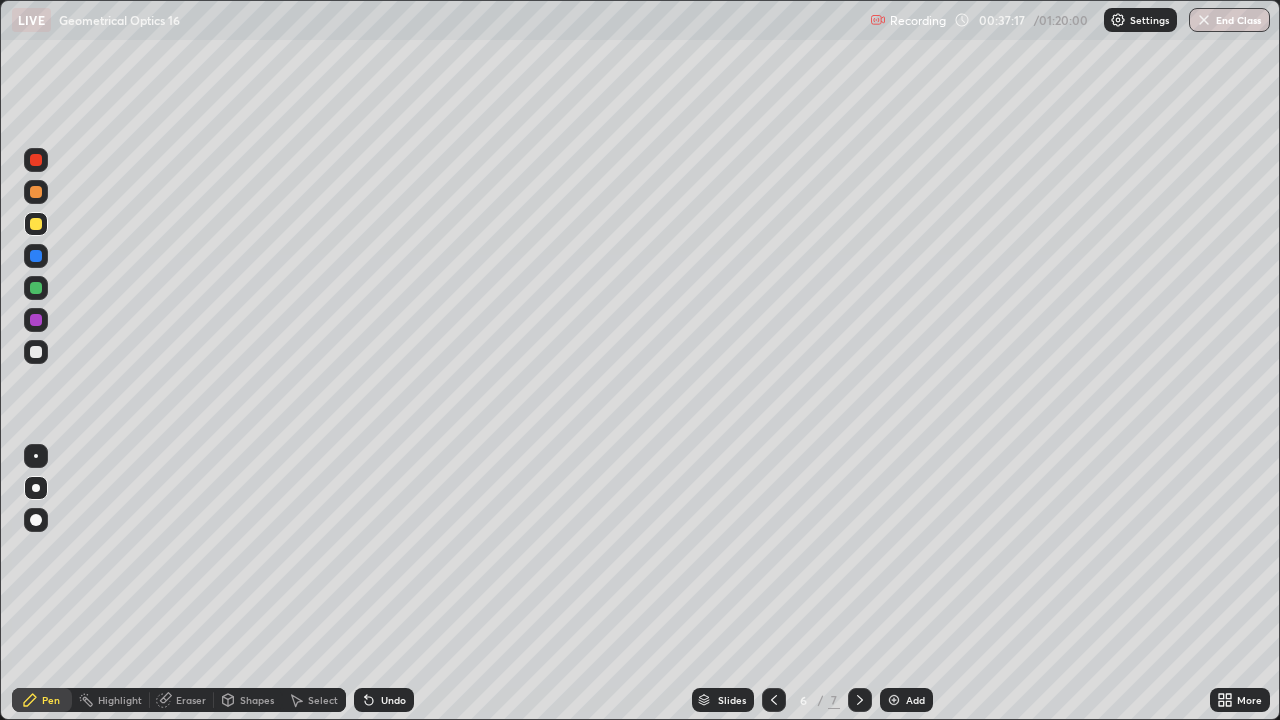 click 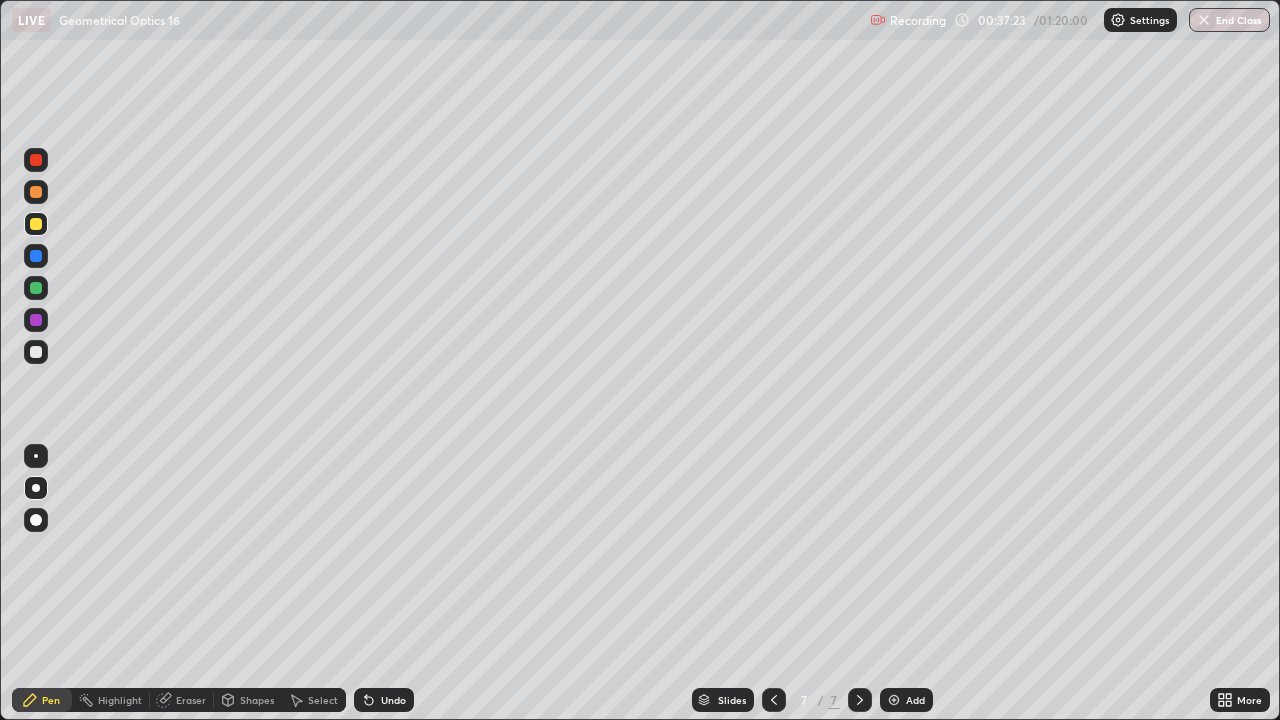 click 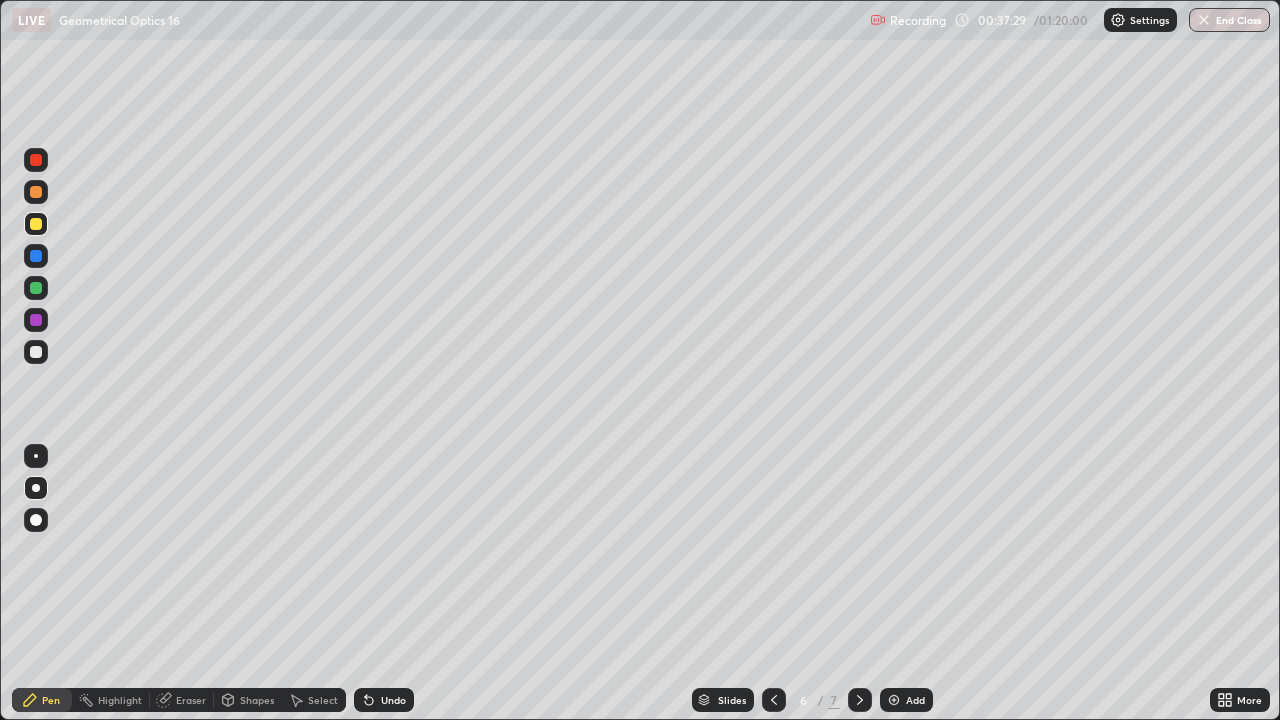 click 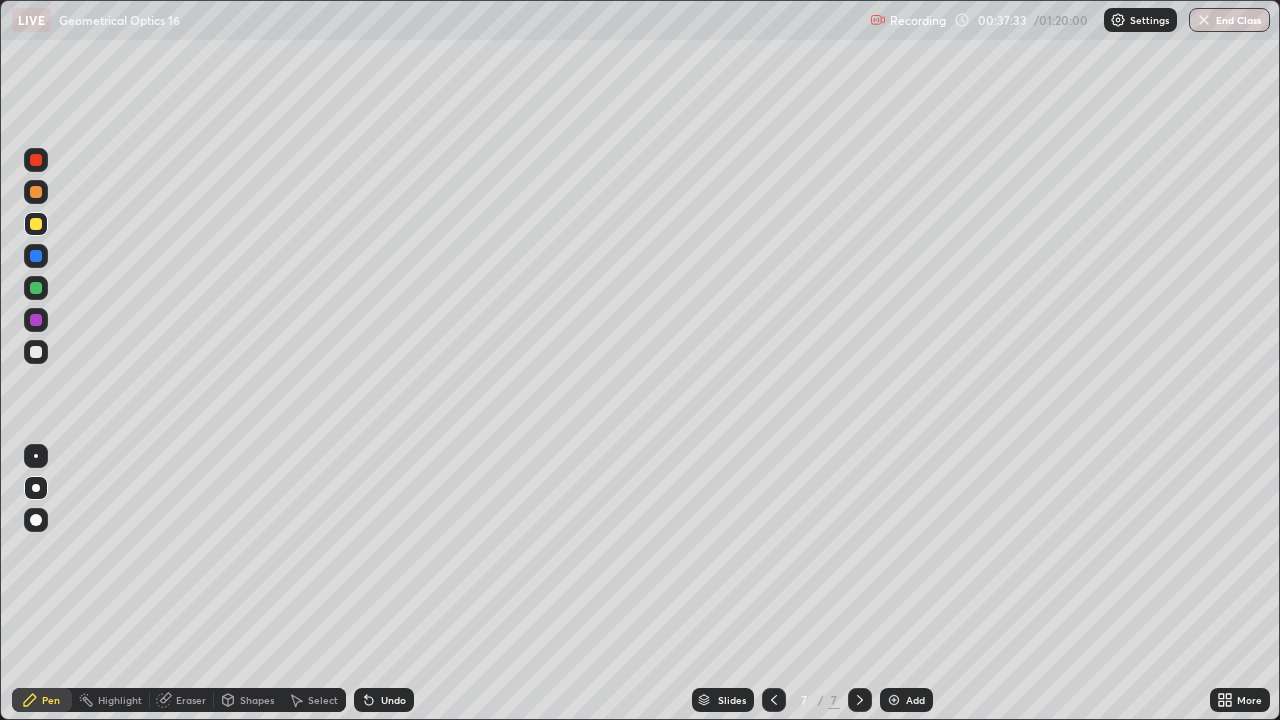 click 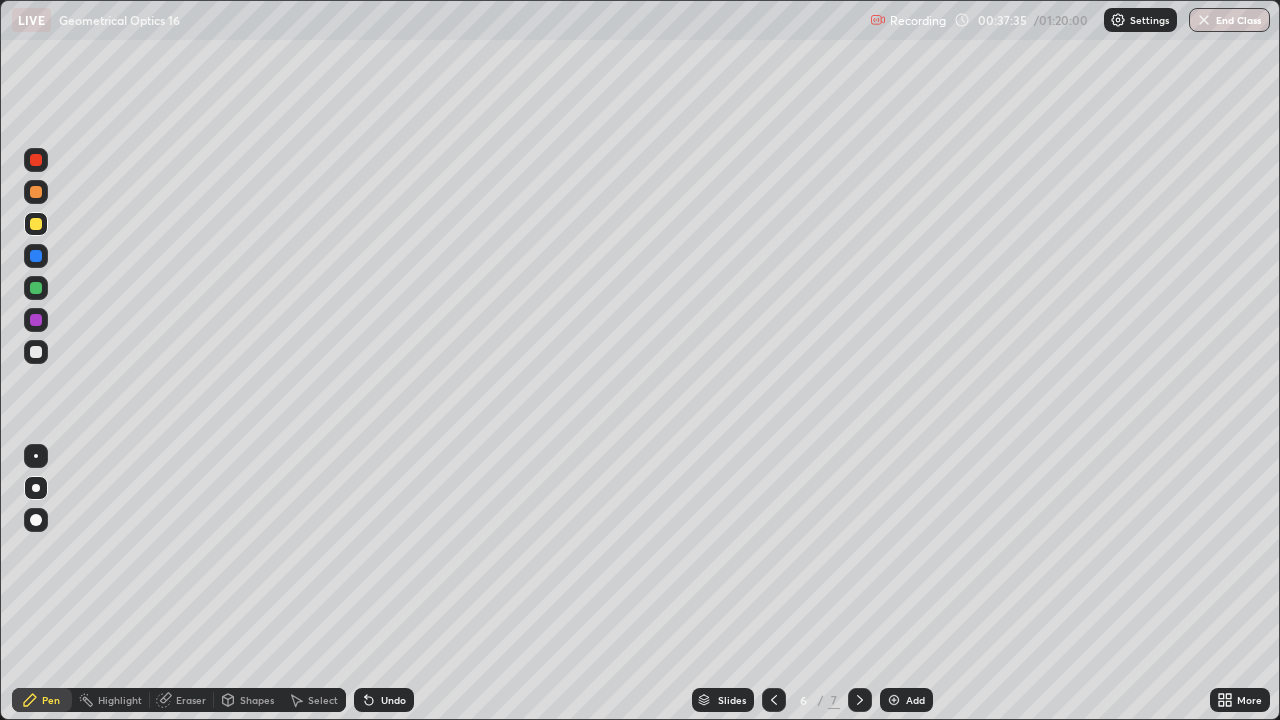 click 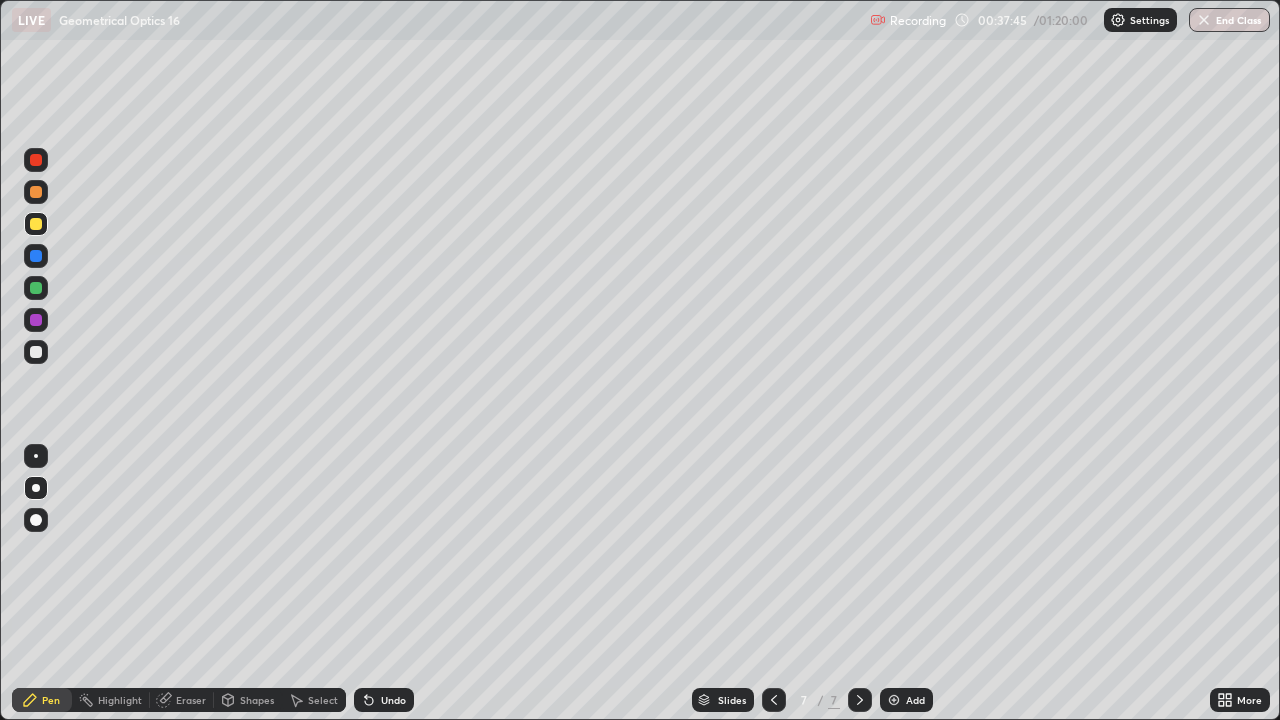 click on "Slides 7 / 7 Add" at bounding box center (812, 700) 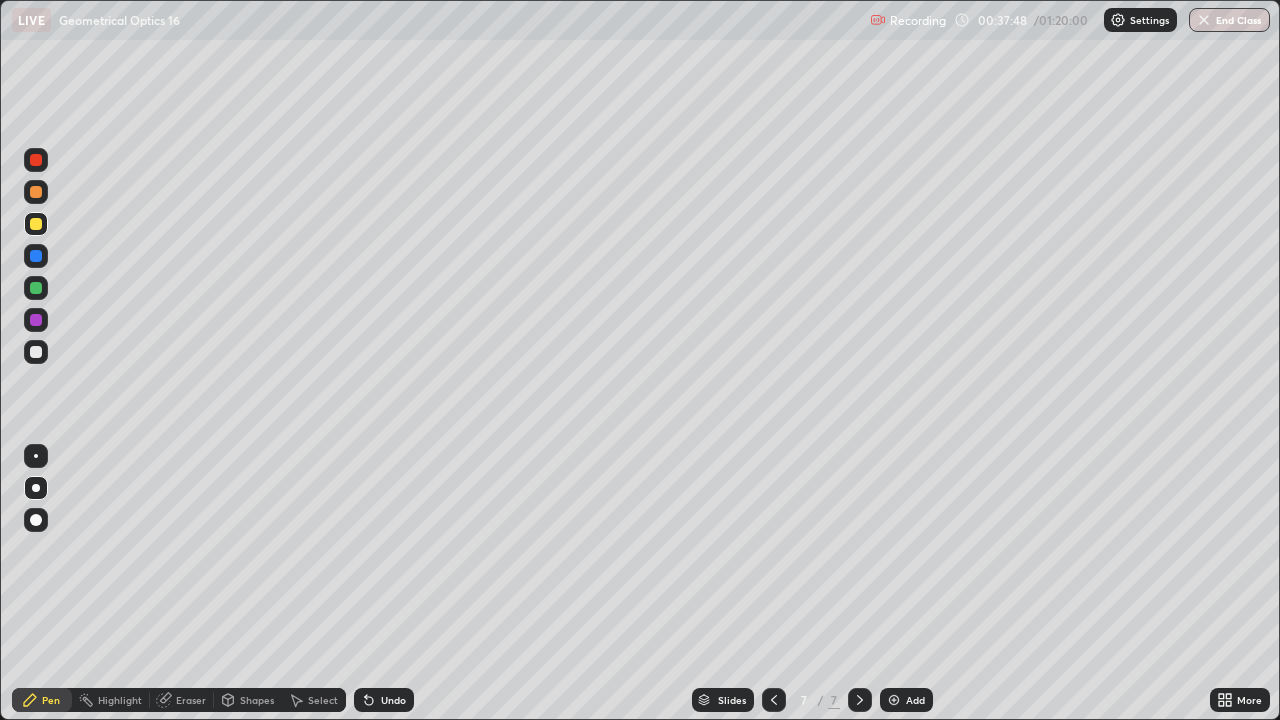 click 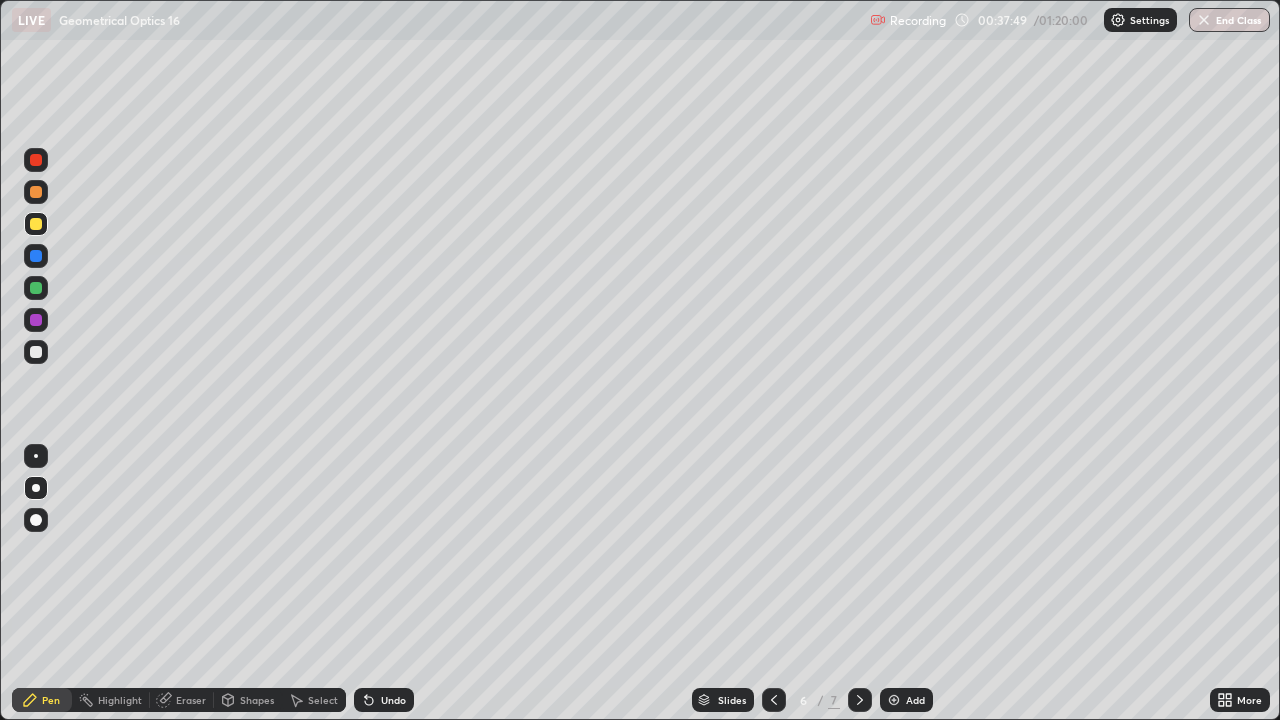 click 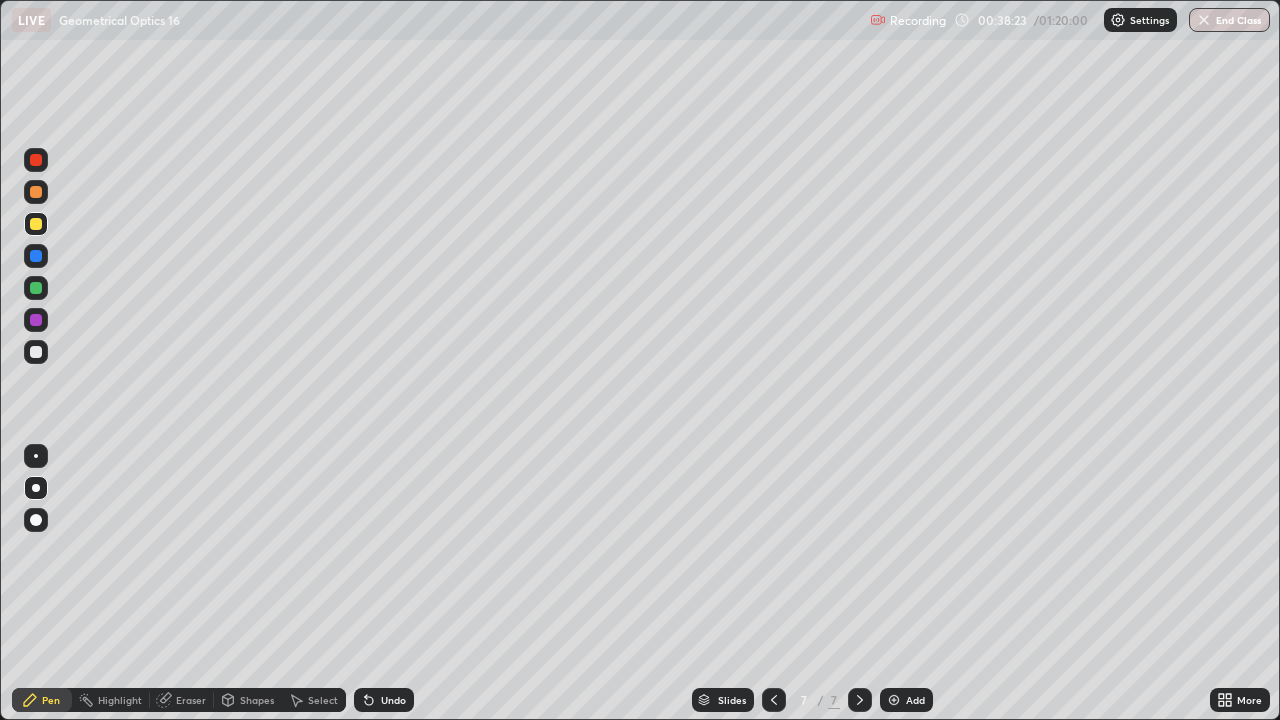 click at bounding box center [36, 352] 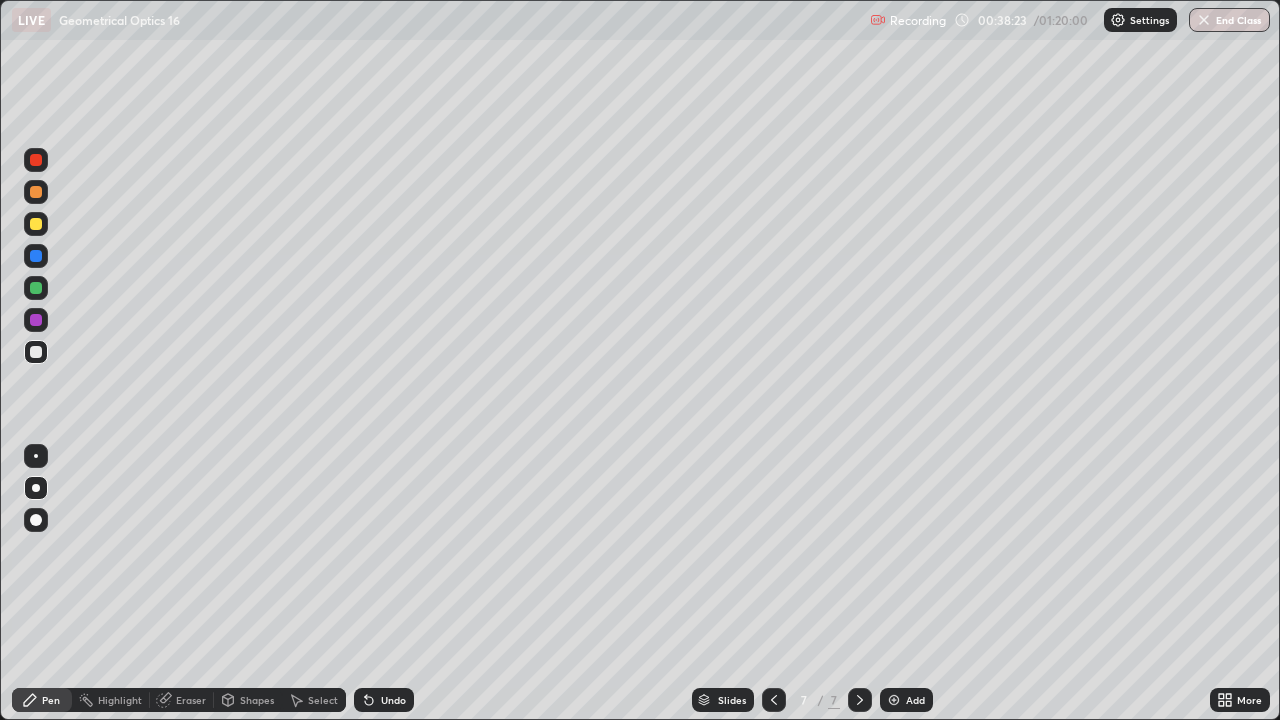 click at bounding box center [36, 352] 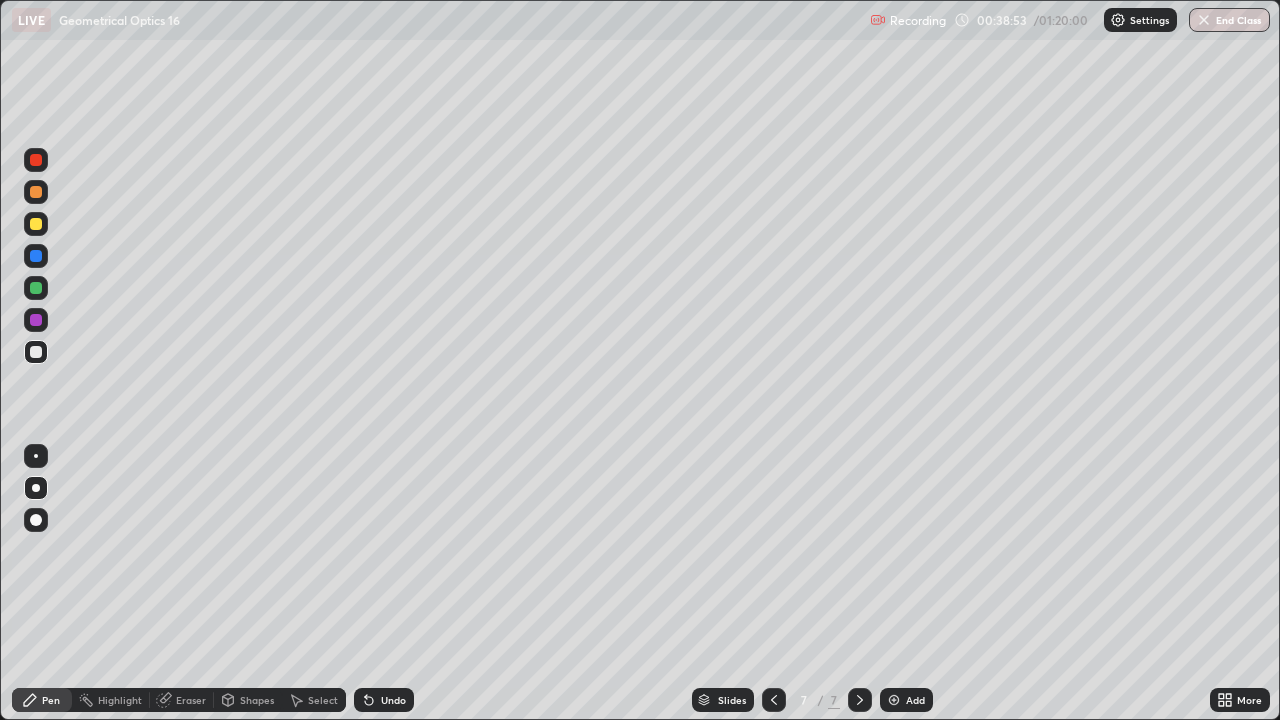 click on "Eraser" at bounding box center [191, 700] 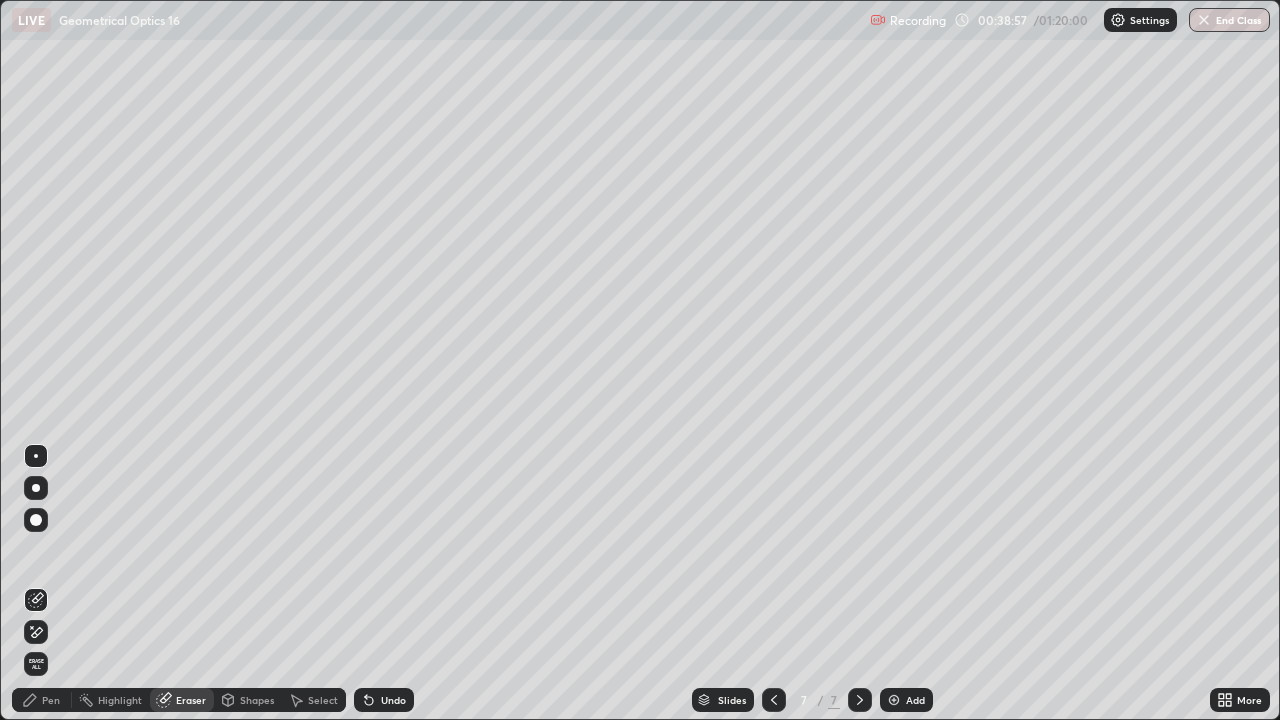 click on "Pen" at bounding box center (51, 700) 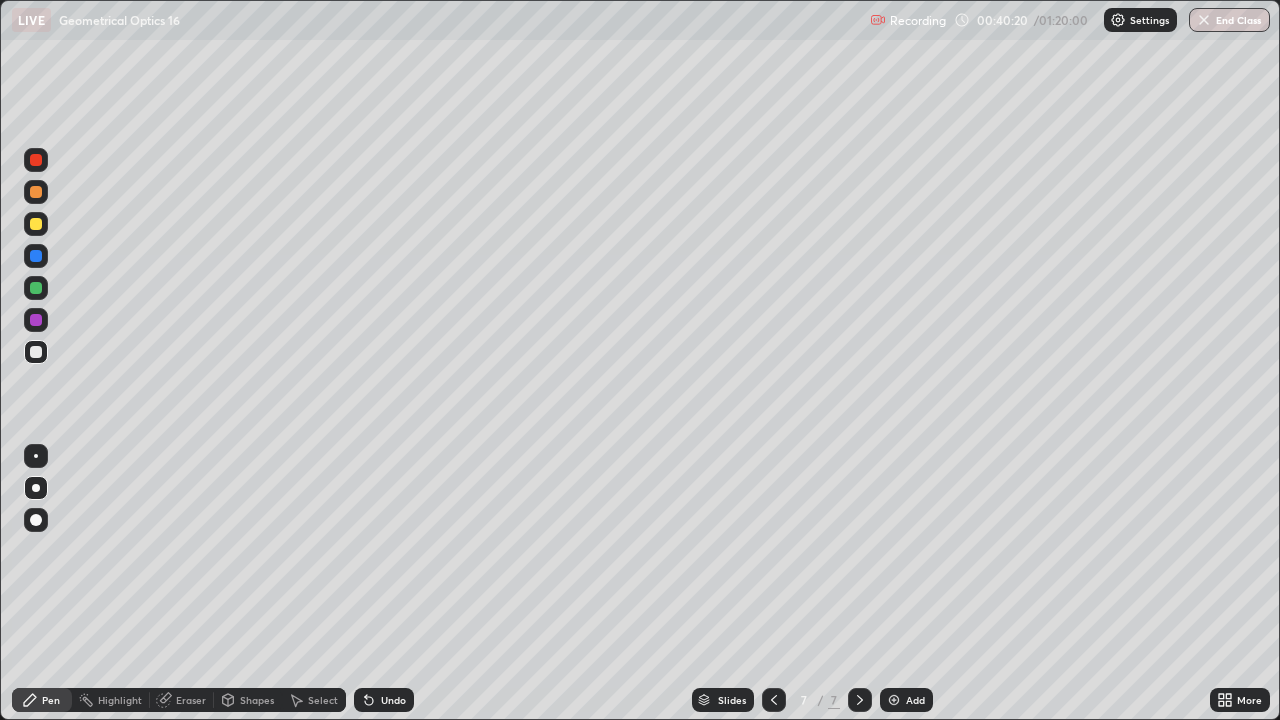click on "Add" at bounding box center (915, 700) 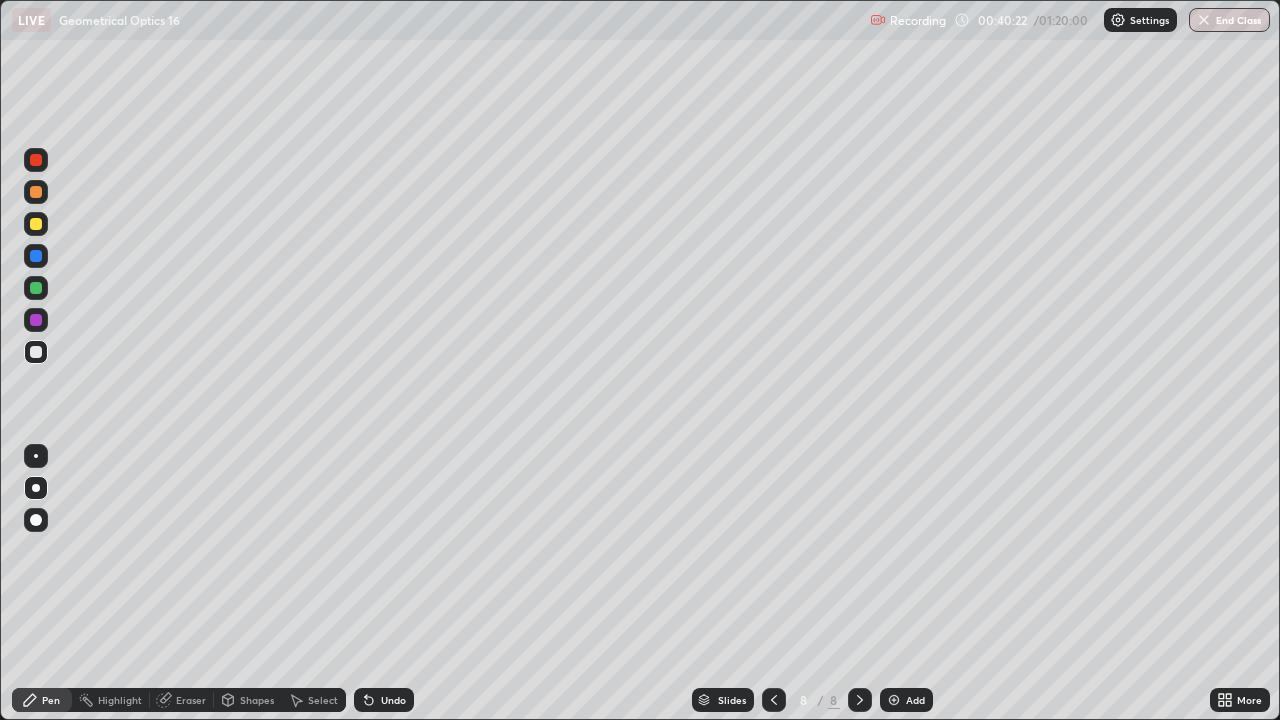 click at bounding box center [36, 224] 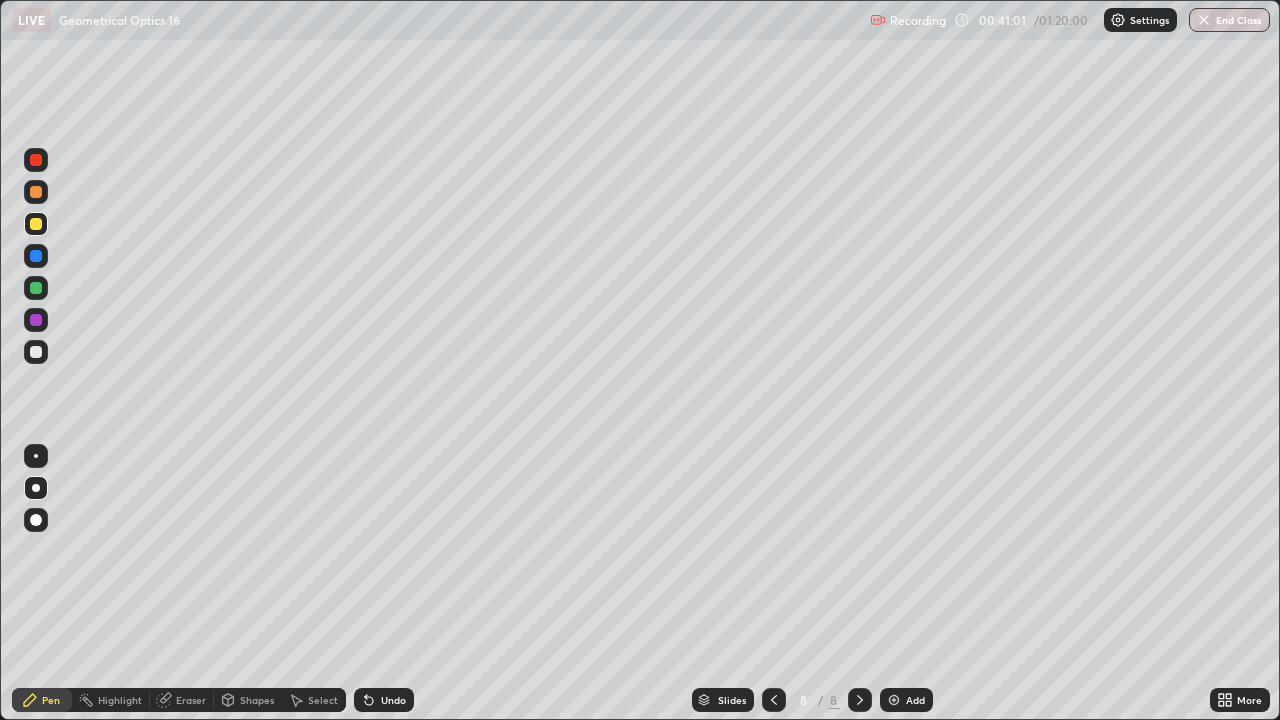 click at bounding box center (36, 288) 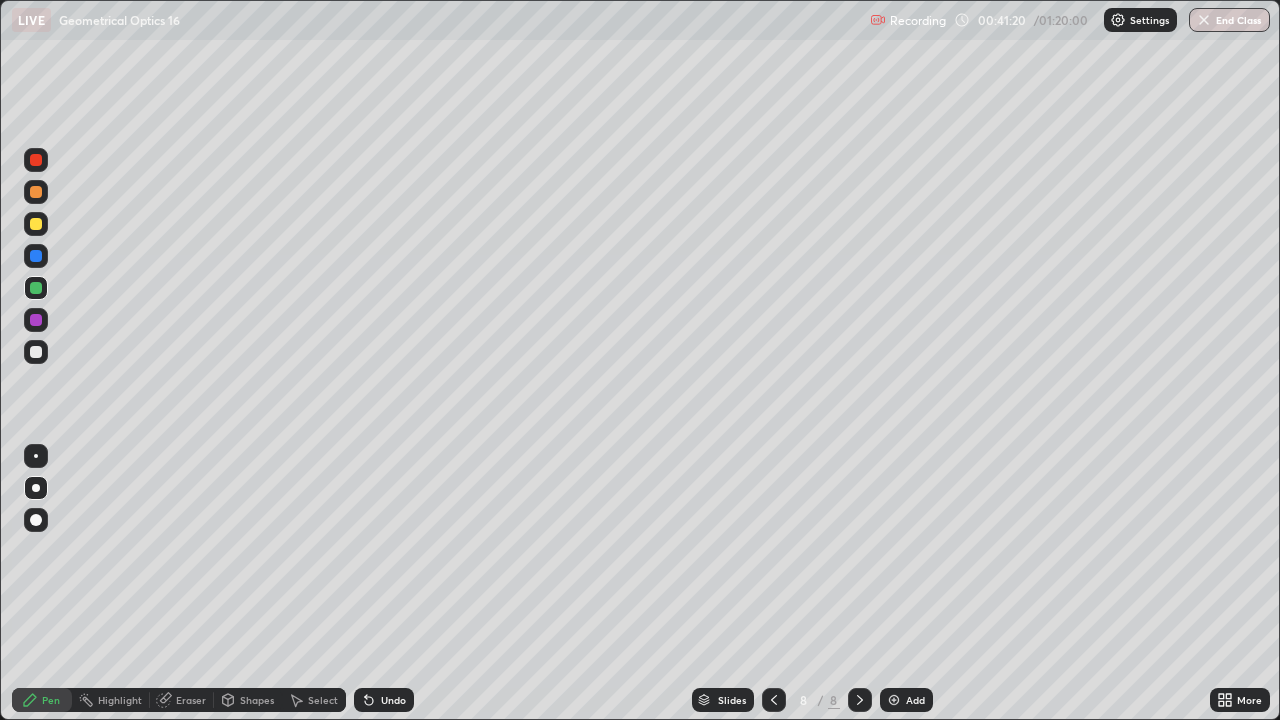 click at bounding box center (36, 224) 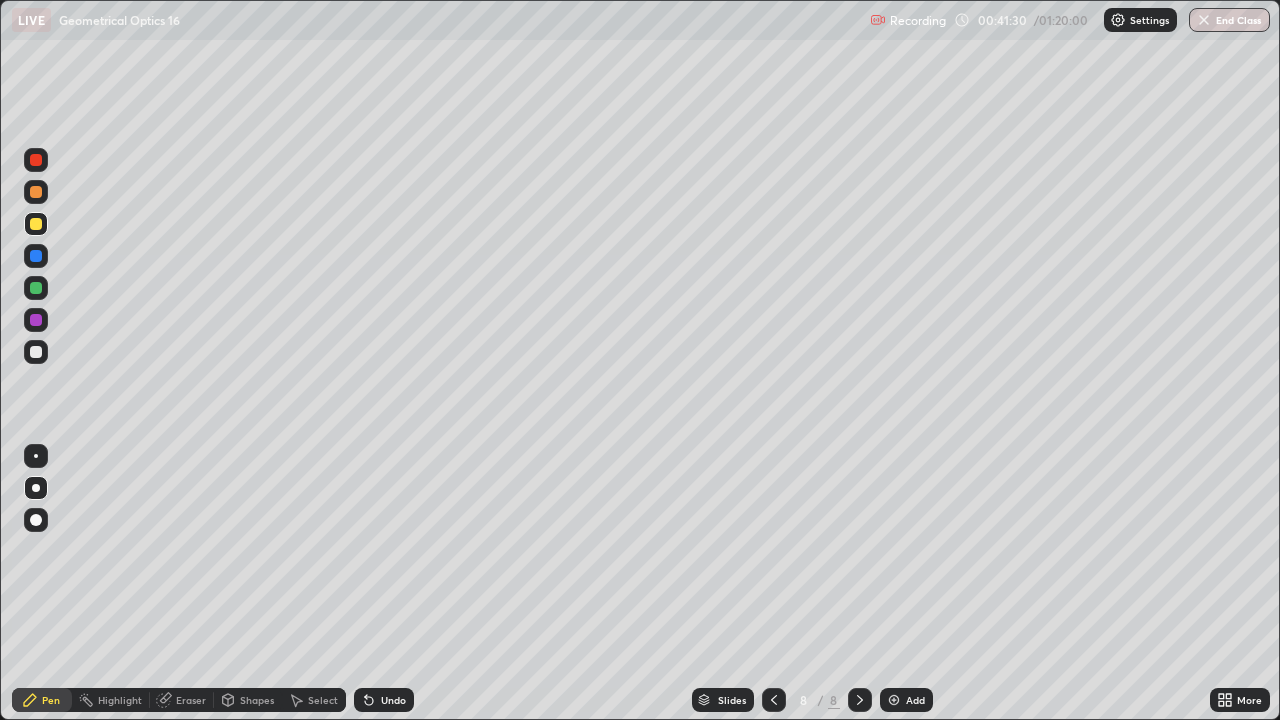 click at bounding box center [36, 192] 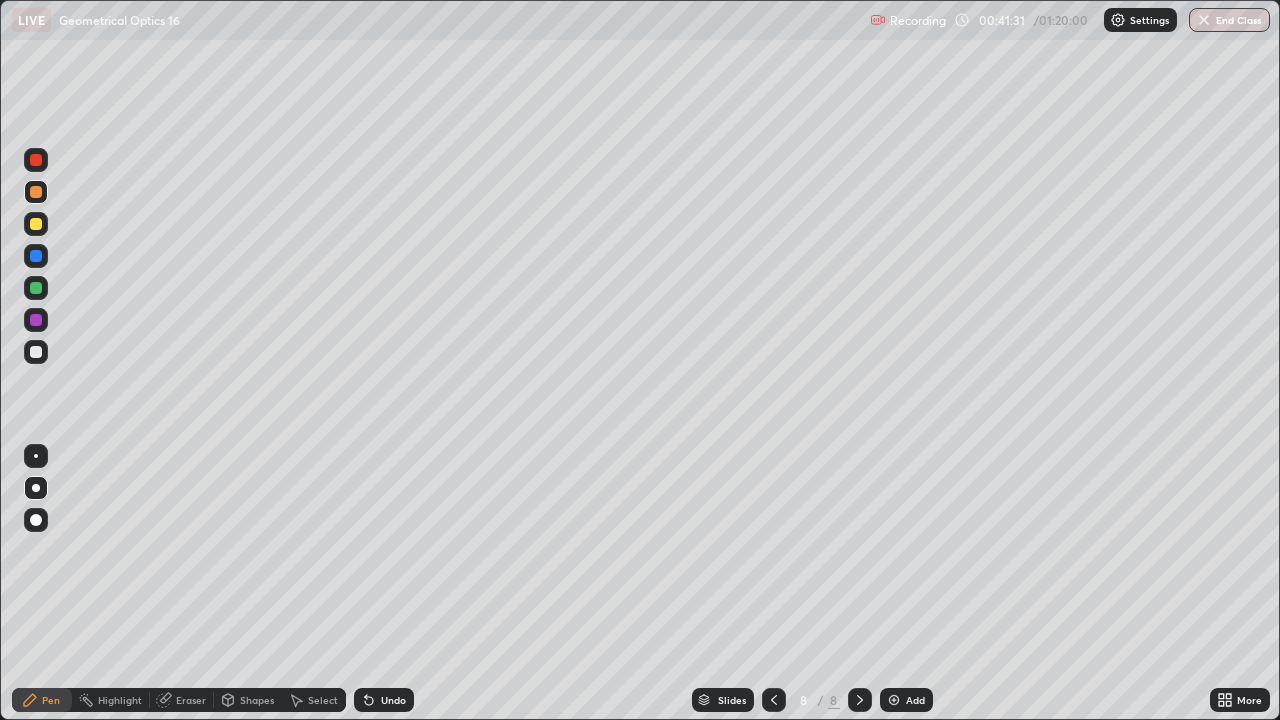 click at bounding box center (36, 192) 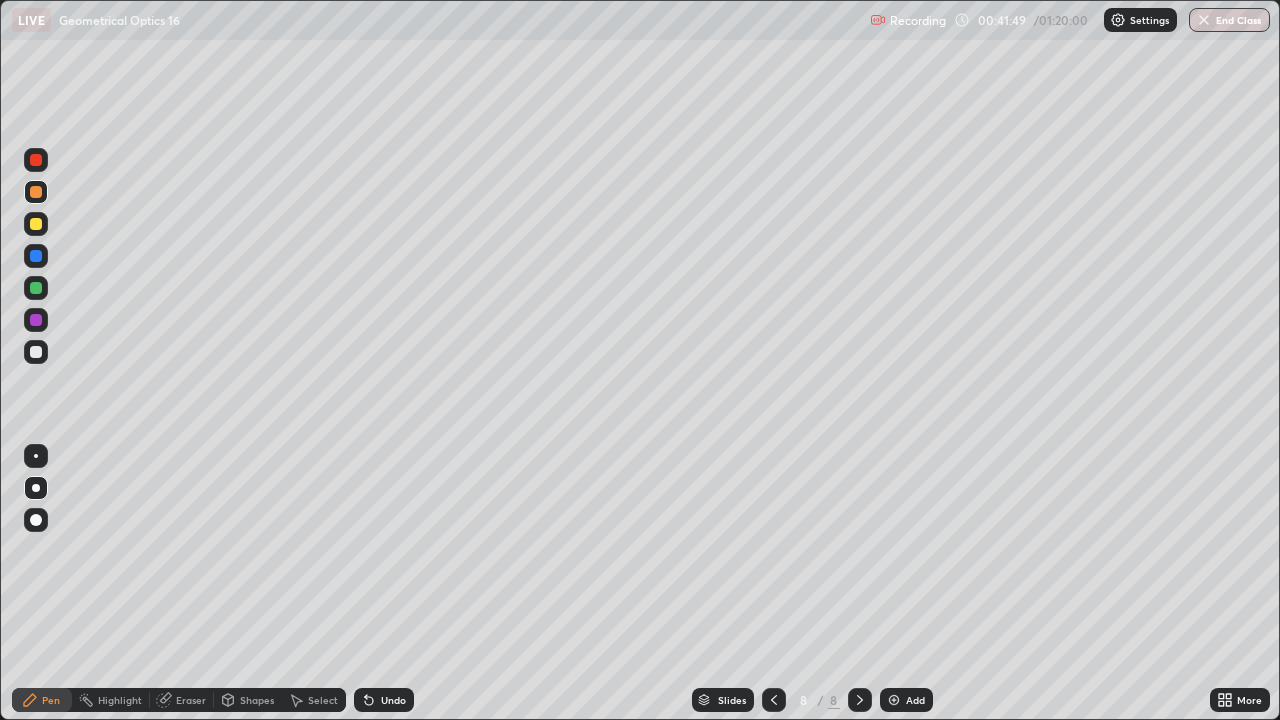 click 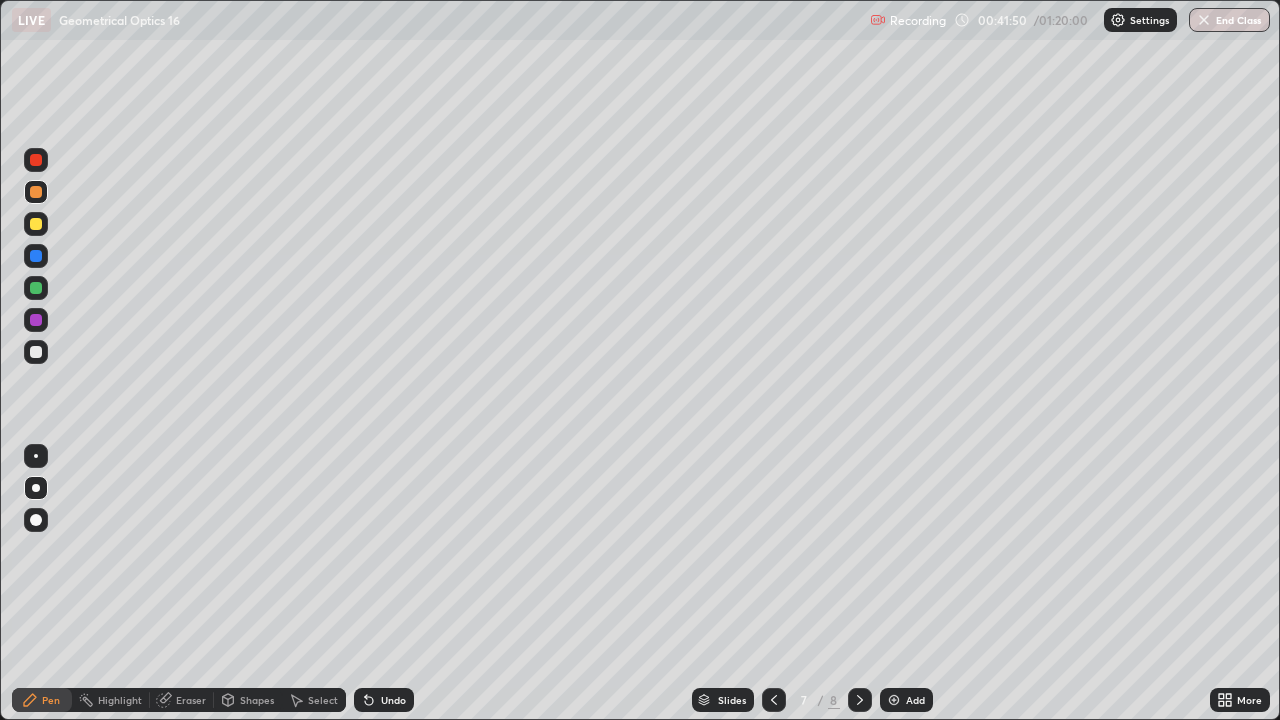 click 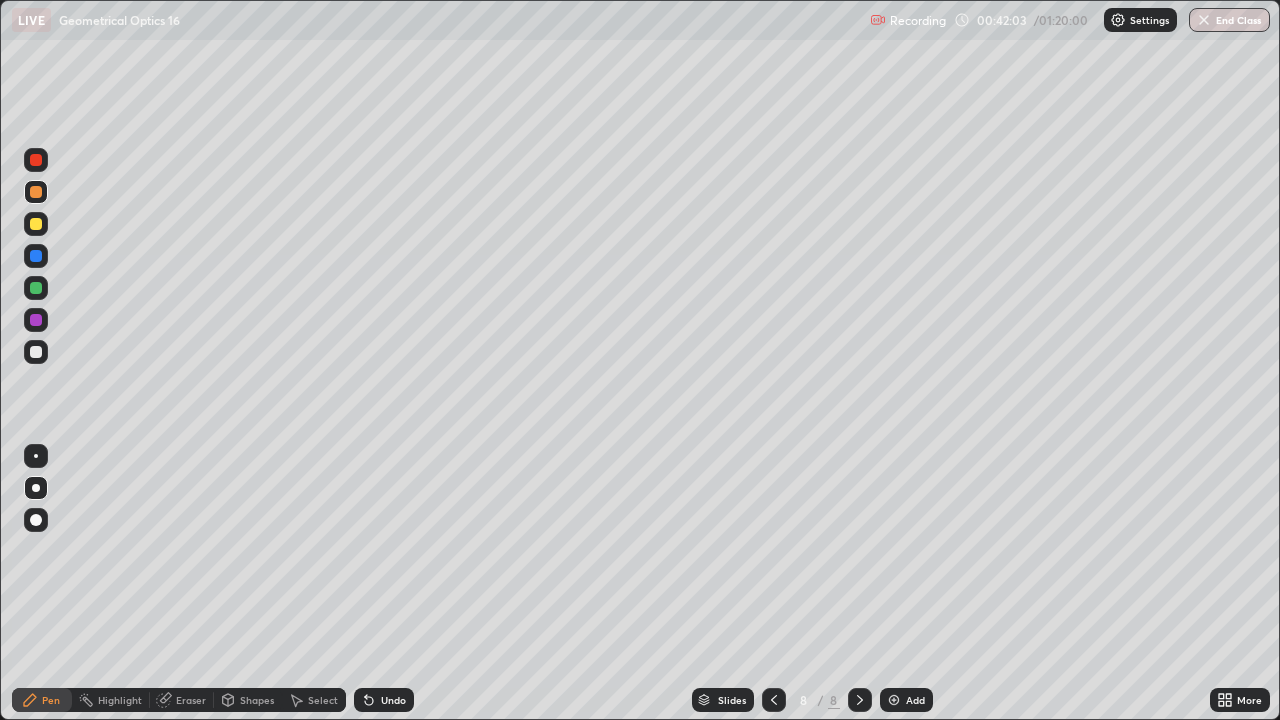 click on "Undo" at bounding box center (393, 700) 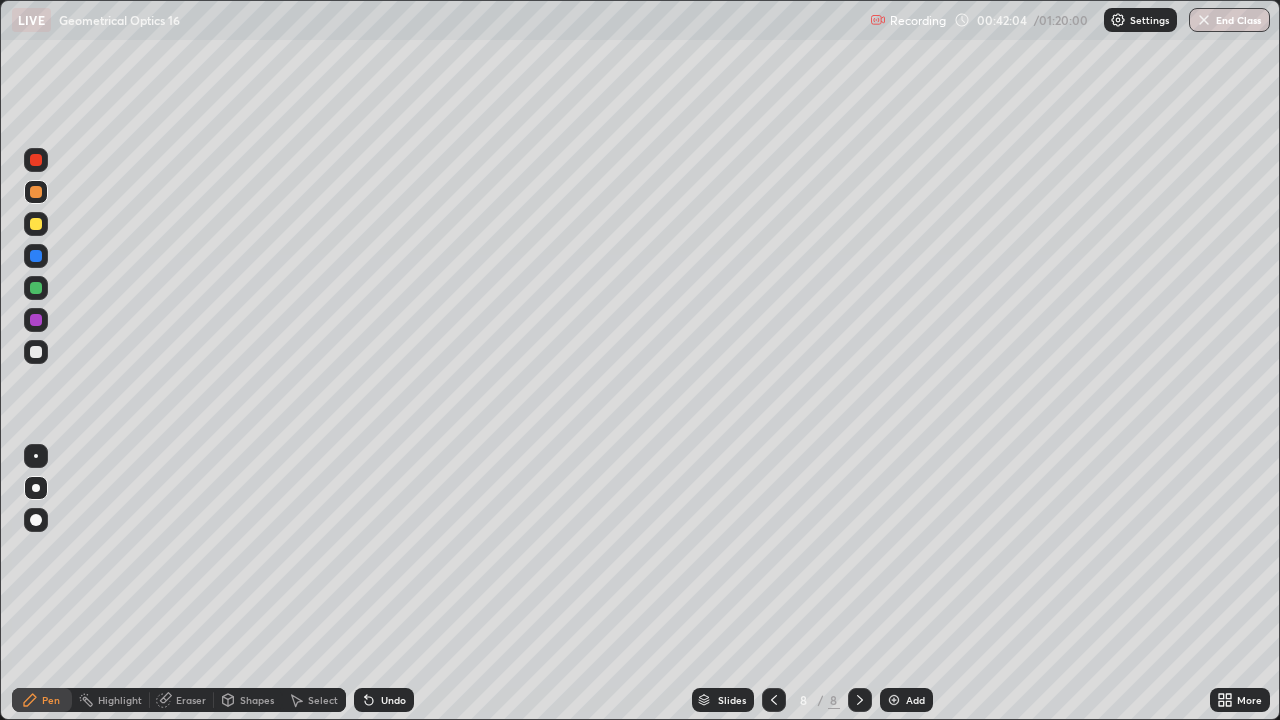 click on "Undo" at bounding box center [393, 700] 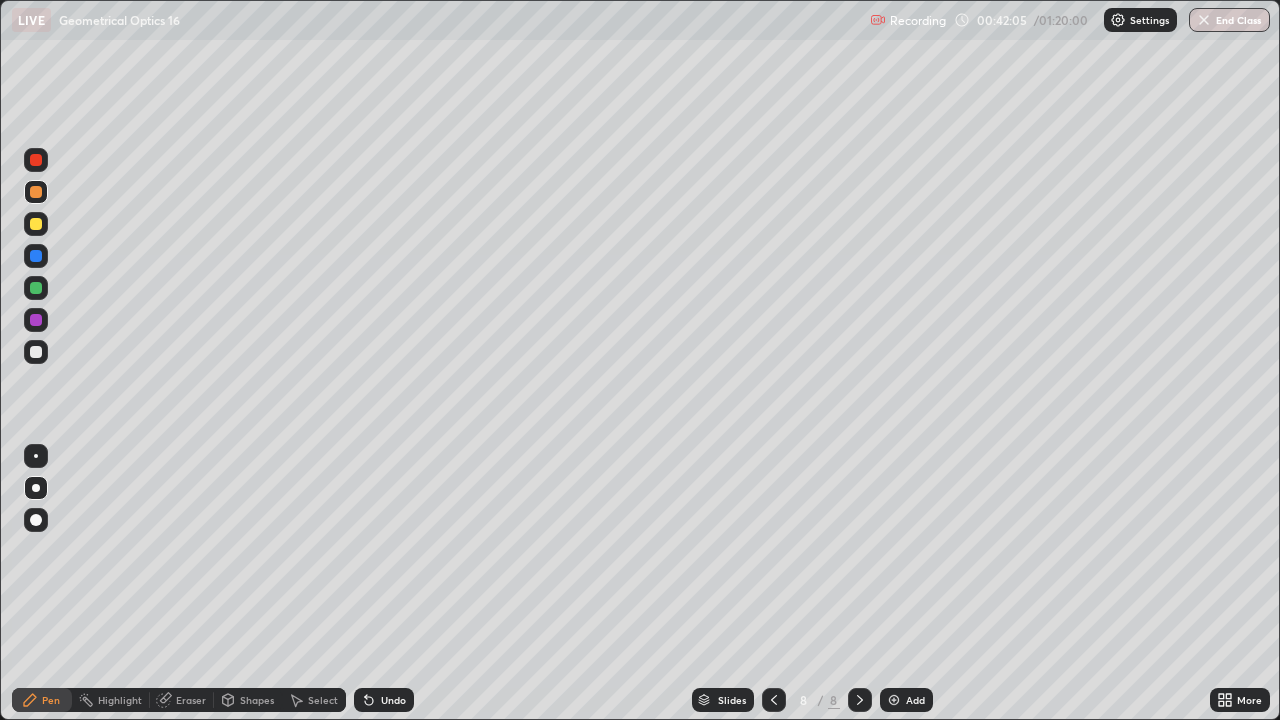 click on "Undo" at bounding box center [393, 700] 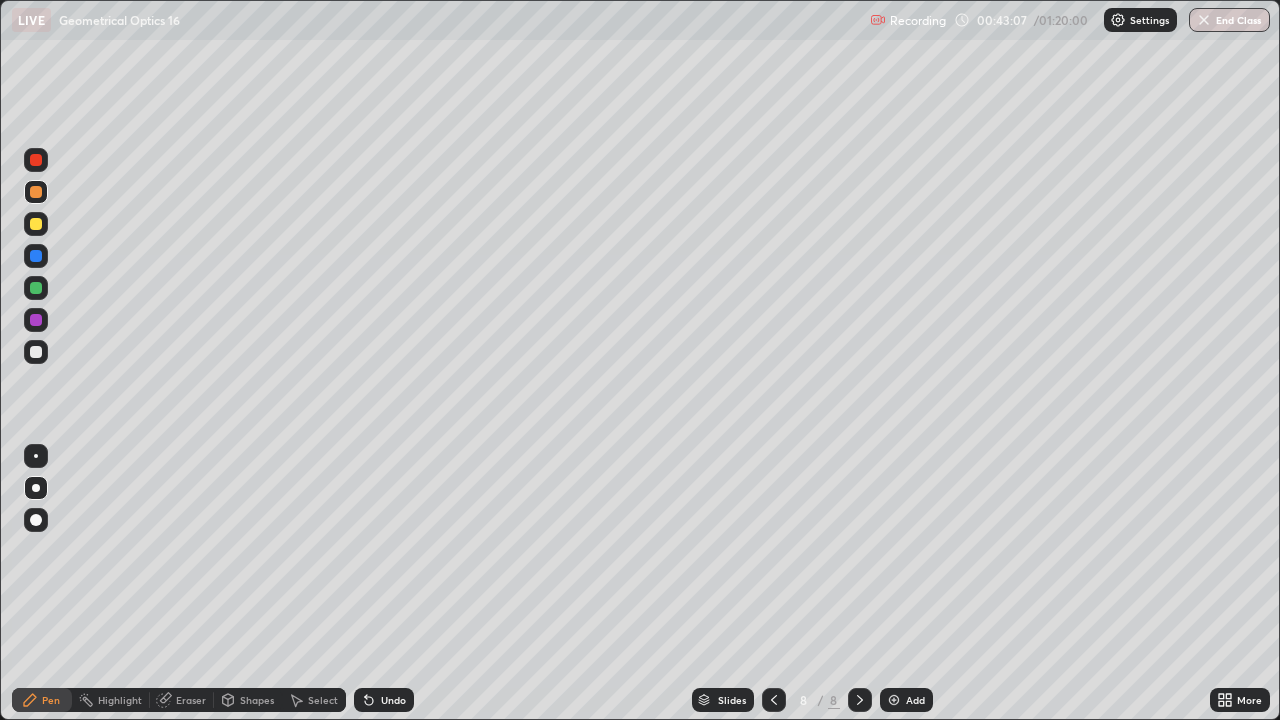 click on "Undo" at bounding box center [384, 700] 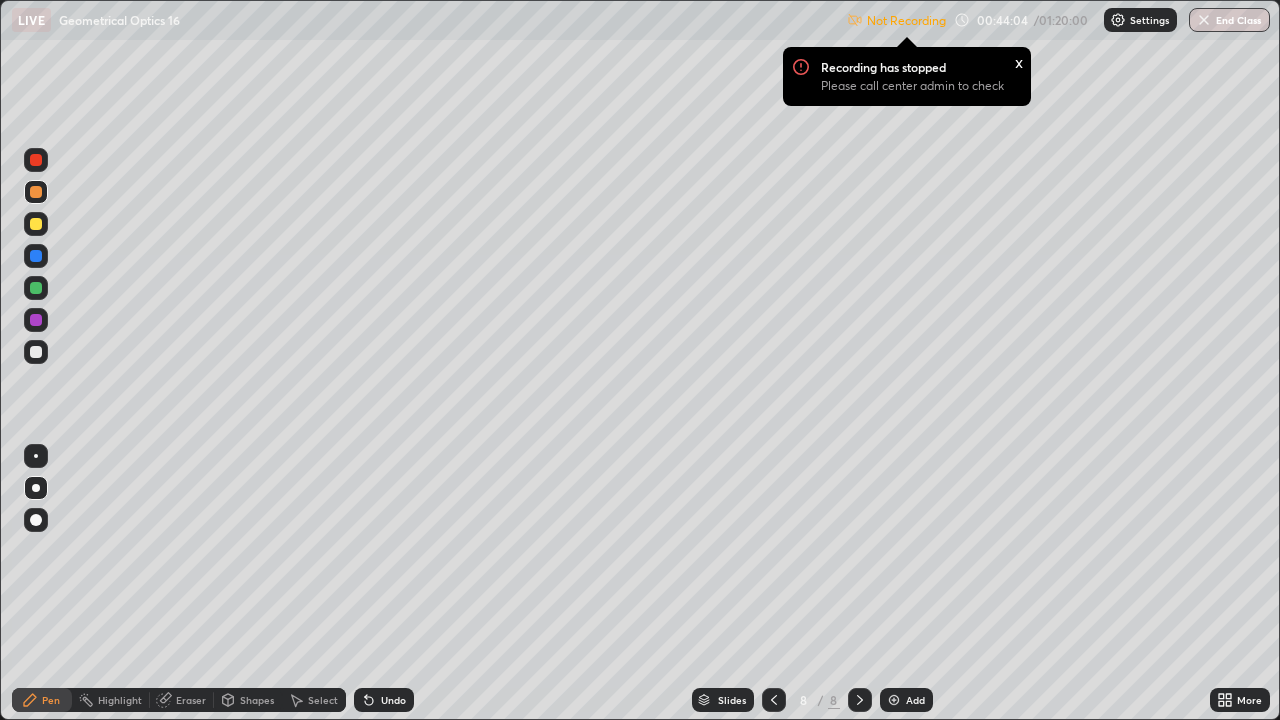 click on "Recording has stopped Please call center admin to check x" at bounding box center (907, 76) 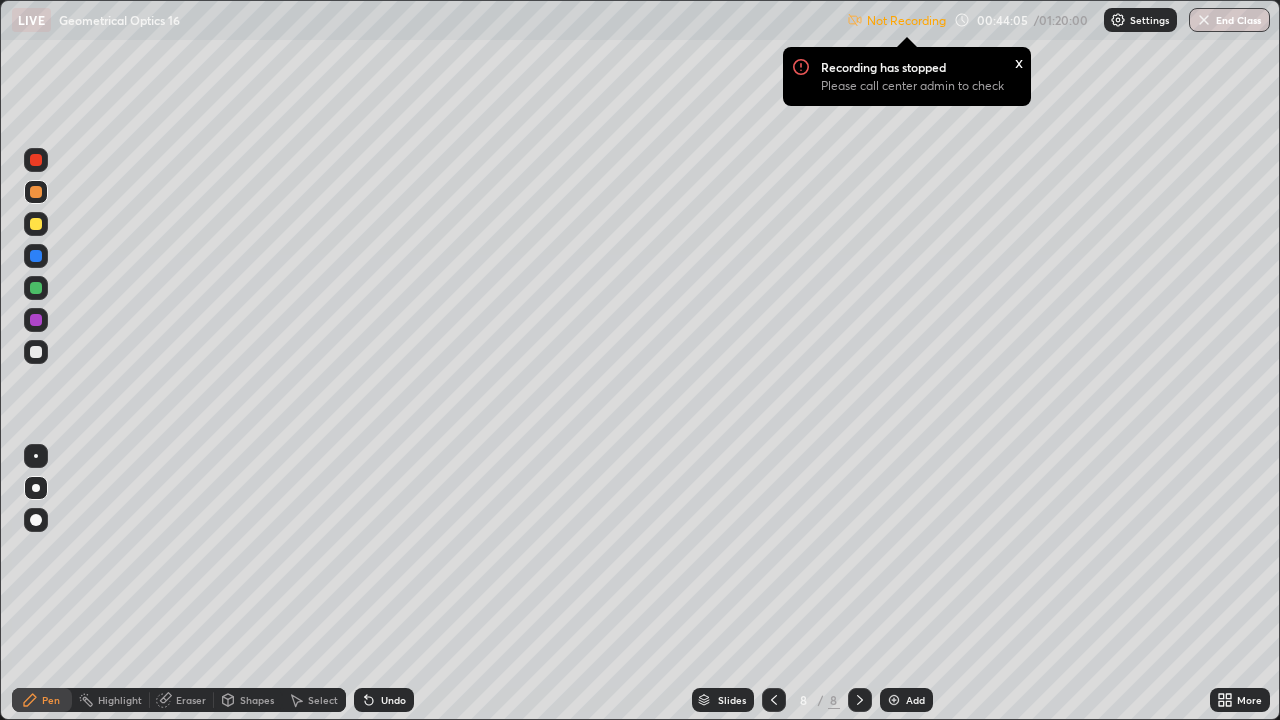 click on "Settings" at bounding box center (1149, 20) 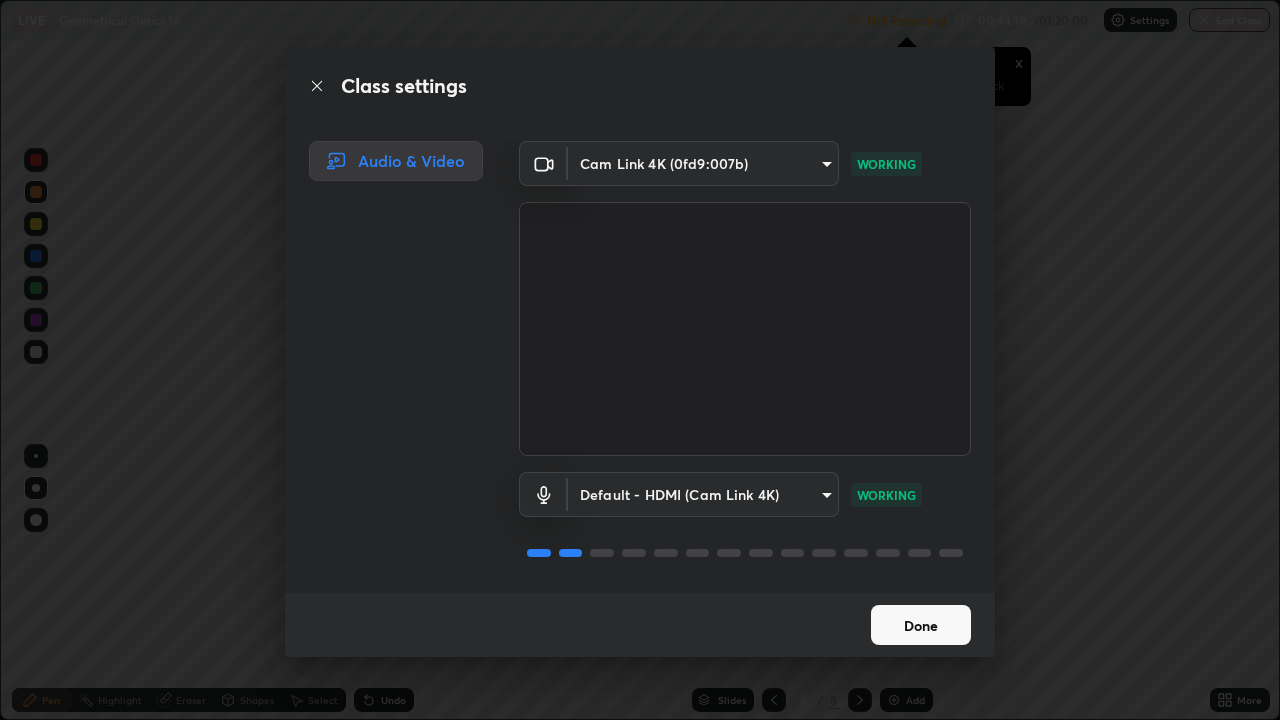 click on "Done" at bounding box center (921, 625) 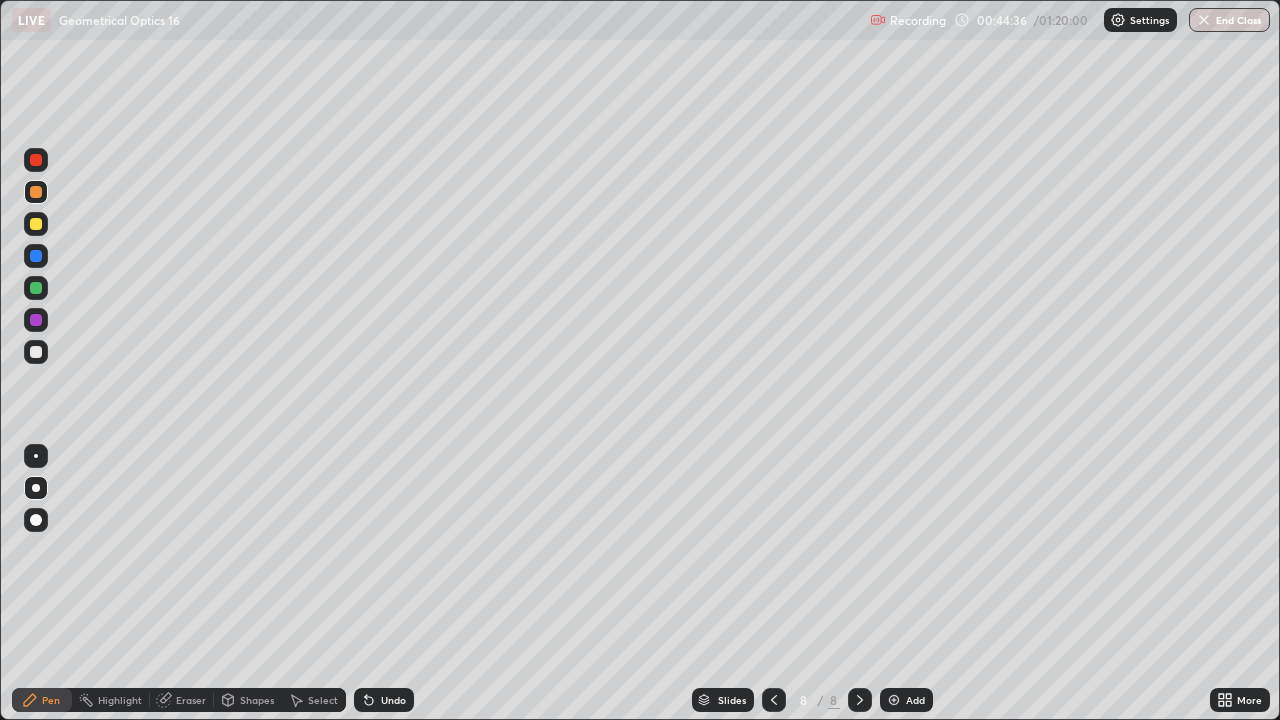 click on "Undo" at bounding box center (393, 700) 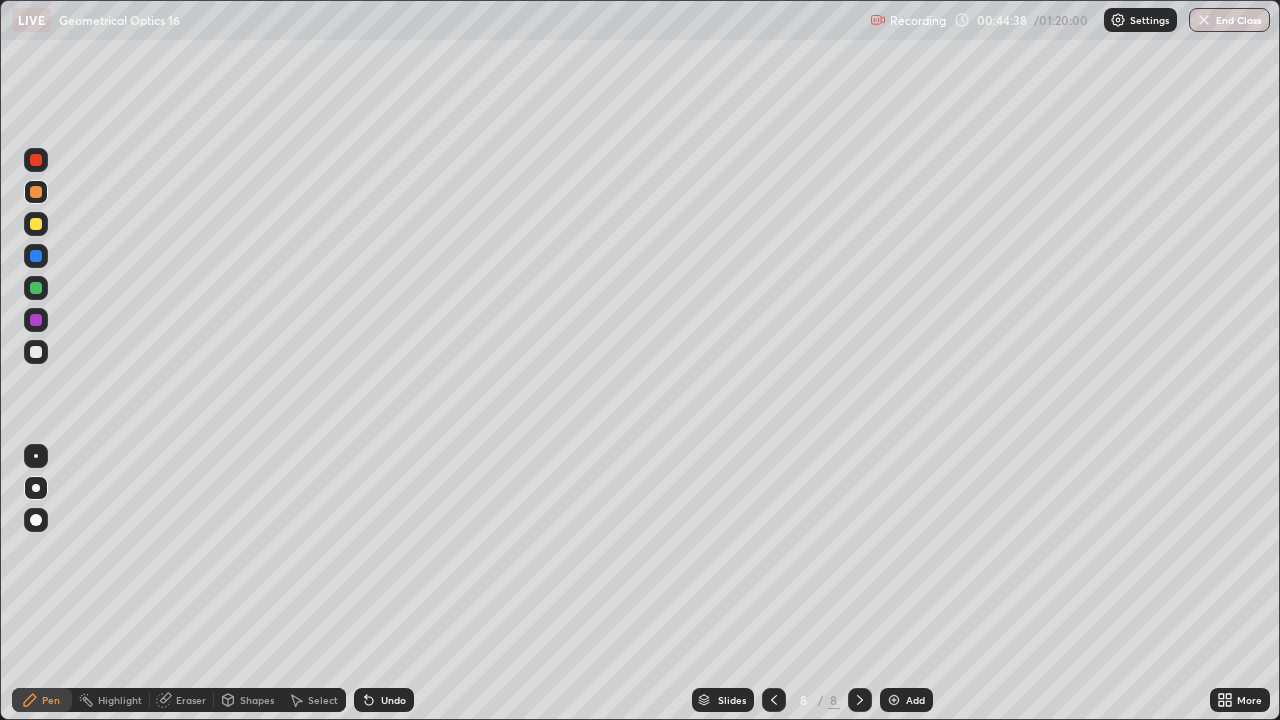 click on "Undo" at bounding box center (393, 700) 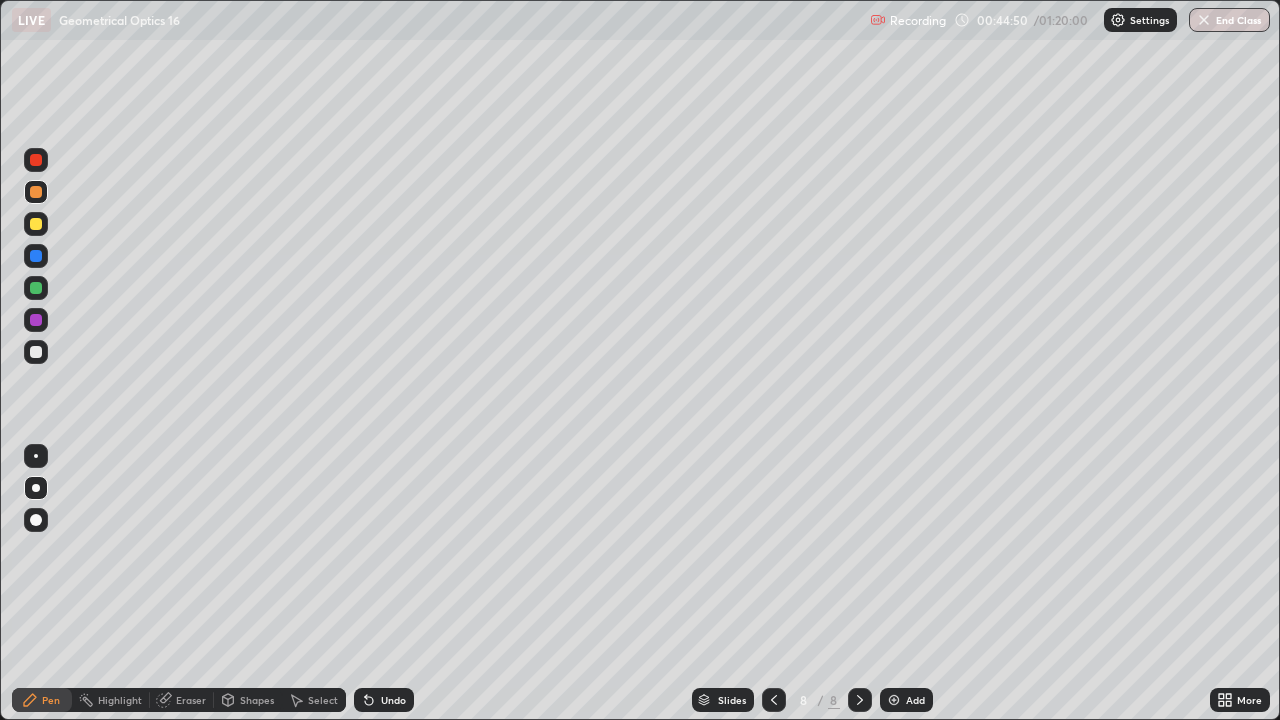 click on "Undo" at bounding box center (393, 700) 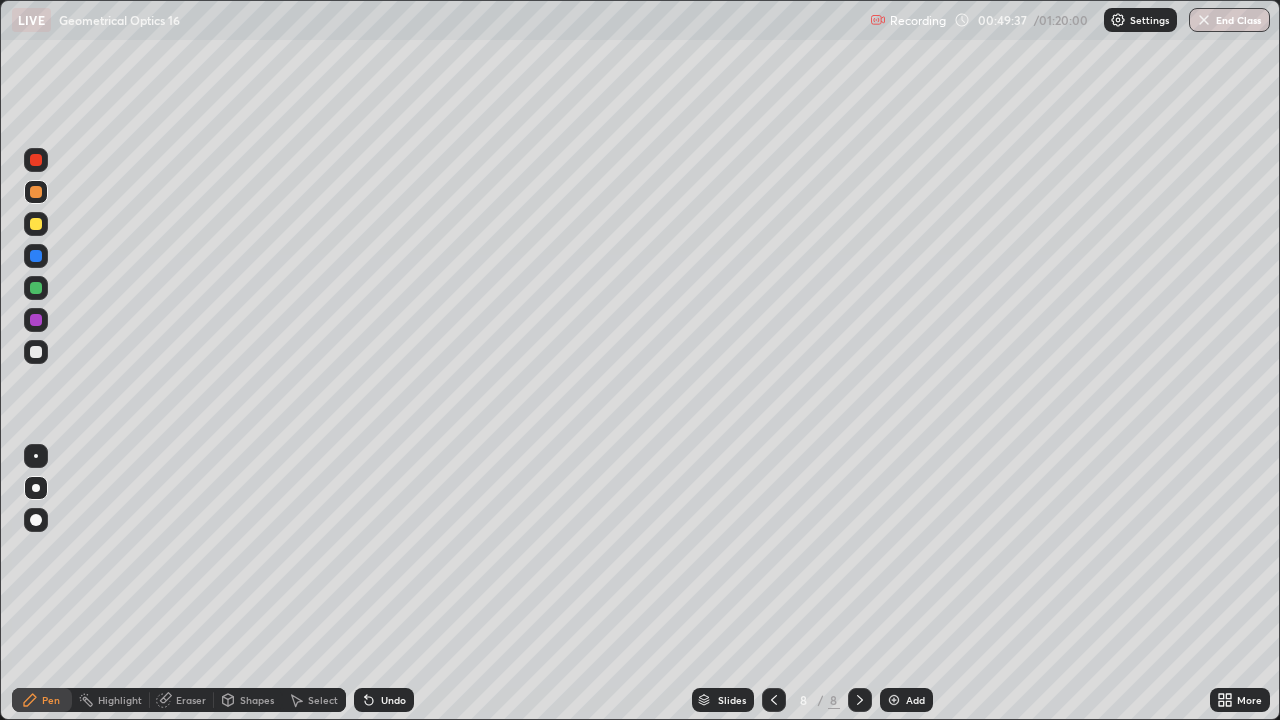 click on "Add" at bounding box center [906, 700] 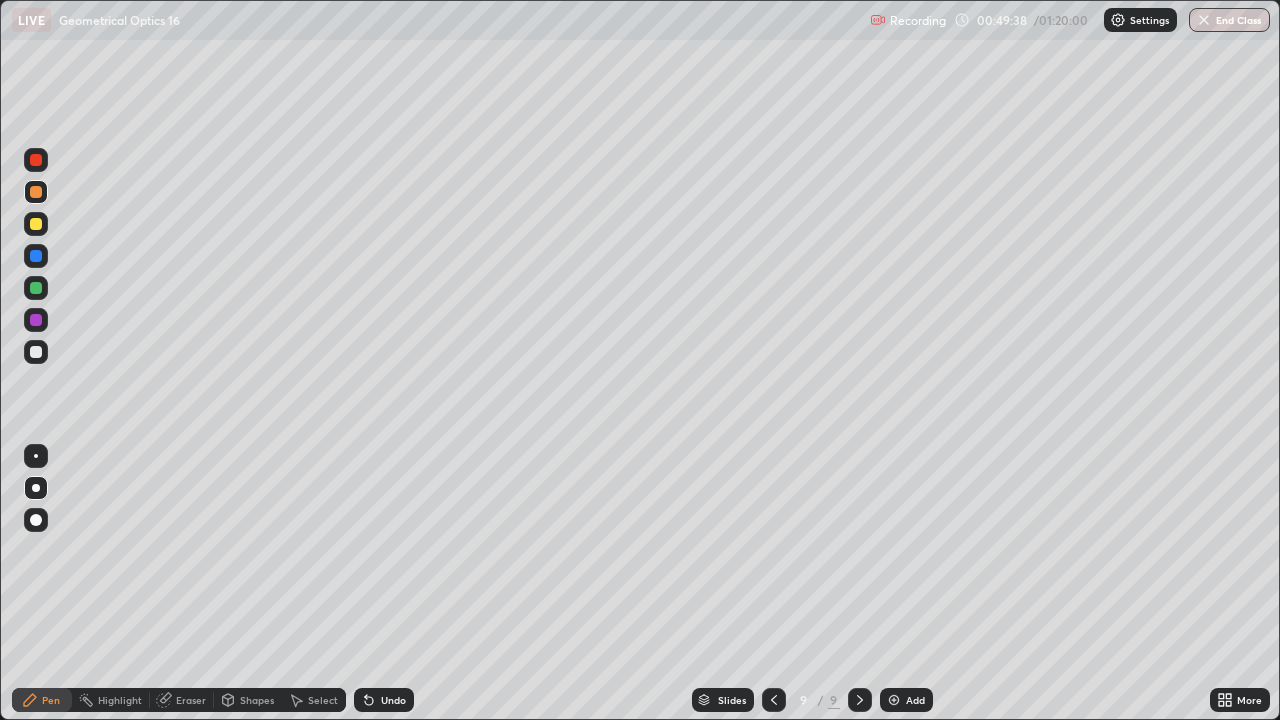 click at bounding box center [36, 224] 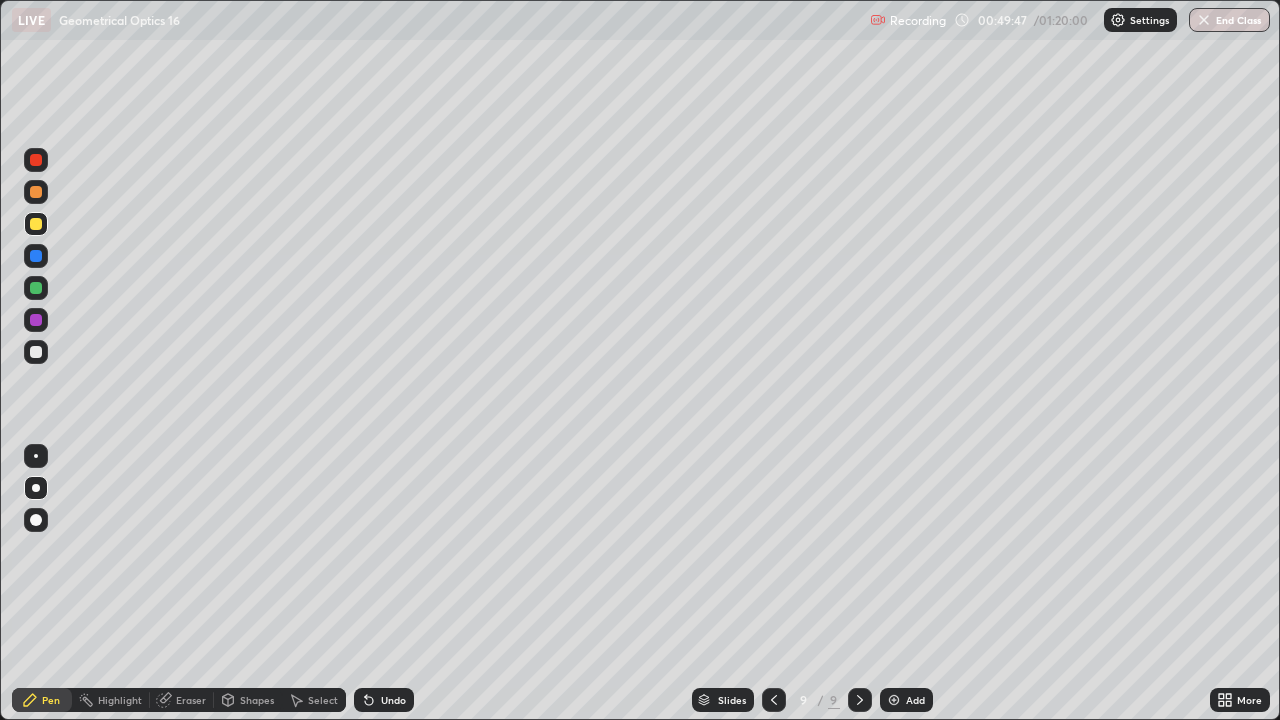 click at bounding box center [36, 256] 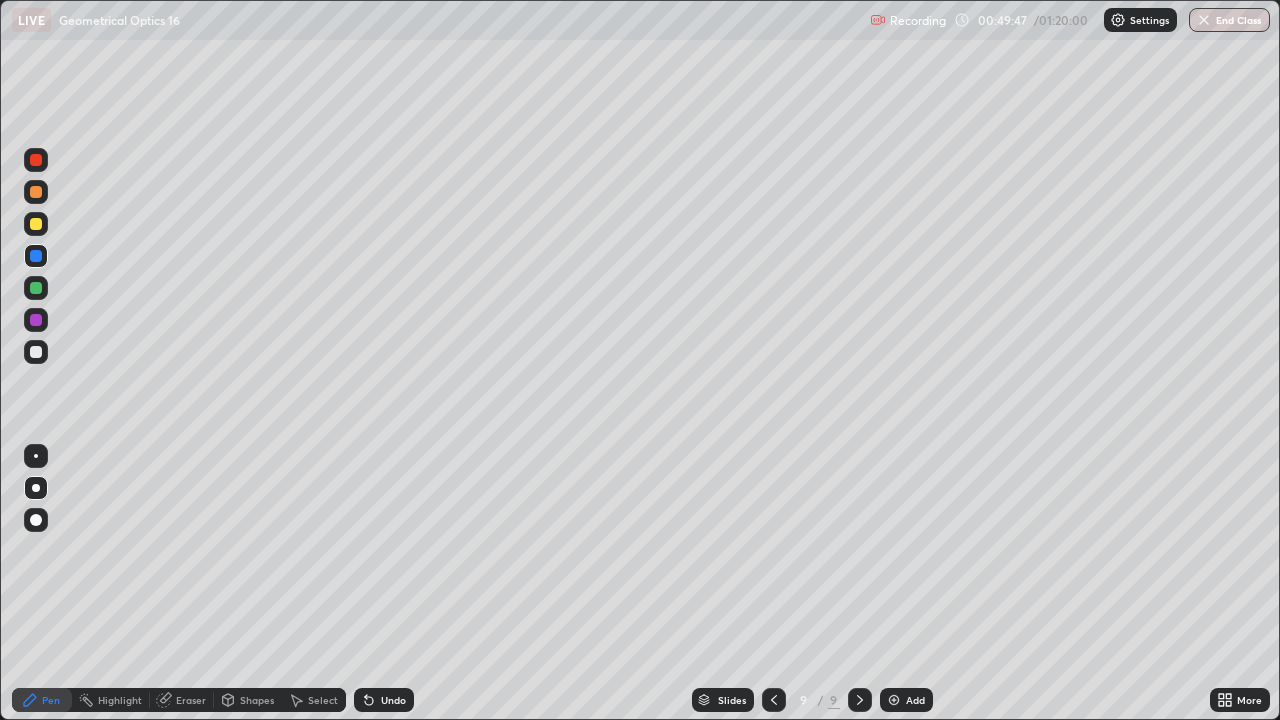 click at bounding box center [36, 256] 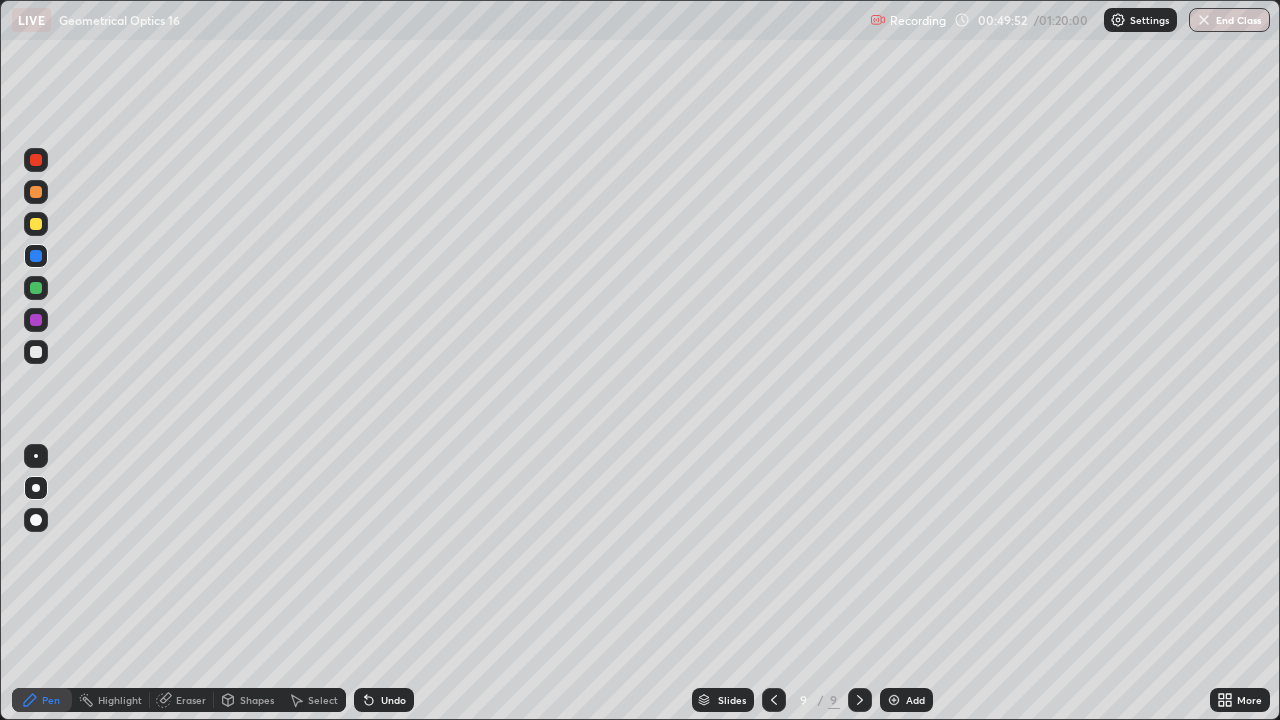 click at bounding box center (36, 224) 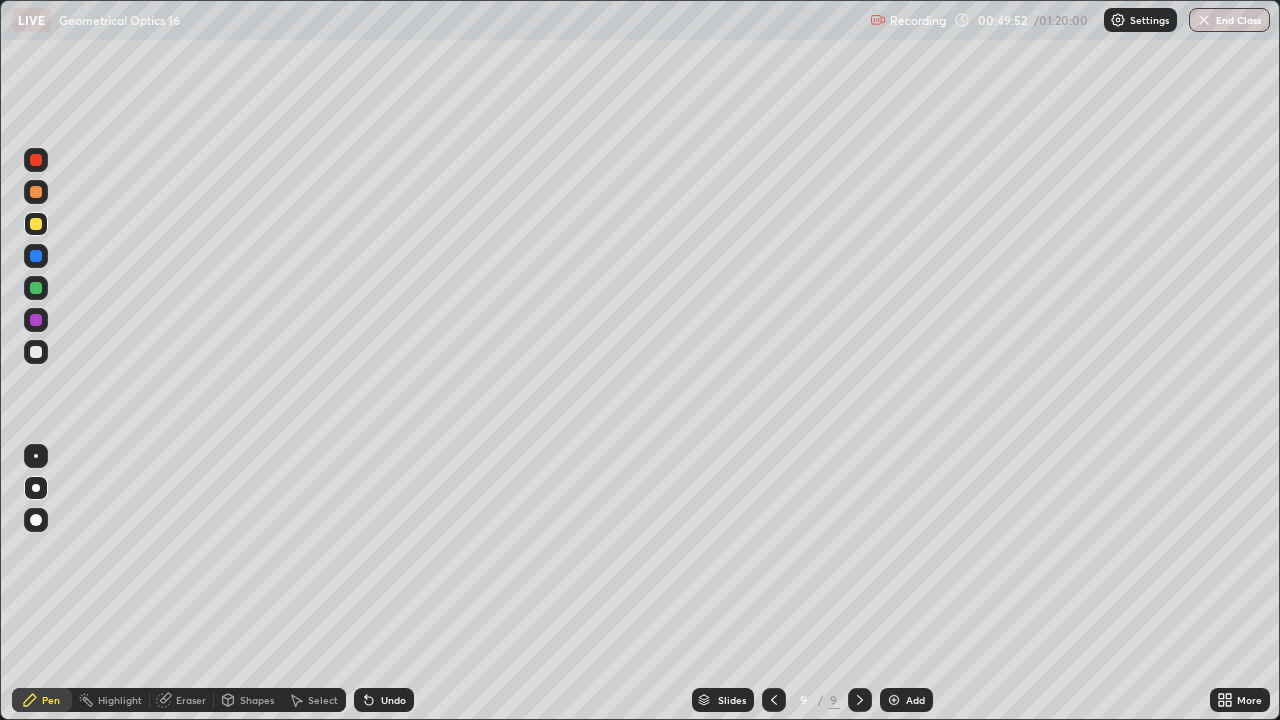 click at bounding box center (36, 224) 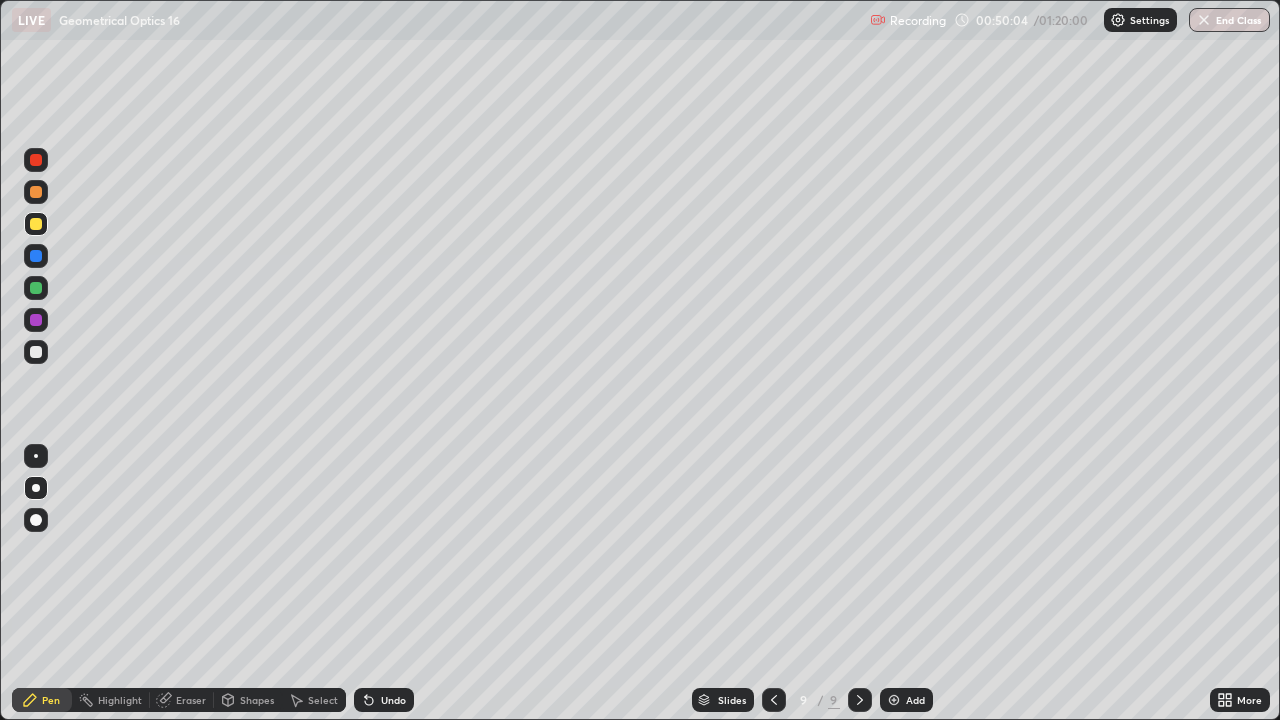 click at bounding box center (36, 192) 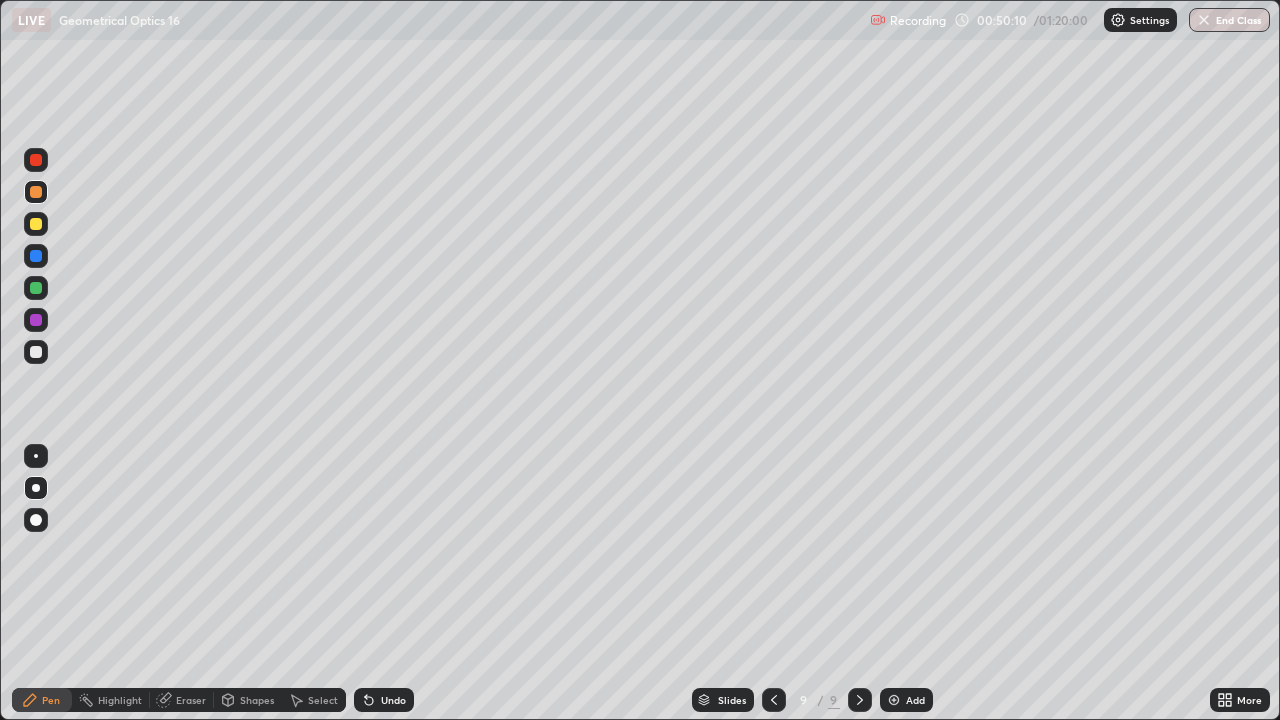 click 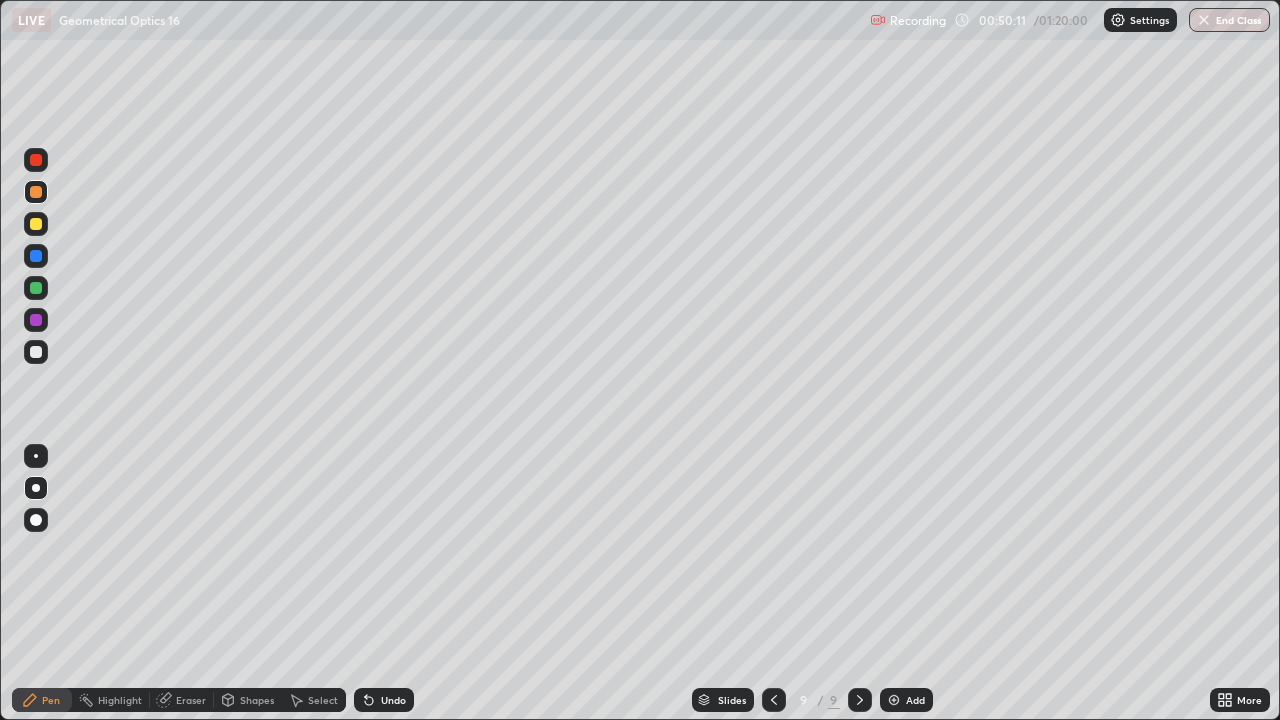 click on "Undo" at bounding box center (393, 700) 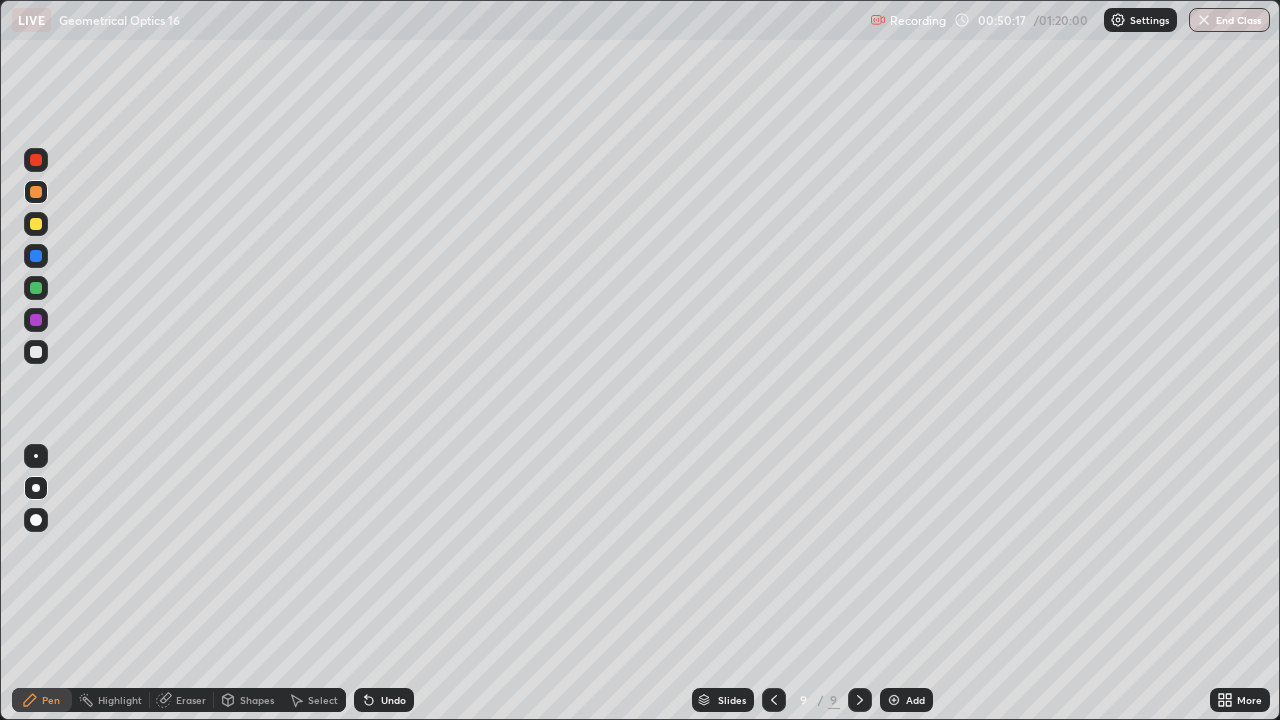 click at bounding box center [36, 224] 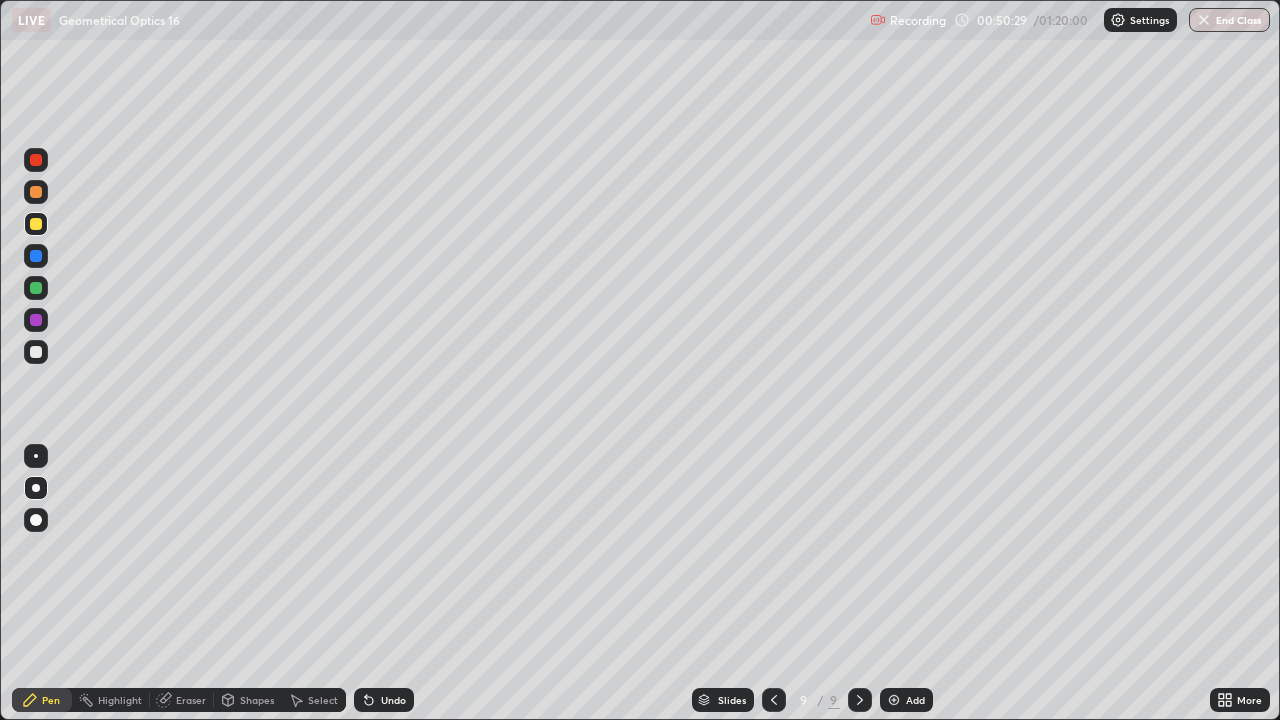 click at bounding box center [36, 320] 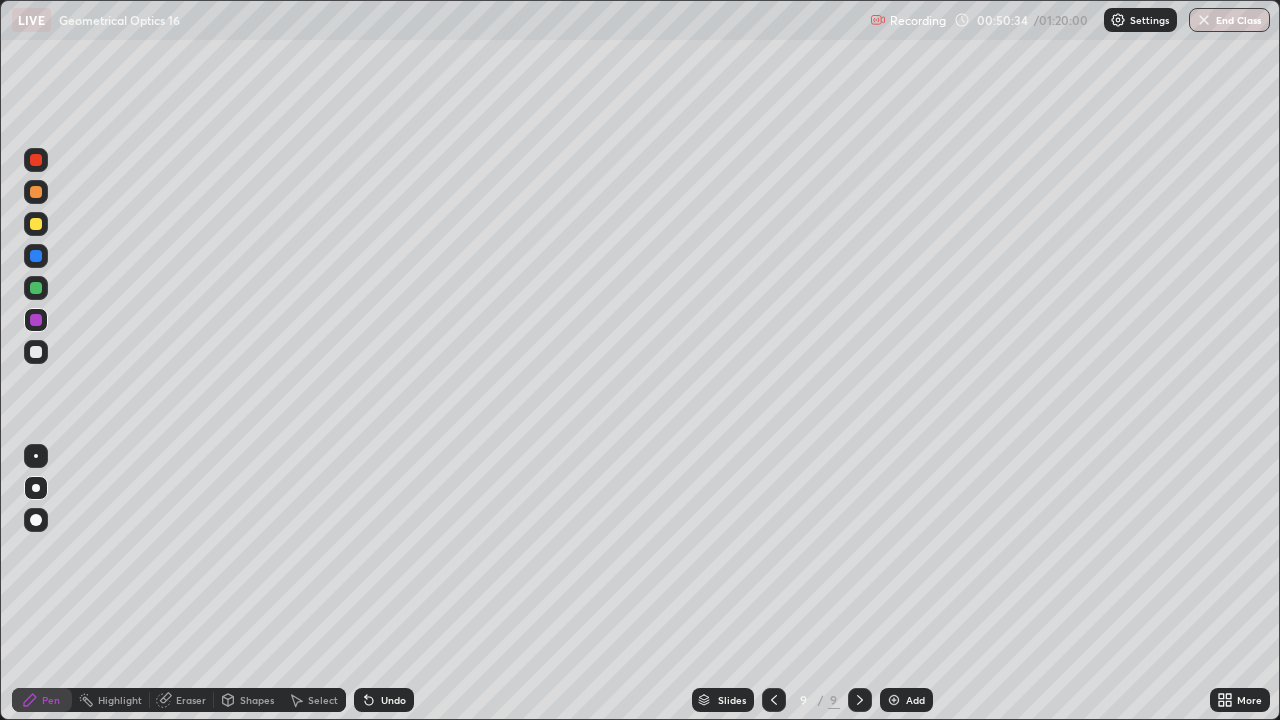 click on "Undo" at bounding box center [393, 700] 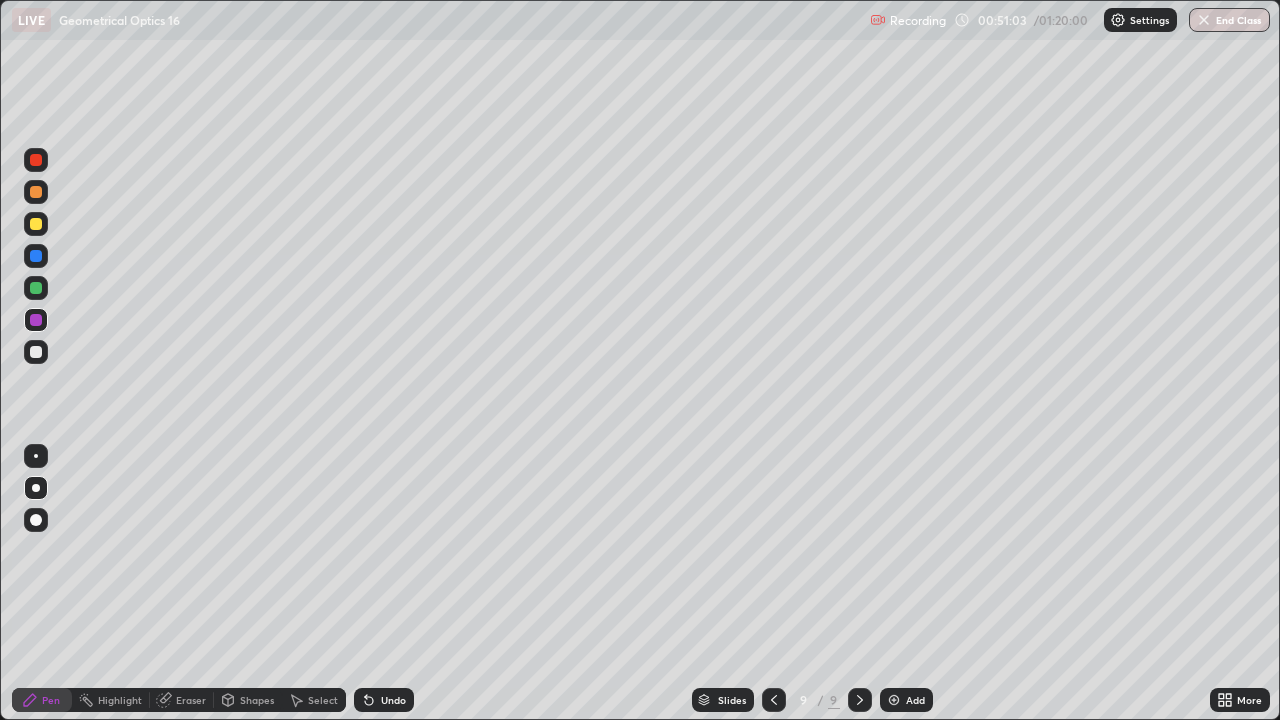 click at bounding box center (36, 288) 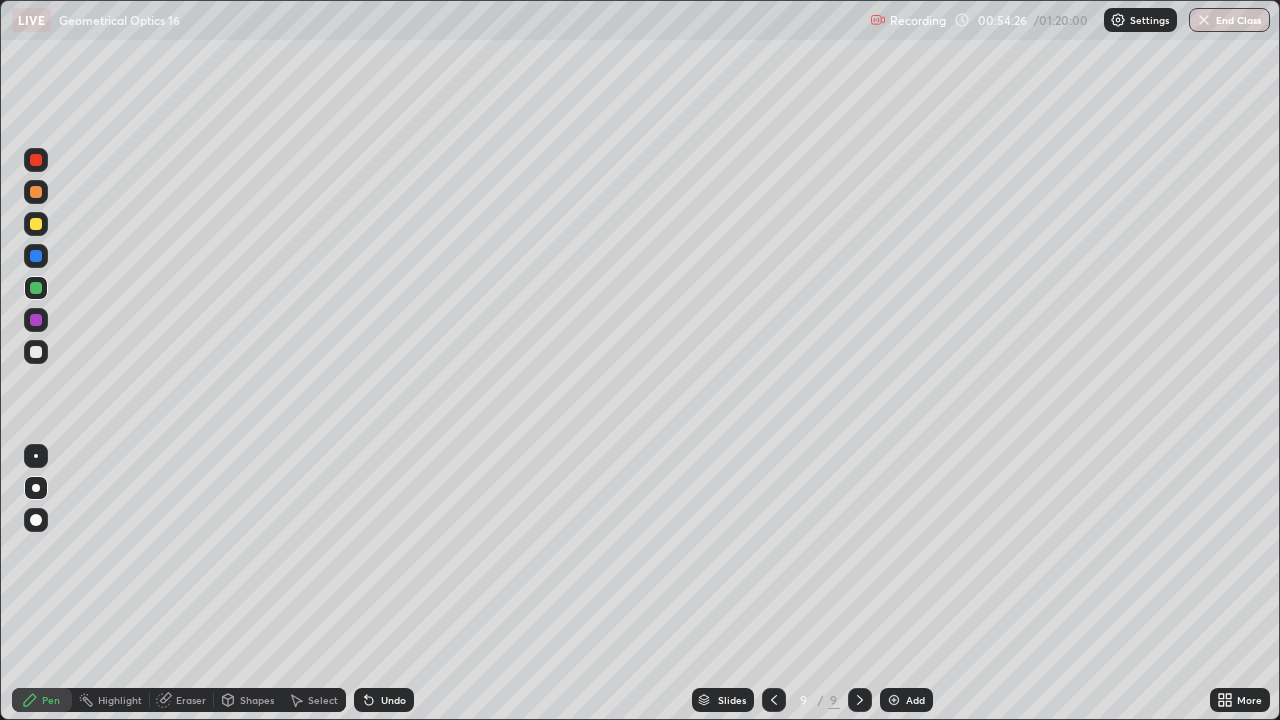 click at bounding box center (36, 224) 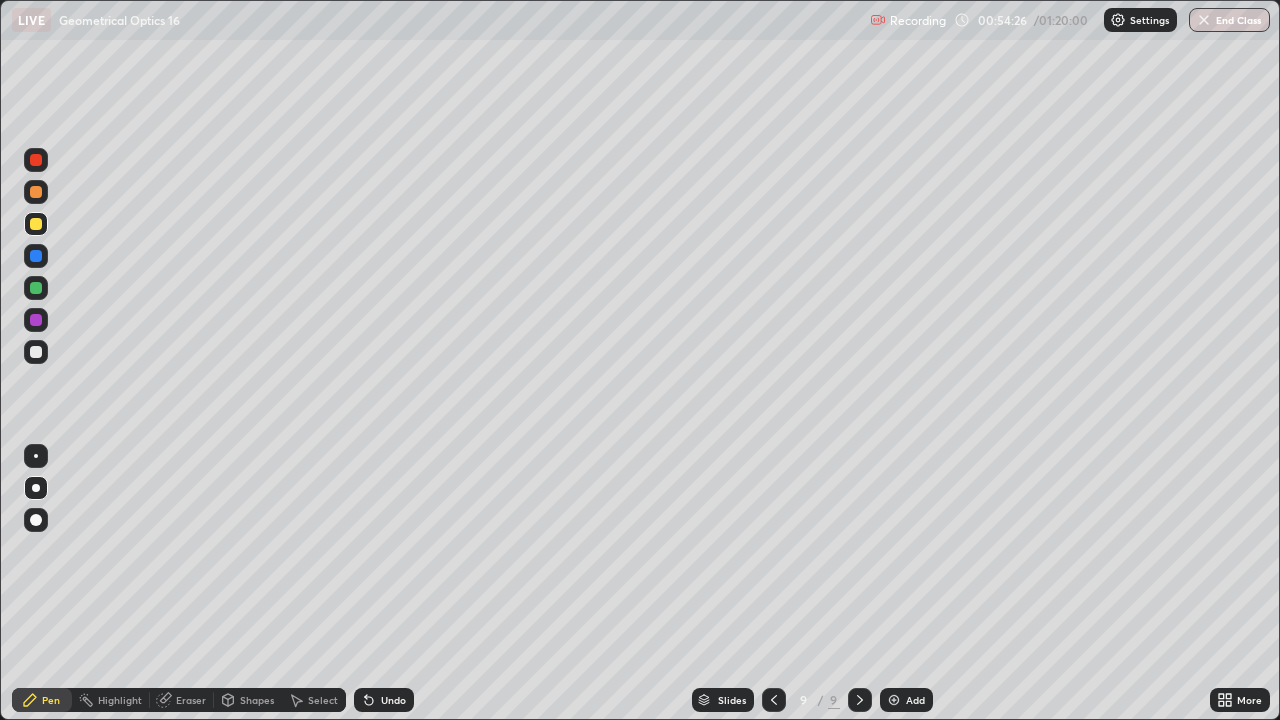 click at bounding box center [36, 224] 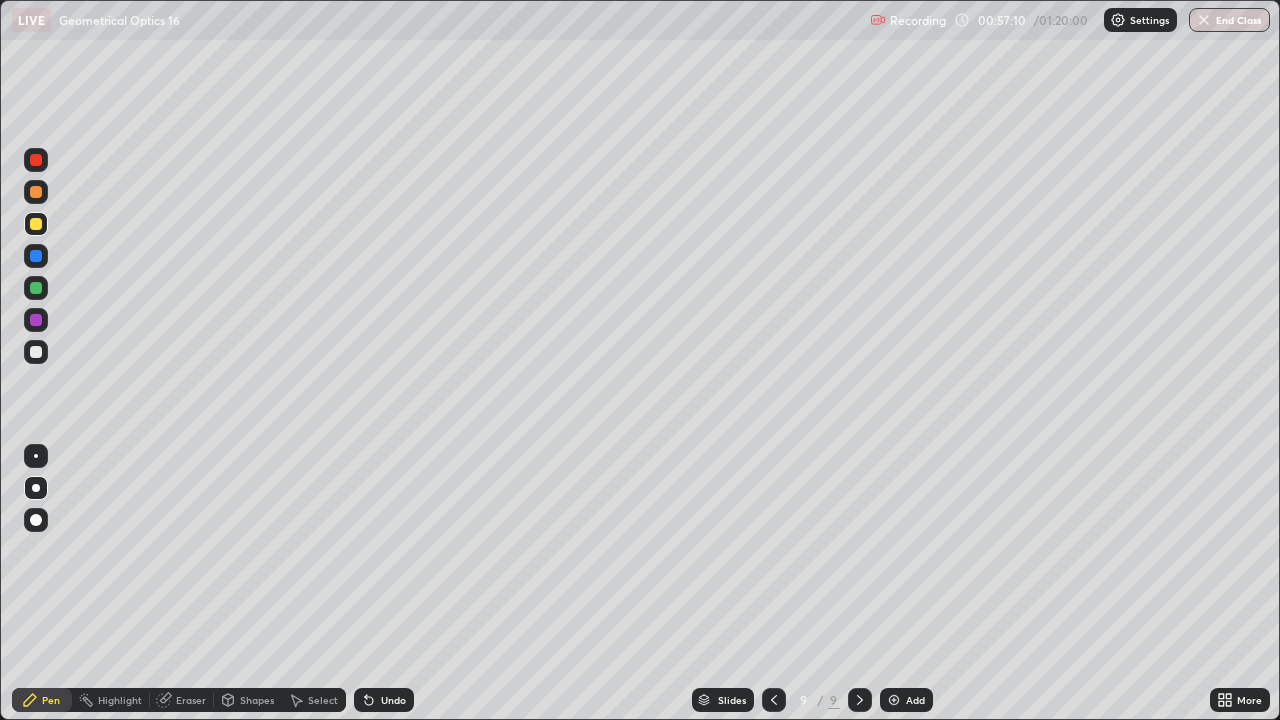 click on "Undo" at bounding box center [384, 700] 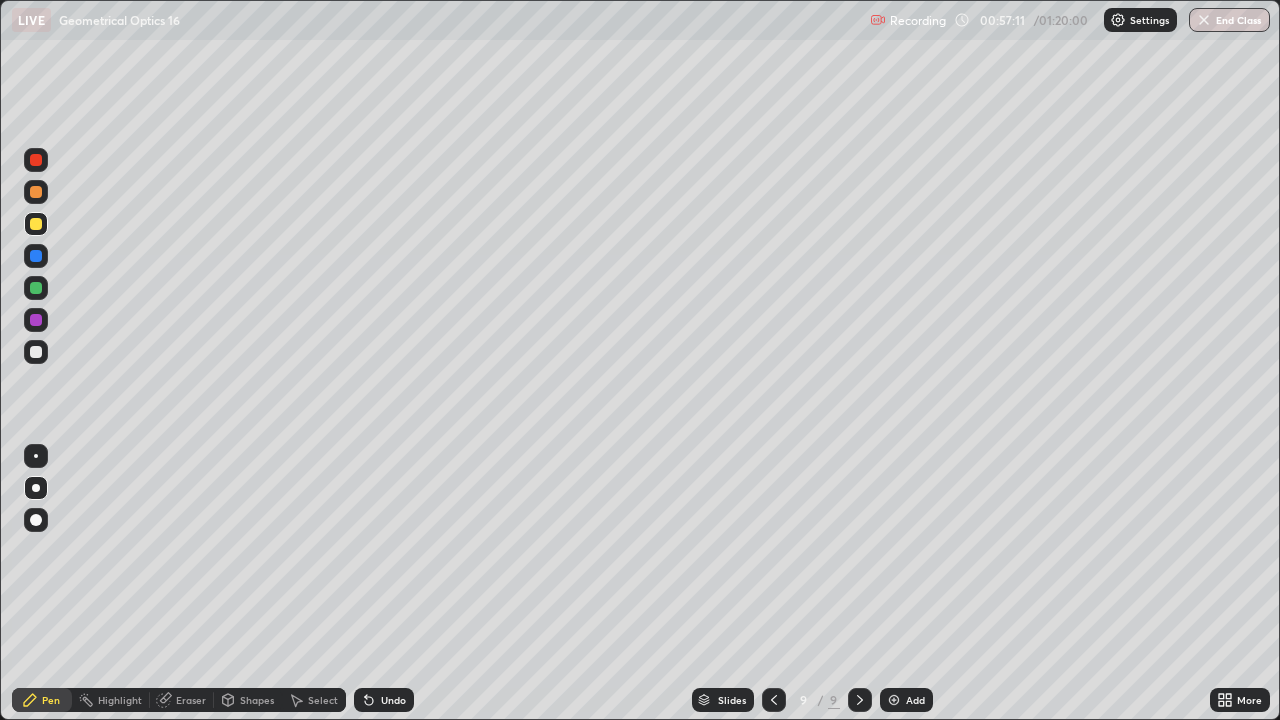 click on "Undo" at bounding box center [384, 700] 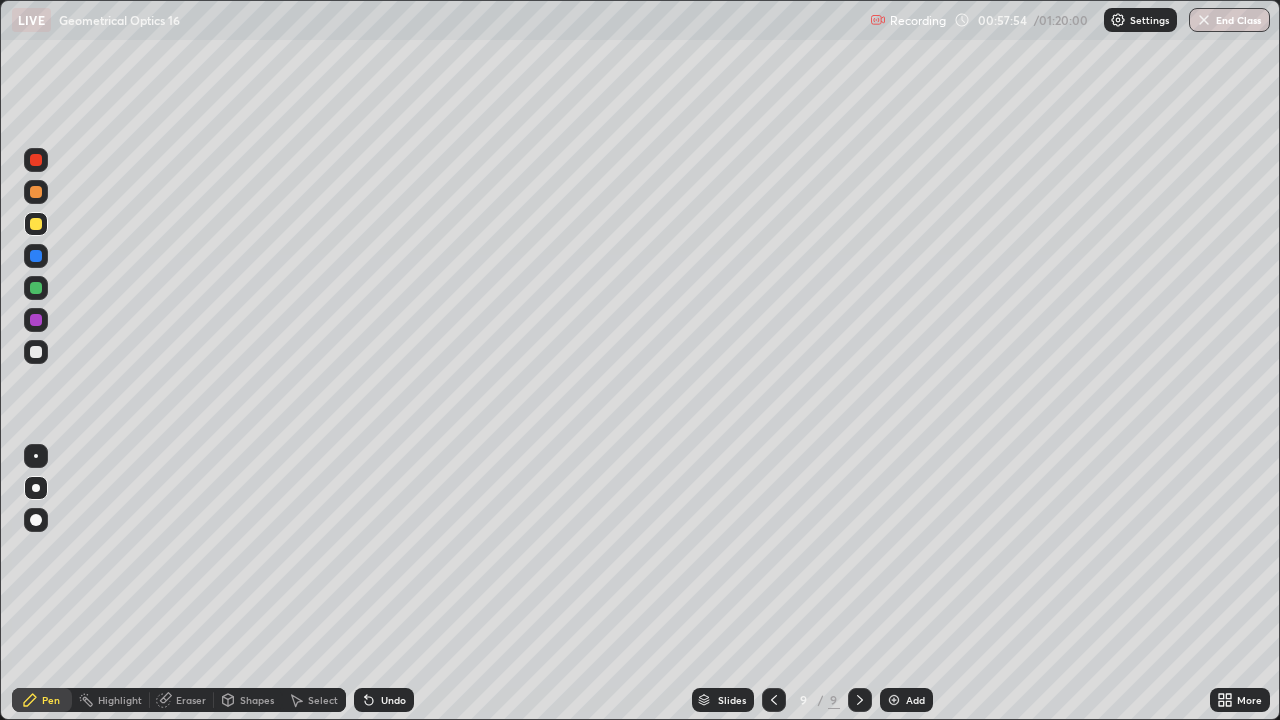 click on "Undo" at bounding box center (384, 700) 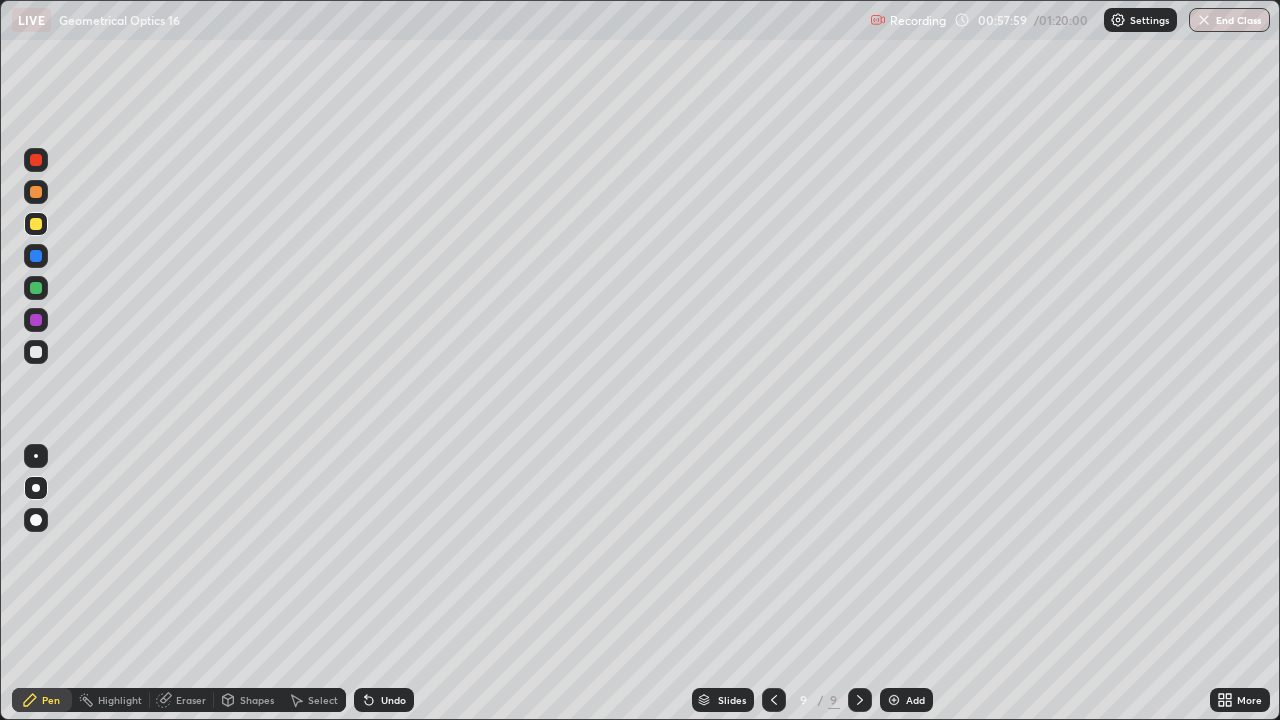 click on "Eraser" at bounding box center [191, 700] 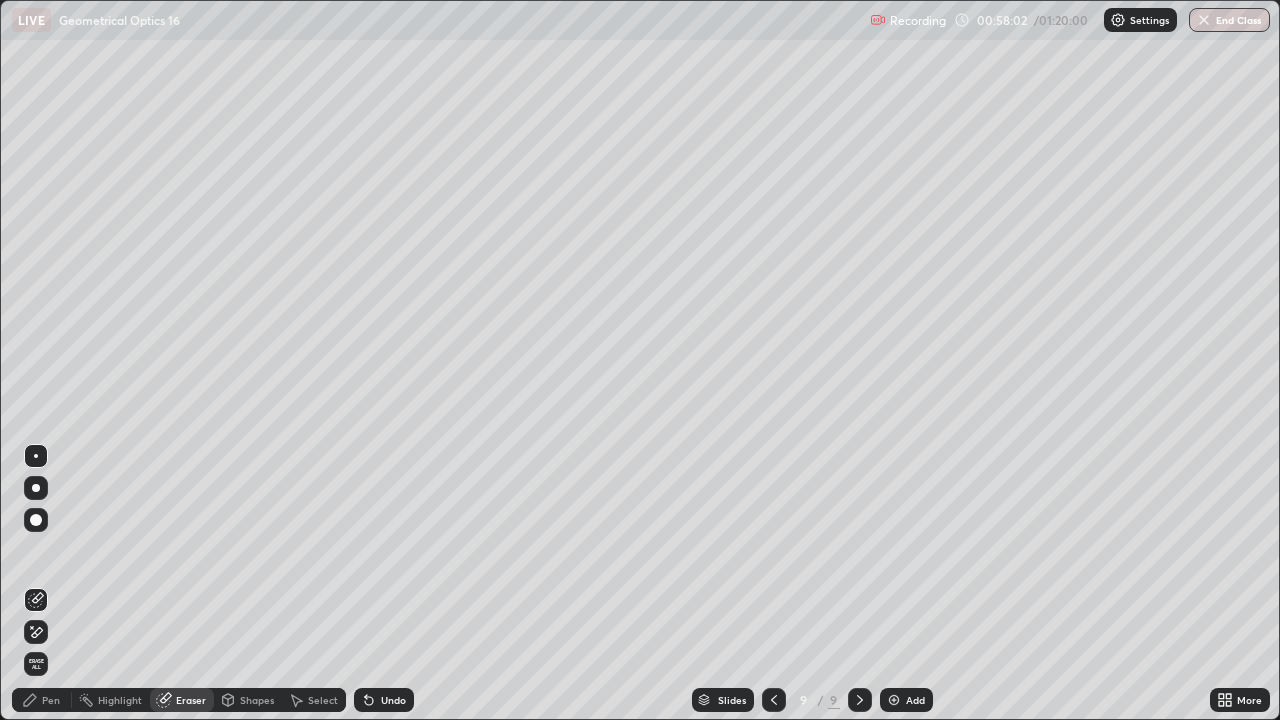click 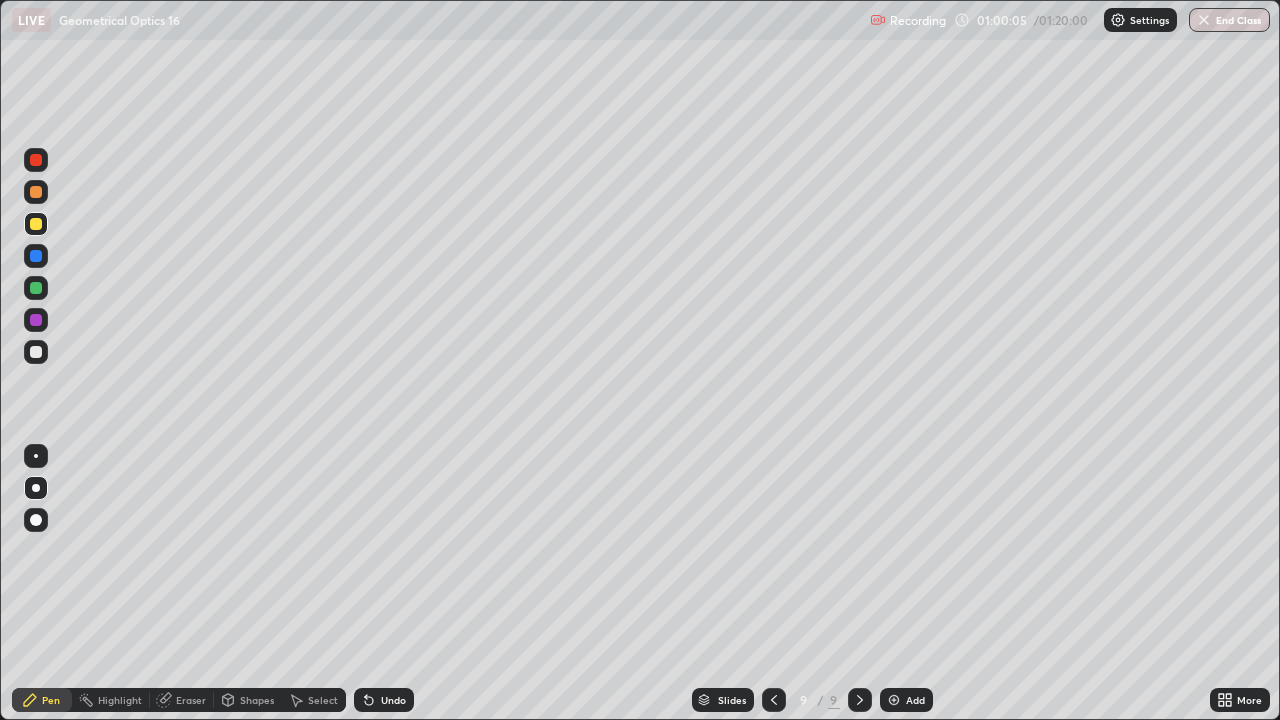 click on "Add" at bounding box center (915, 700) 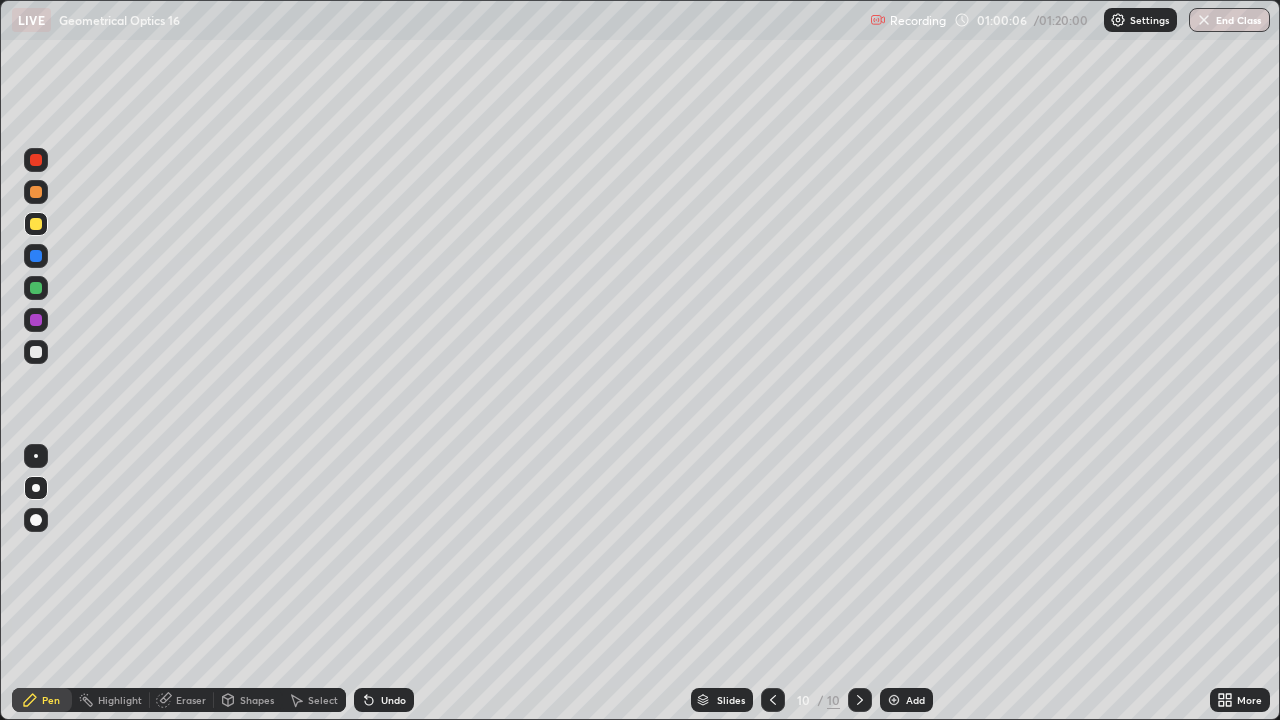 click 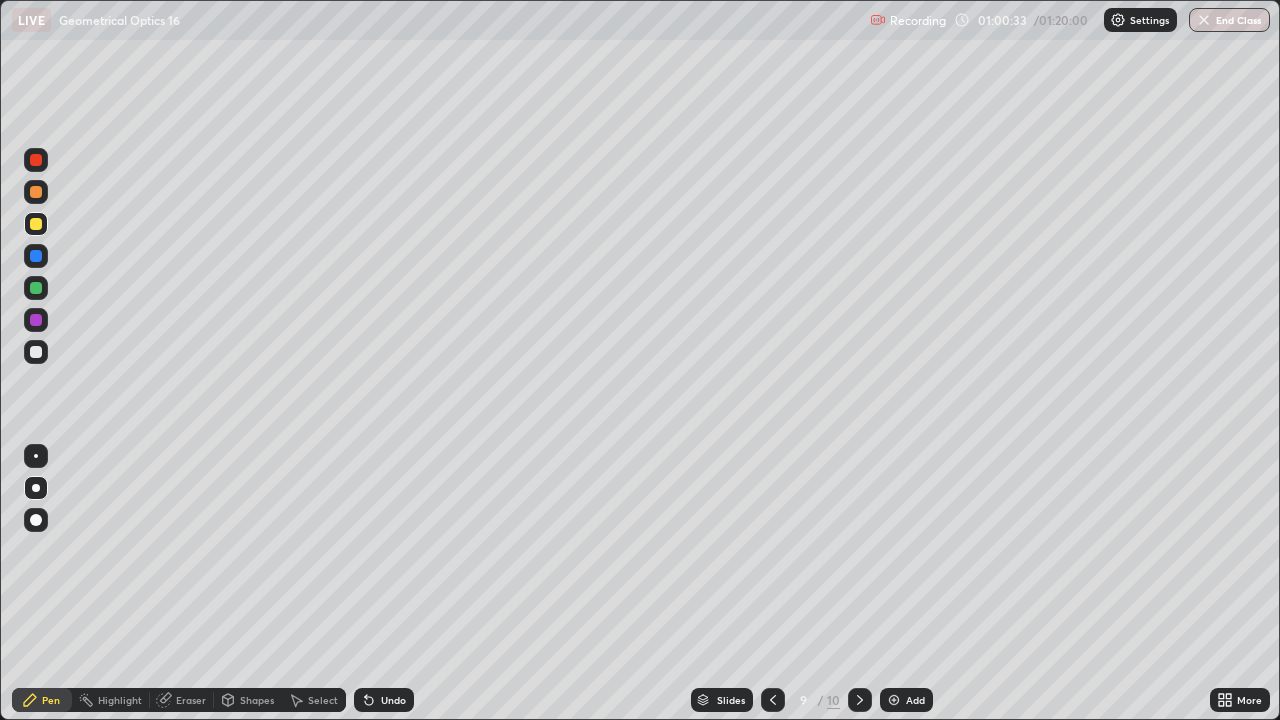 click 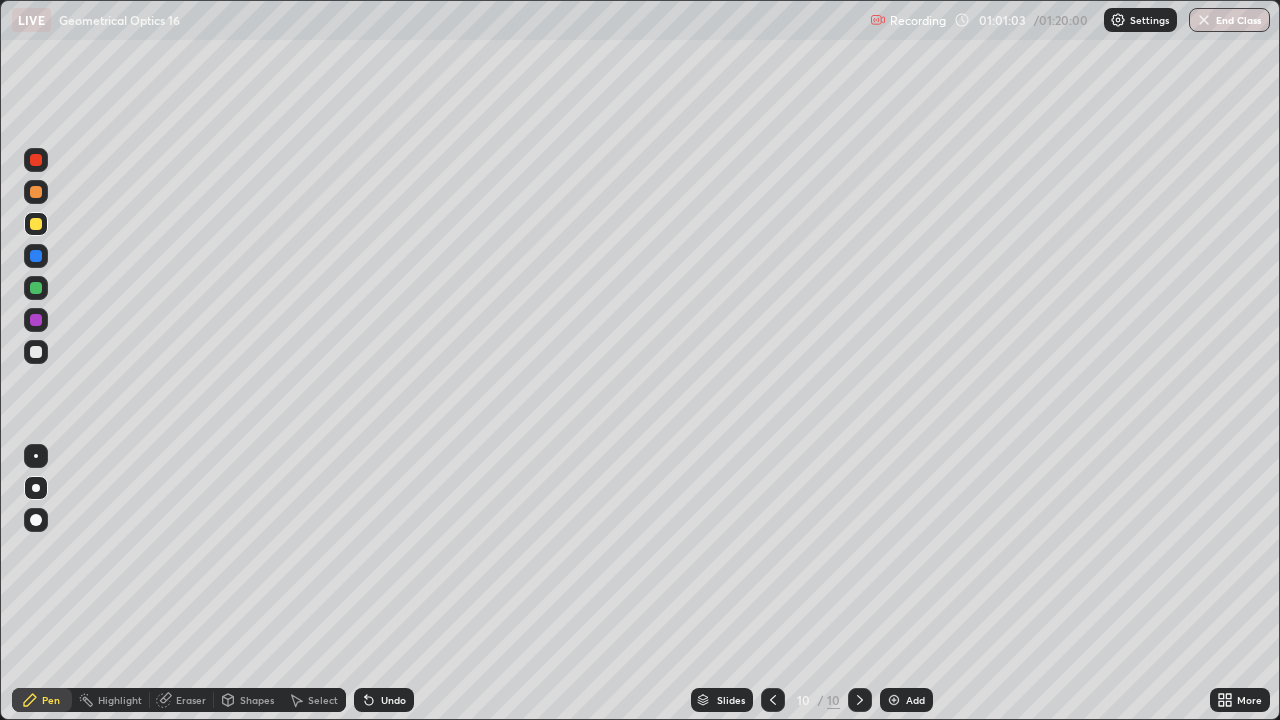 click on "Undo" at bounding box center (384, 700) 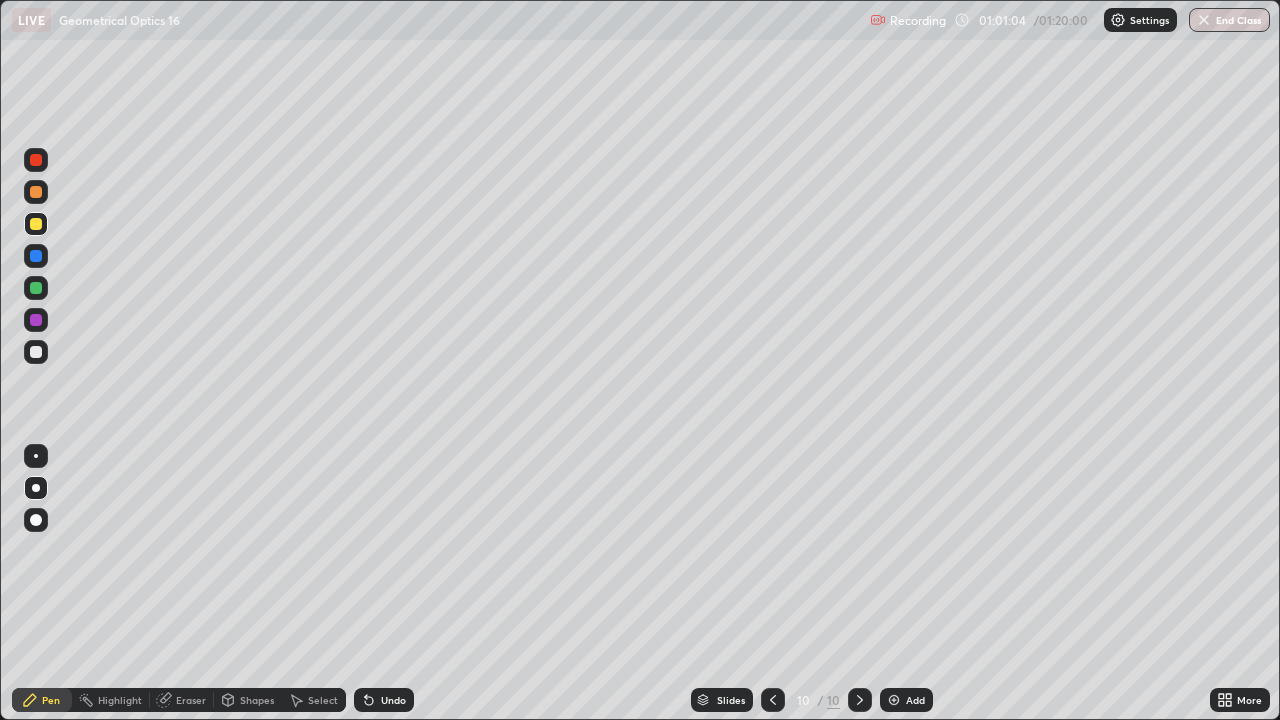 click on "Undo" at bounding box center (393, 700) 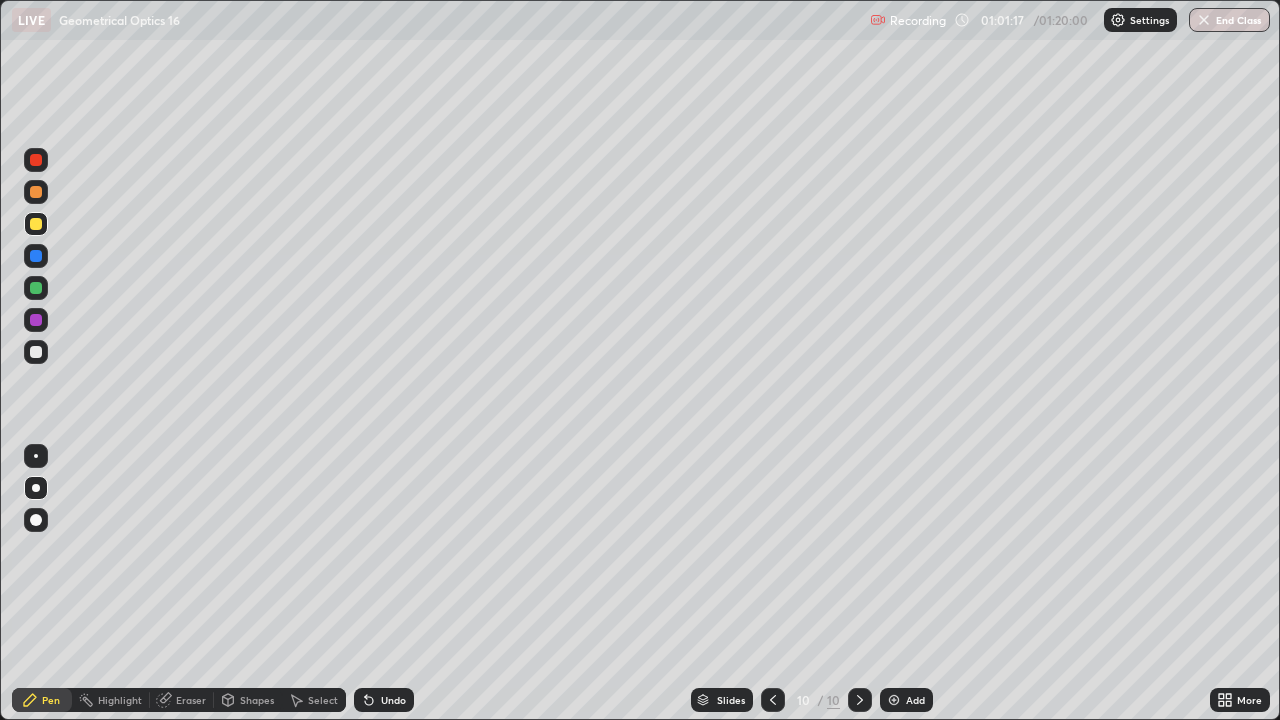 click 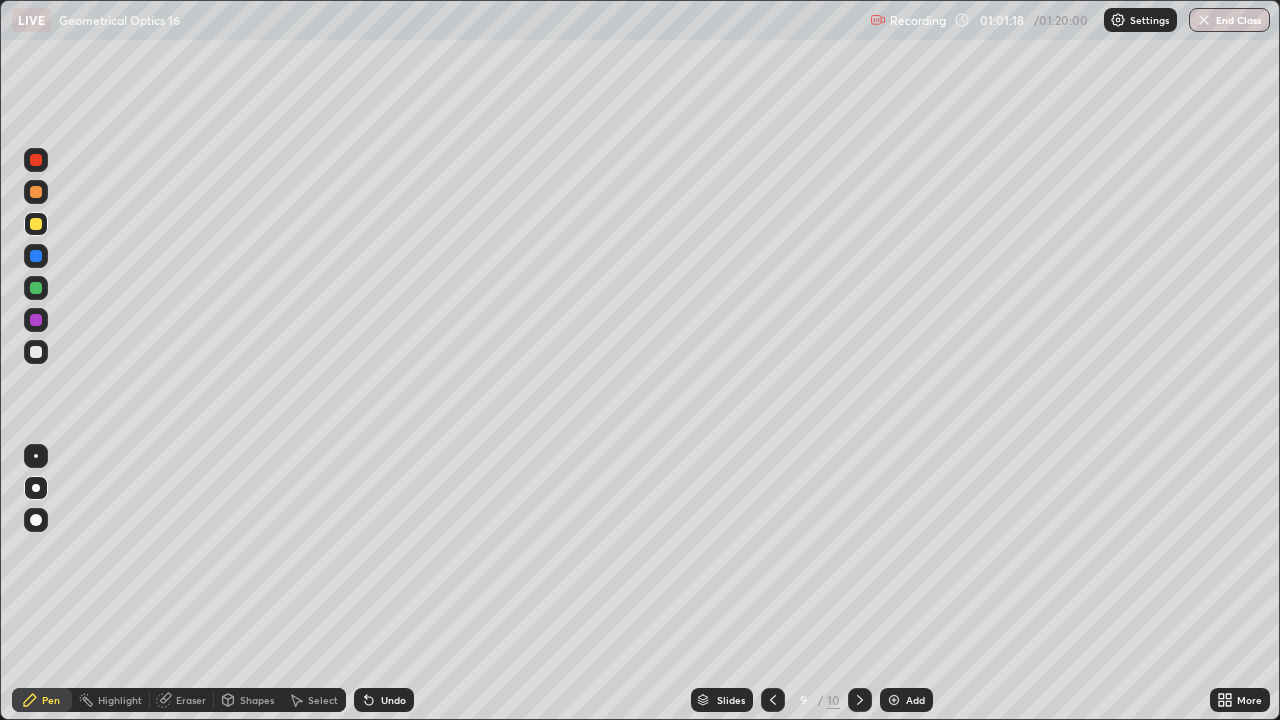 click 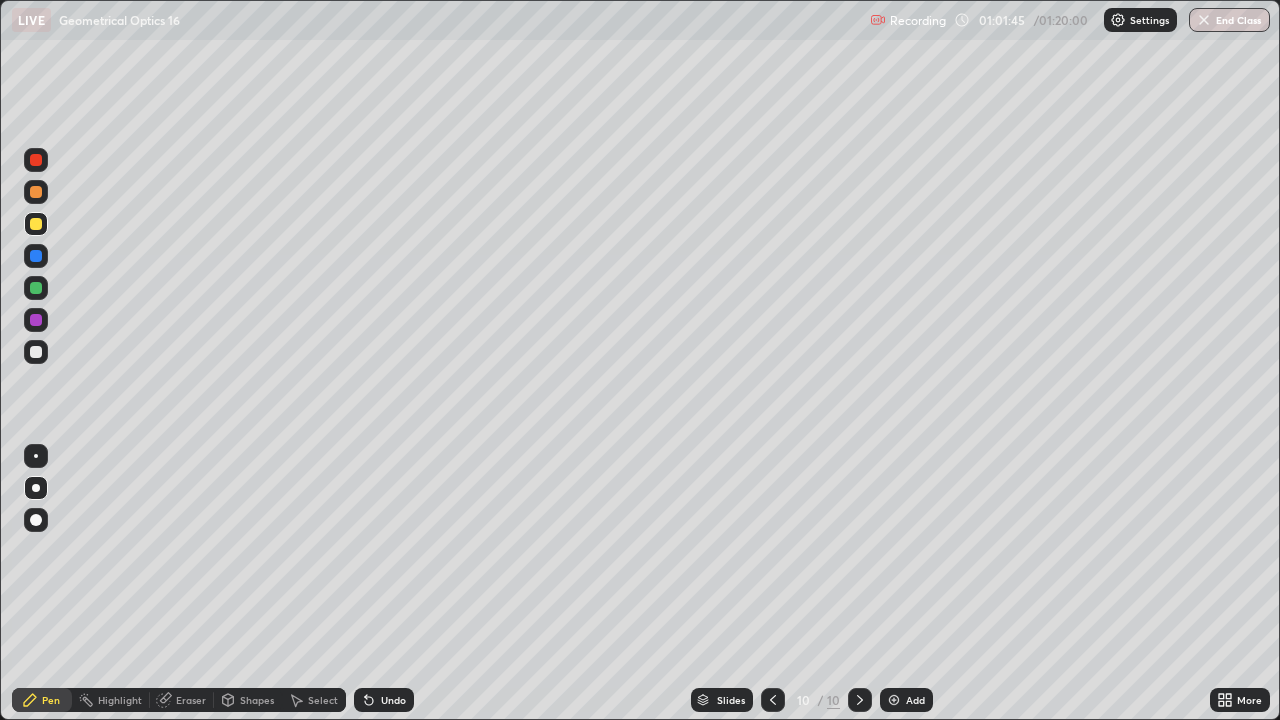click on "Eraser" at bounding box center [182, 700] 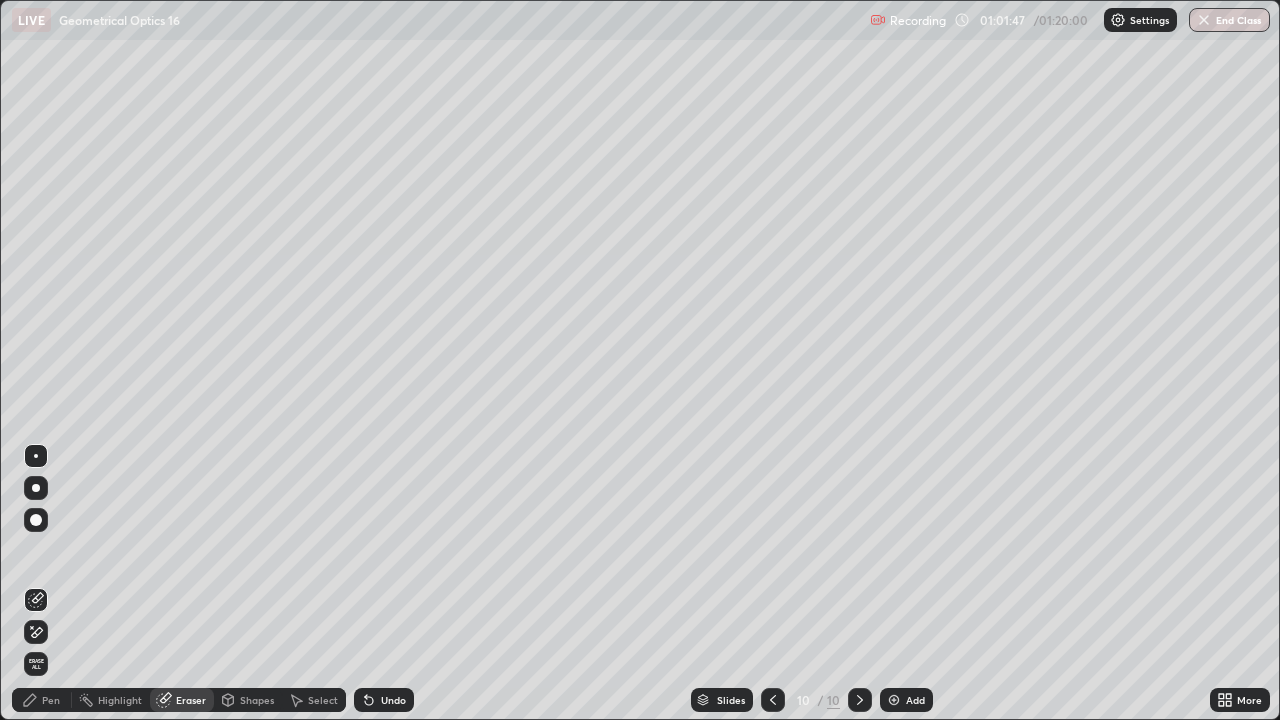 click on "Pen" at bounding box center (51, 700) 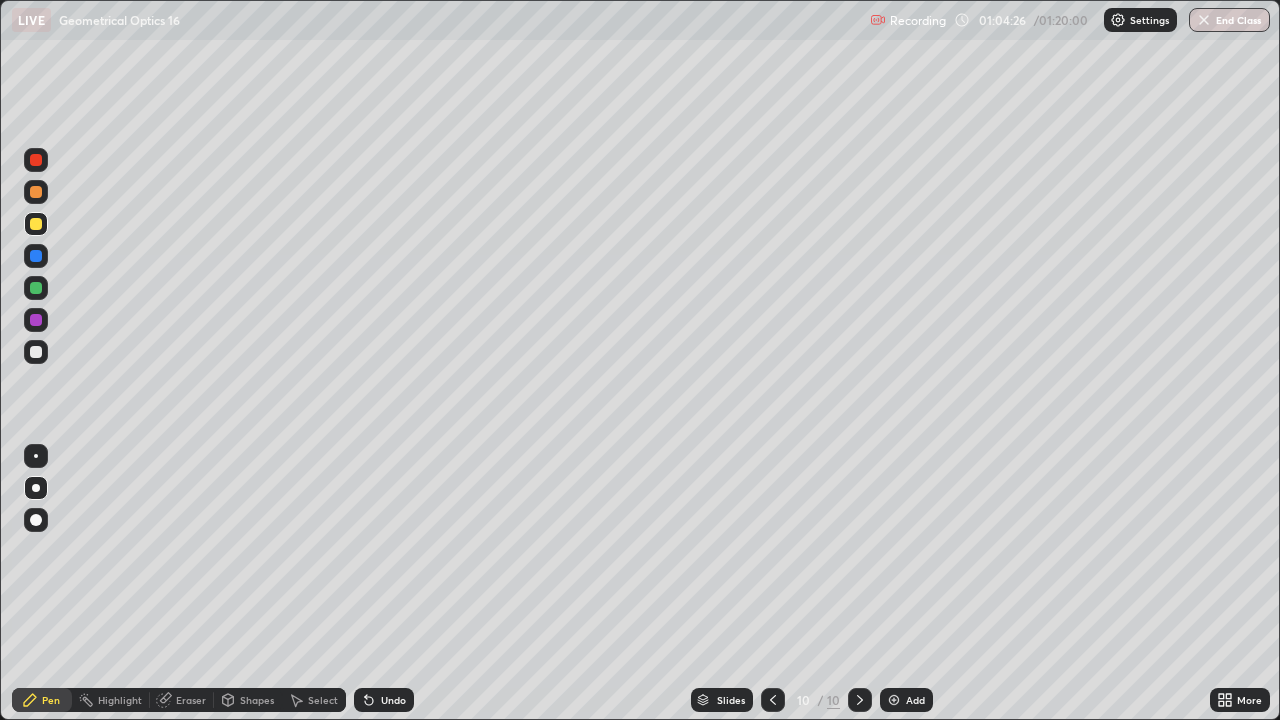 click at bounding box center [894, 700] 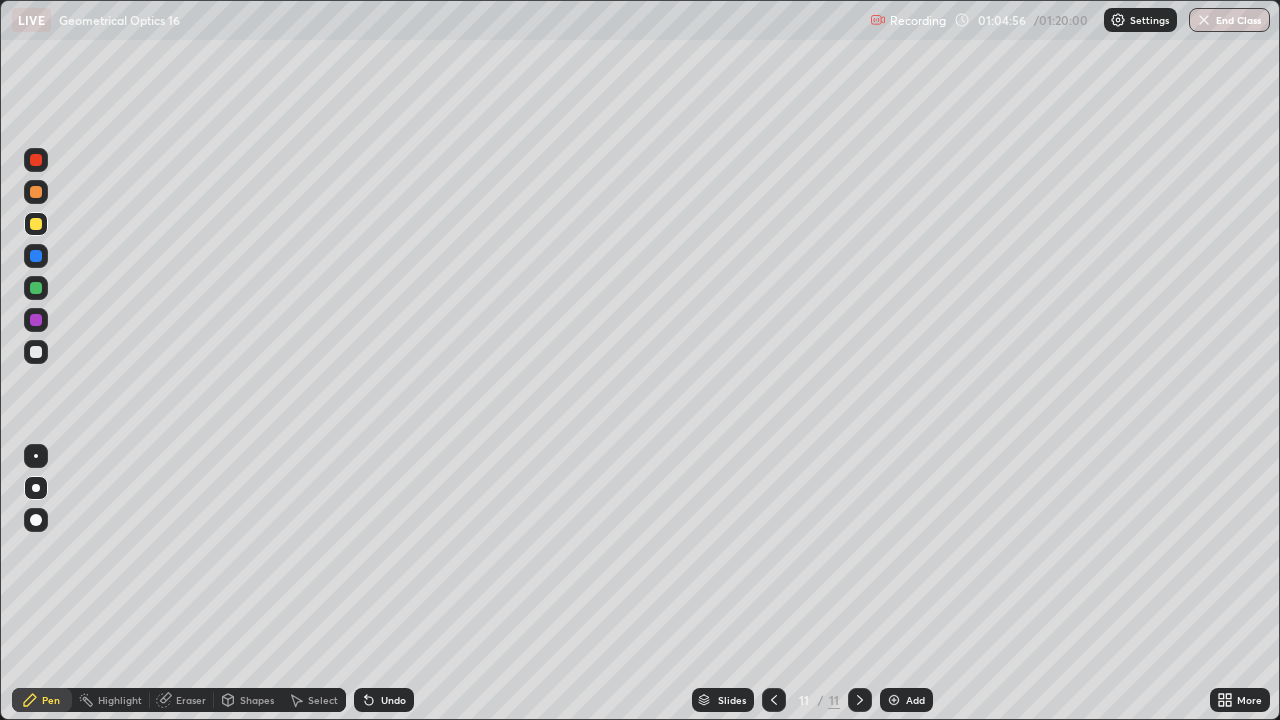 click on "Undo" at bounding box center [384, 700] 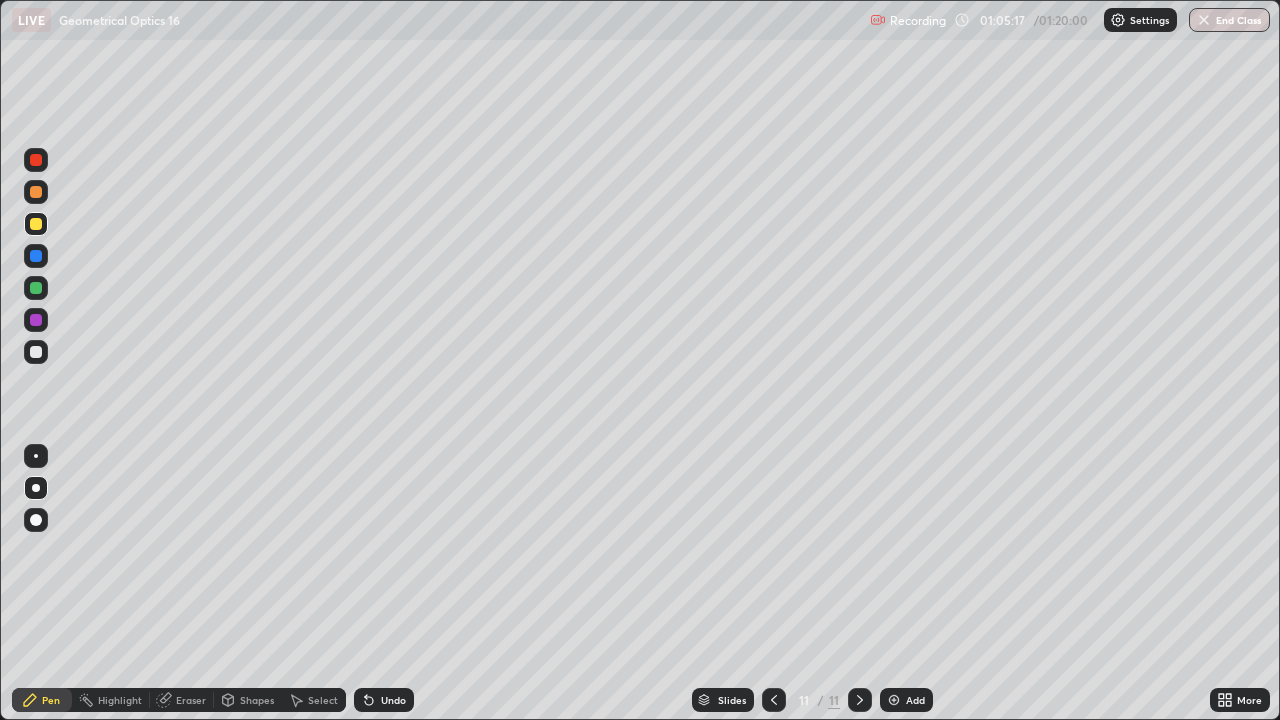 click at bounding box center (36, 352) 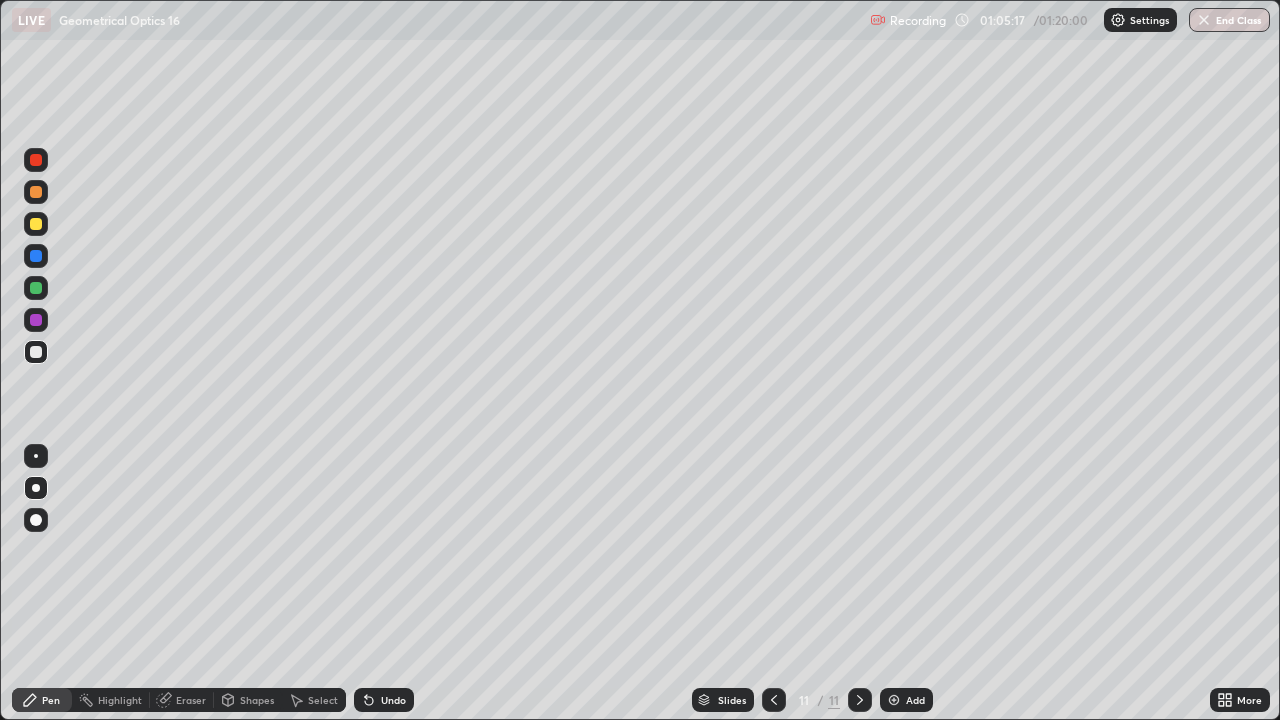 click at bounding box center [36, 352] 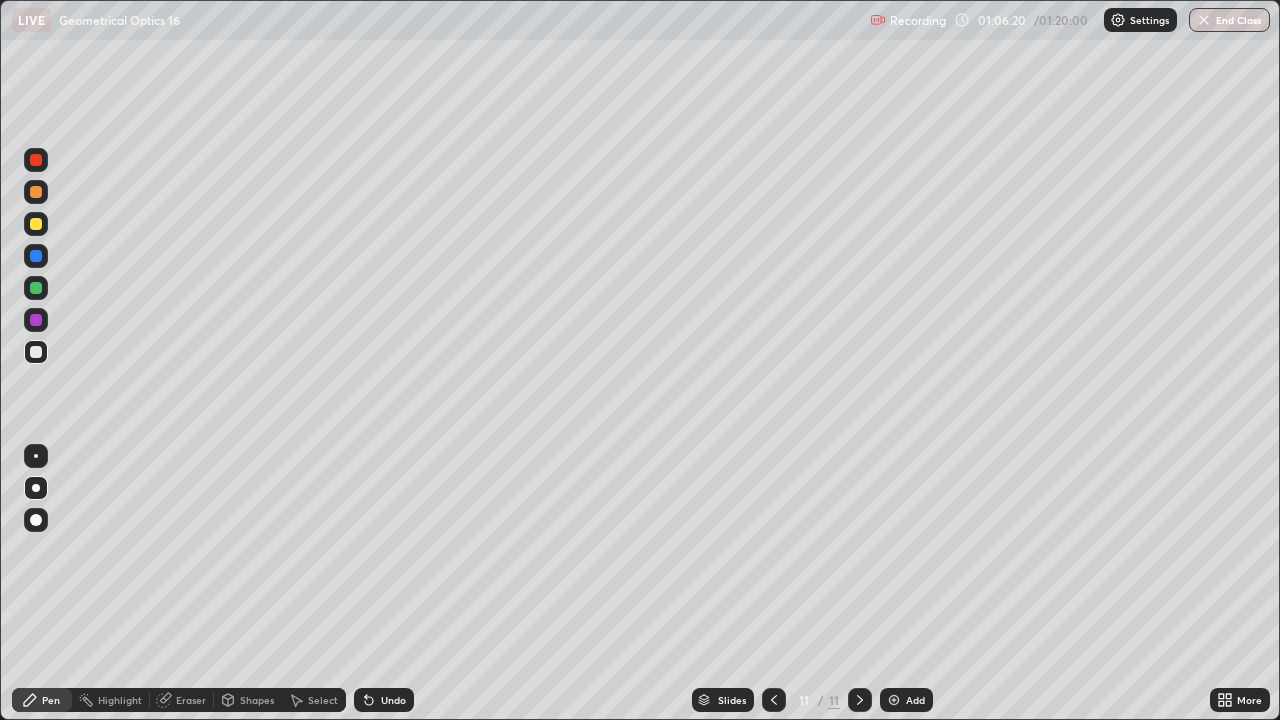 click on "Eraser" at bounding box center [182, 700] 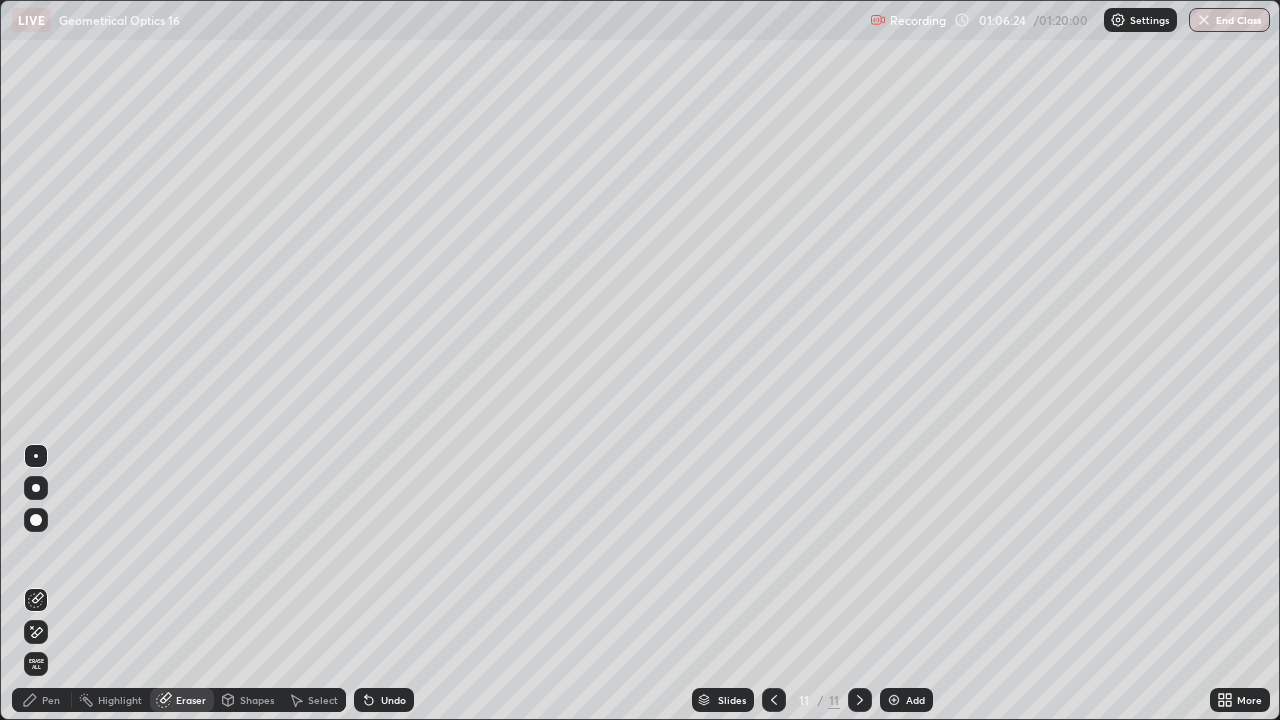 click on "Pen" at bounding box center [51, 700] 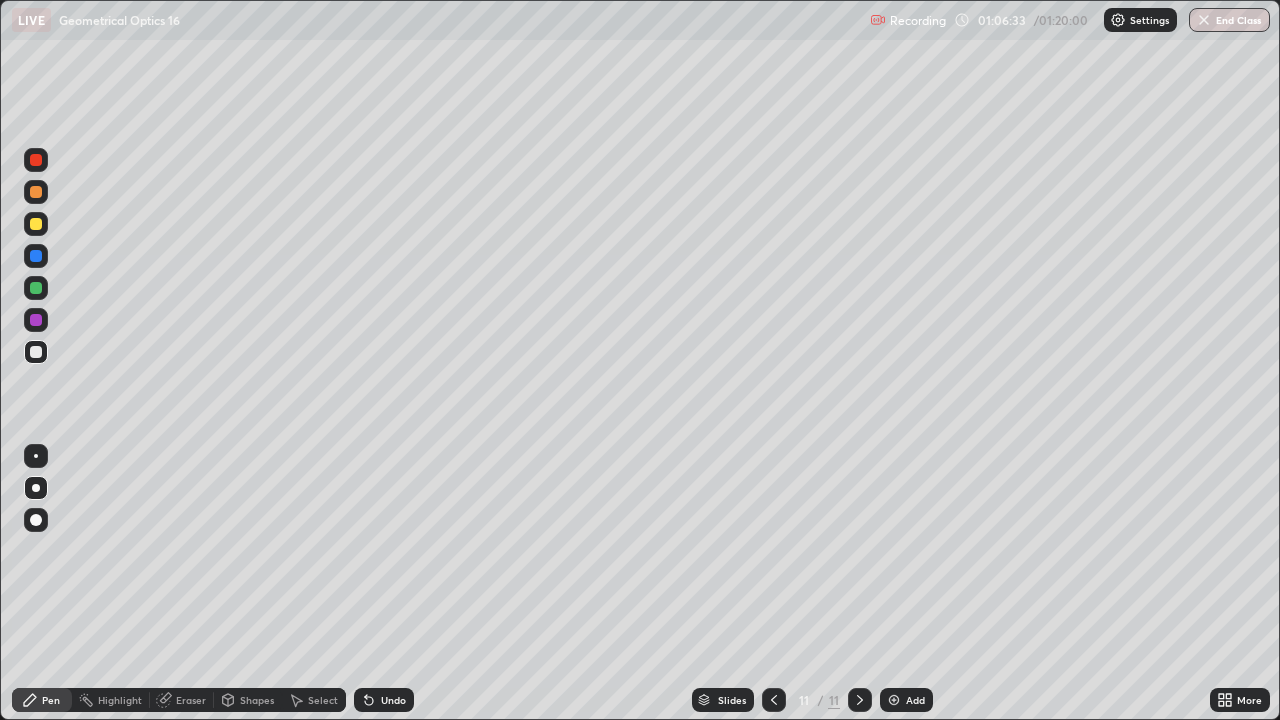 click on "Undo" at bounding box center (384, 700) 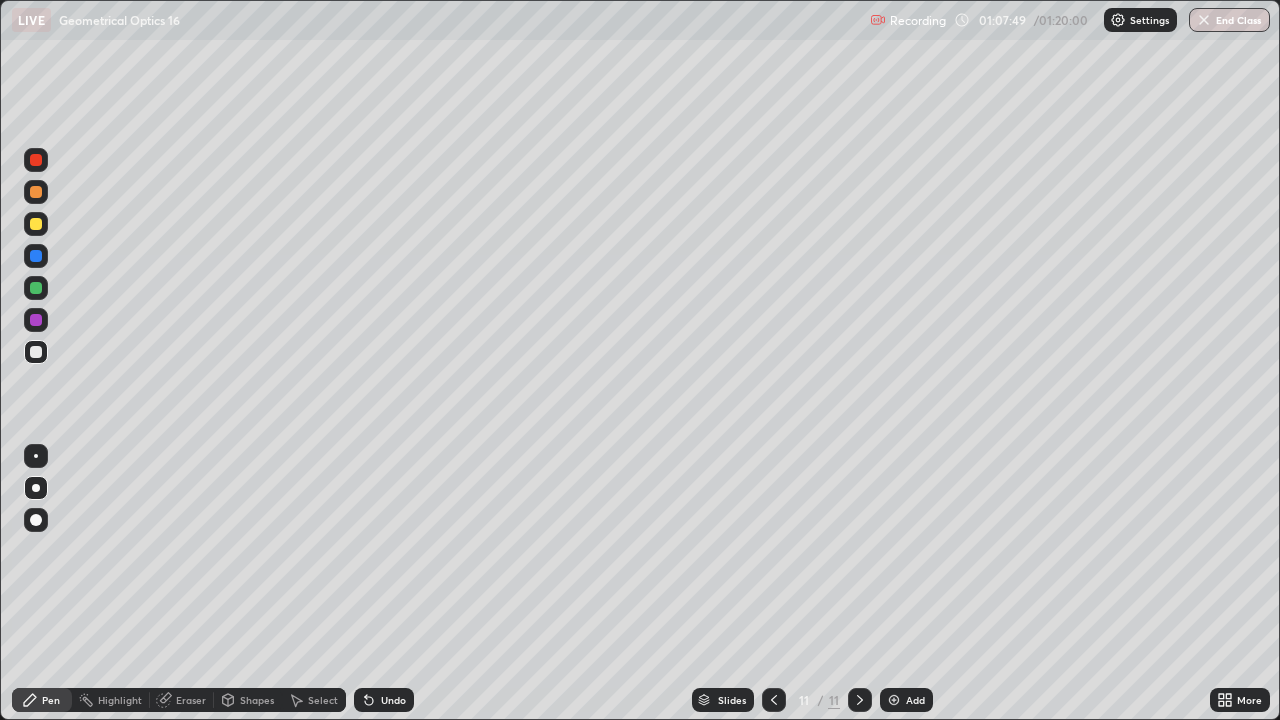 click at bounding box center [36, 224] 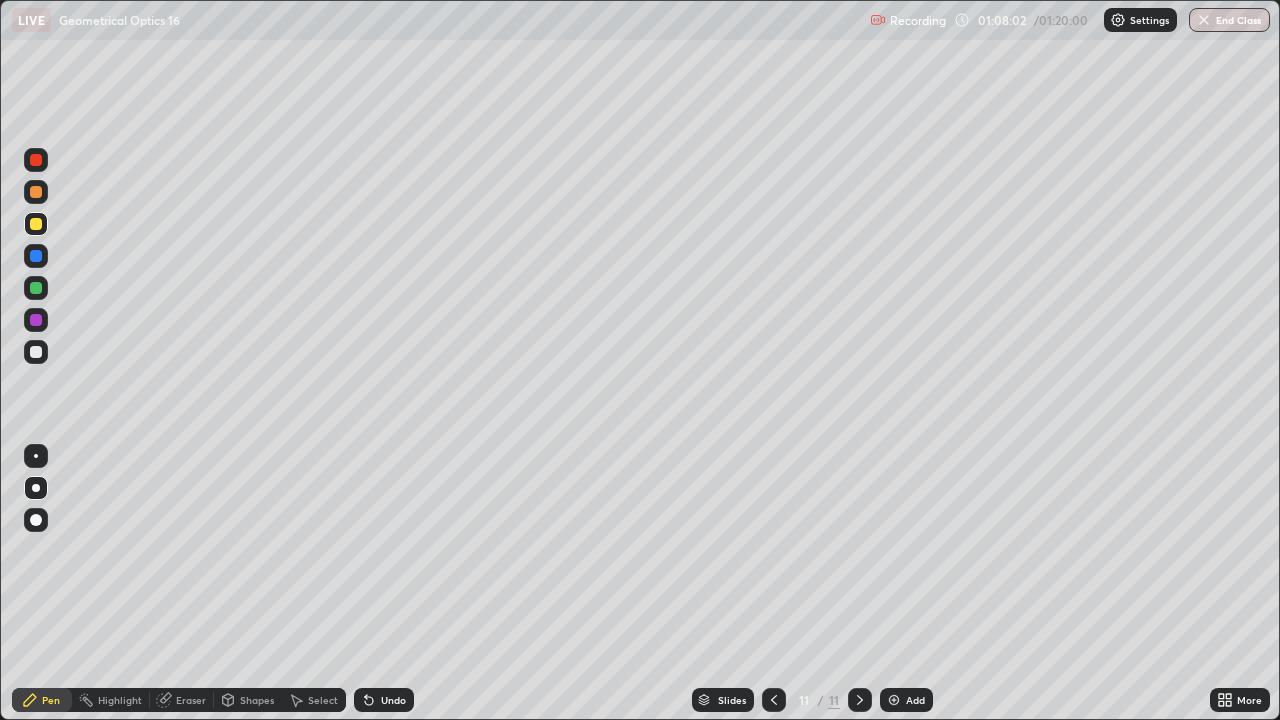 click at bounding box center [36, 256] 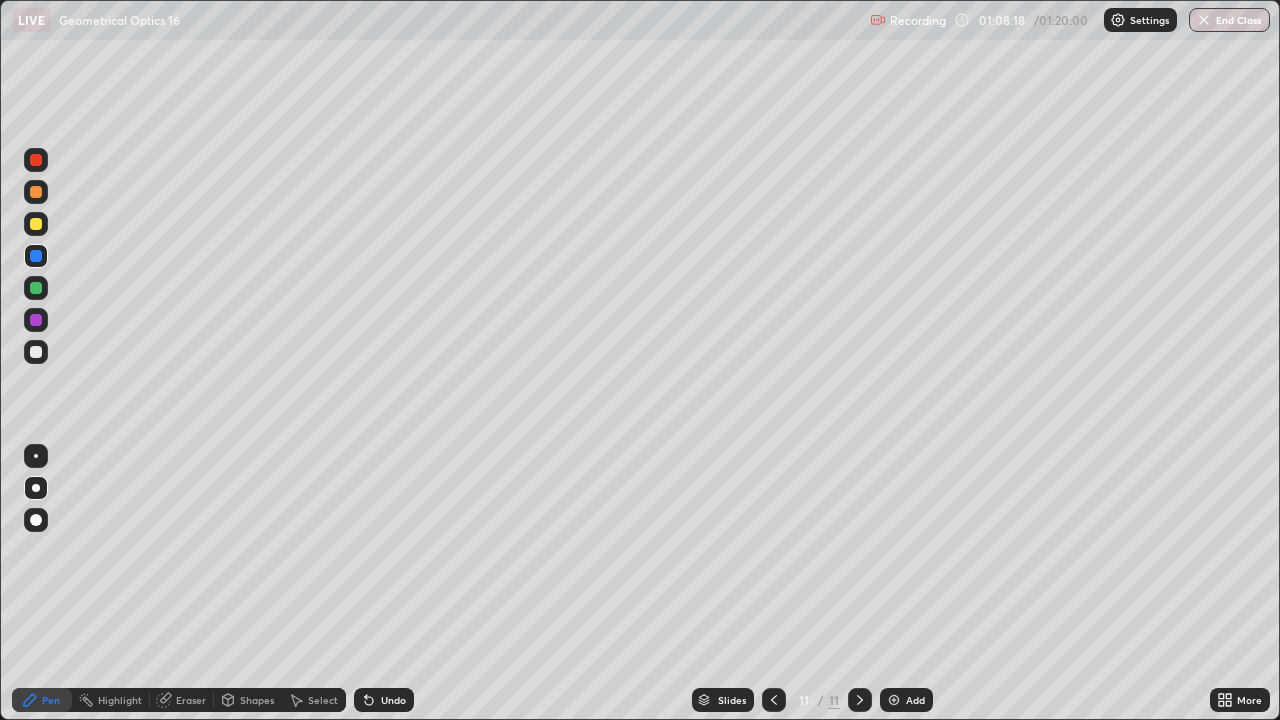 click at bounding box center (36, 224) 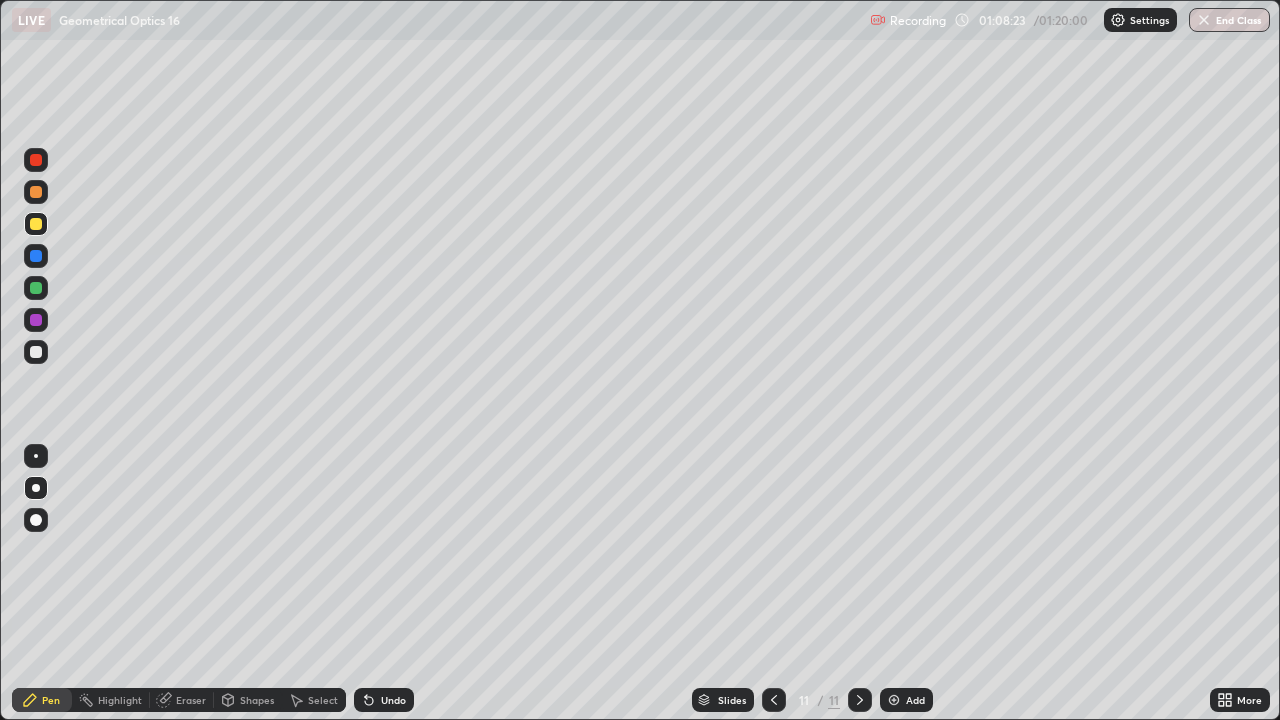 click on "Undo" at bounding box center (393, 700) 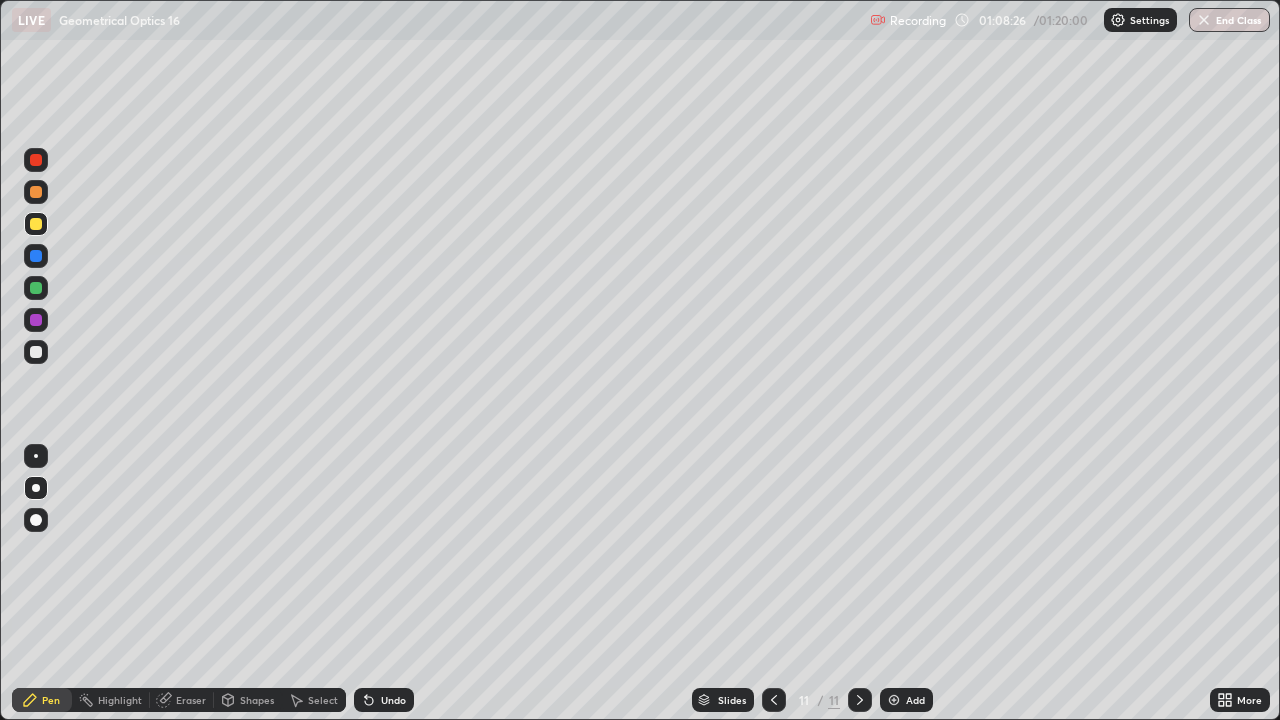 click on "Undo" at bounding box center (384, 700) 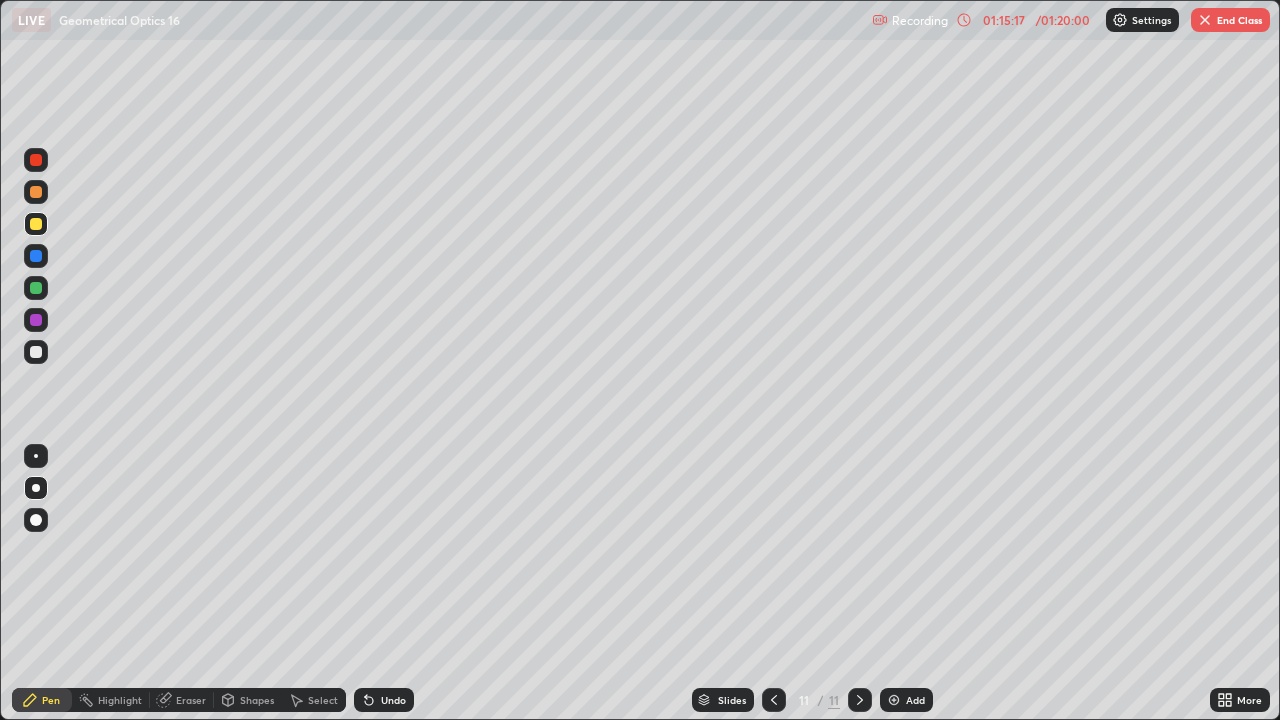 click 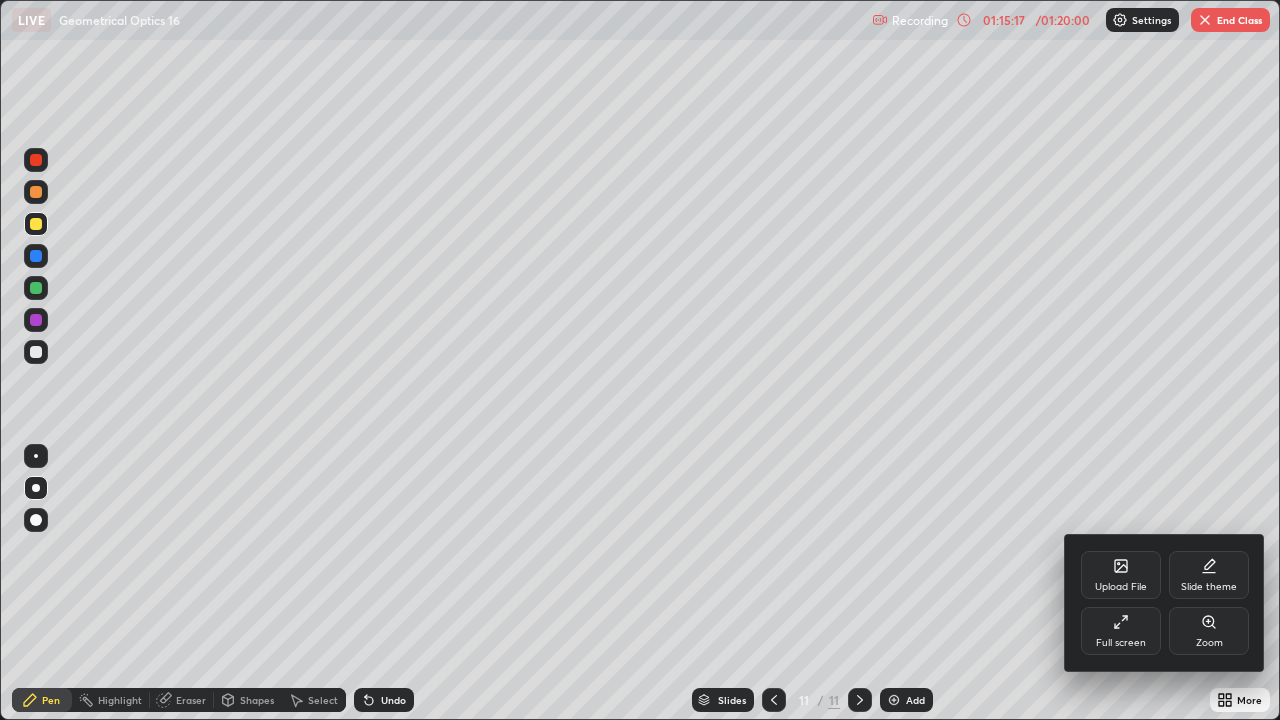 click on "Full screen" at bounding box center [1121, 643] 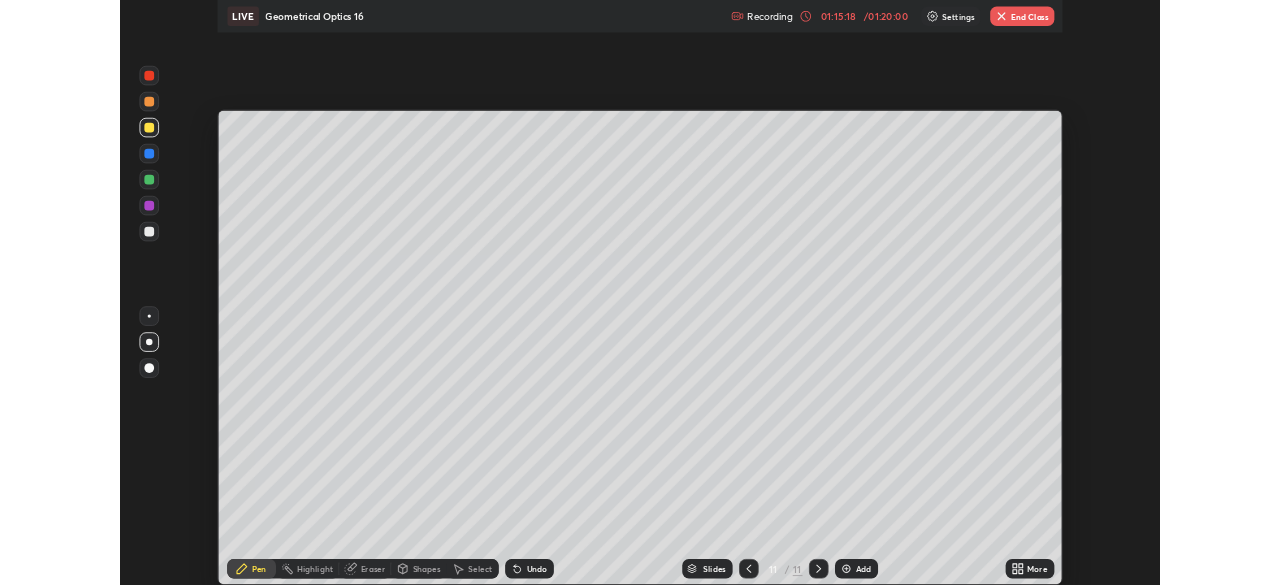 scroll, scrollTop: 585, scrollLeft: 1280, axis: both 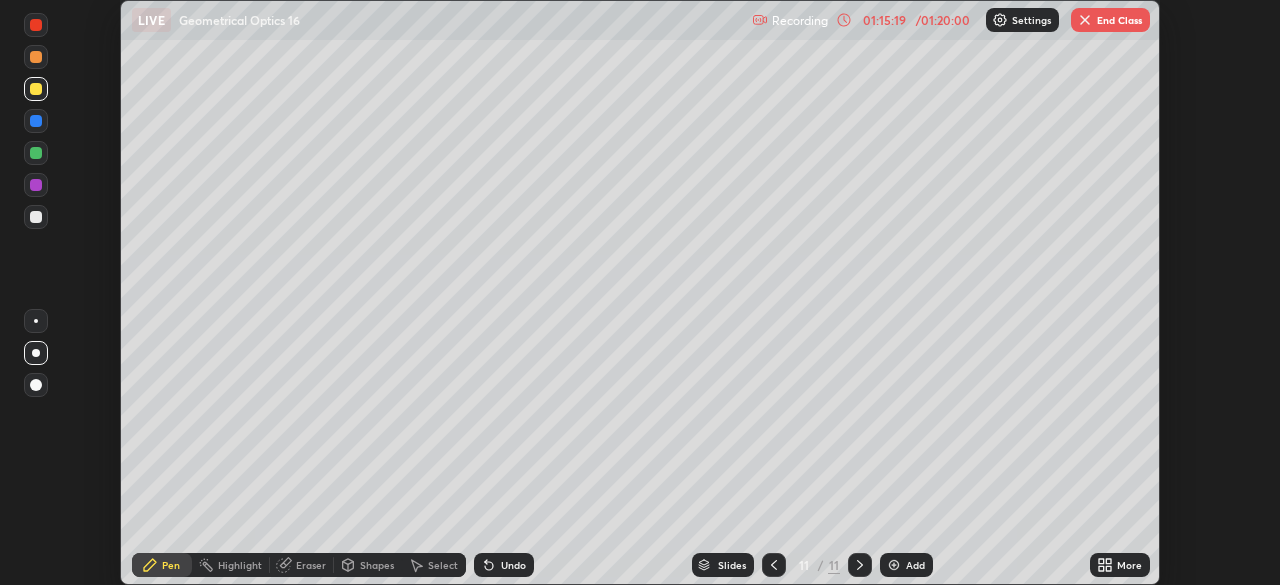 click on "End Class" at bounding box center (1110, 20) 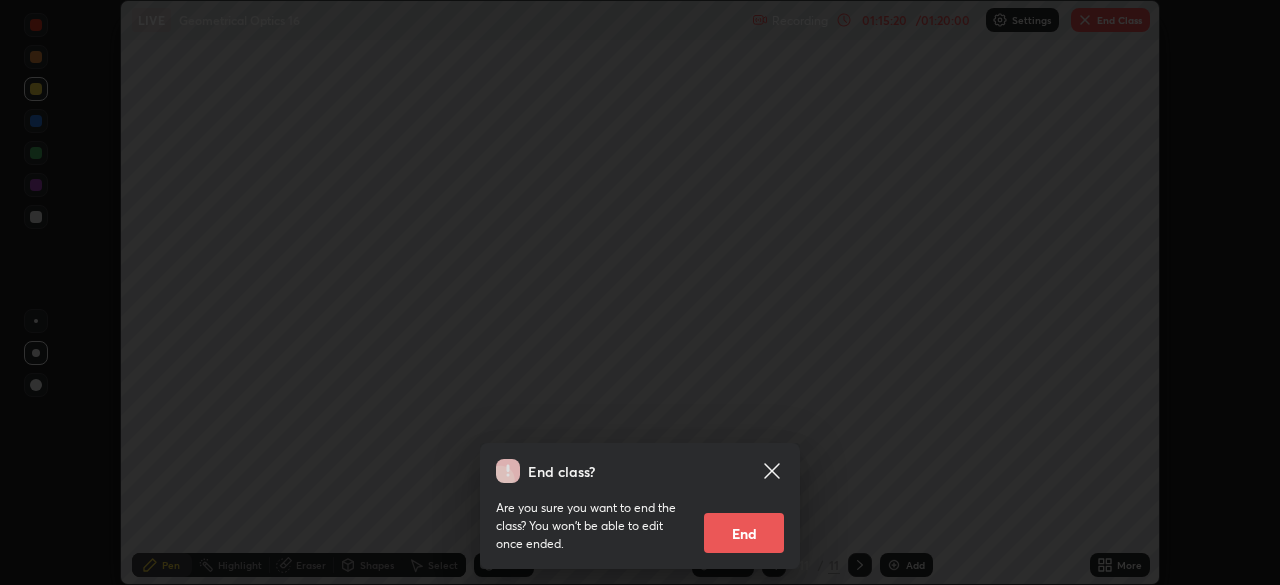 click on "End" at bounding box center [744, 533] 